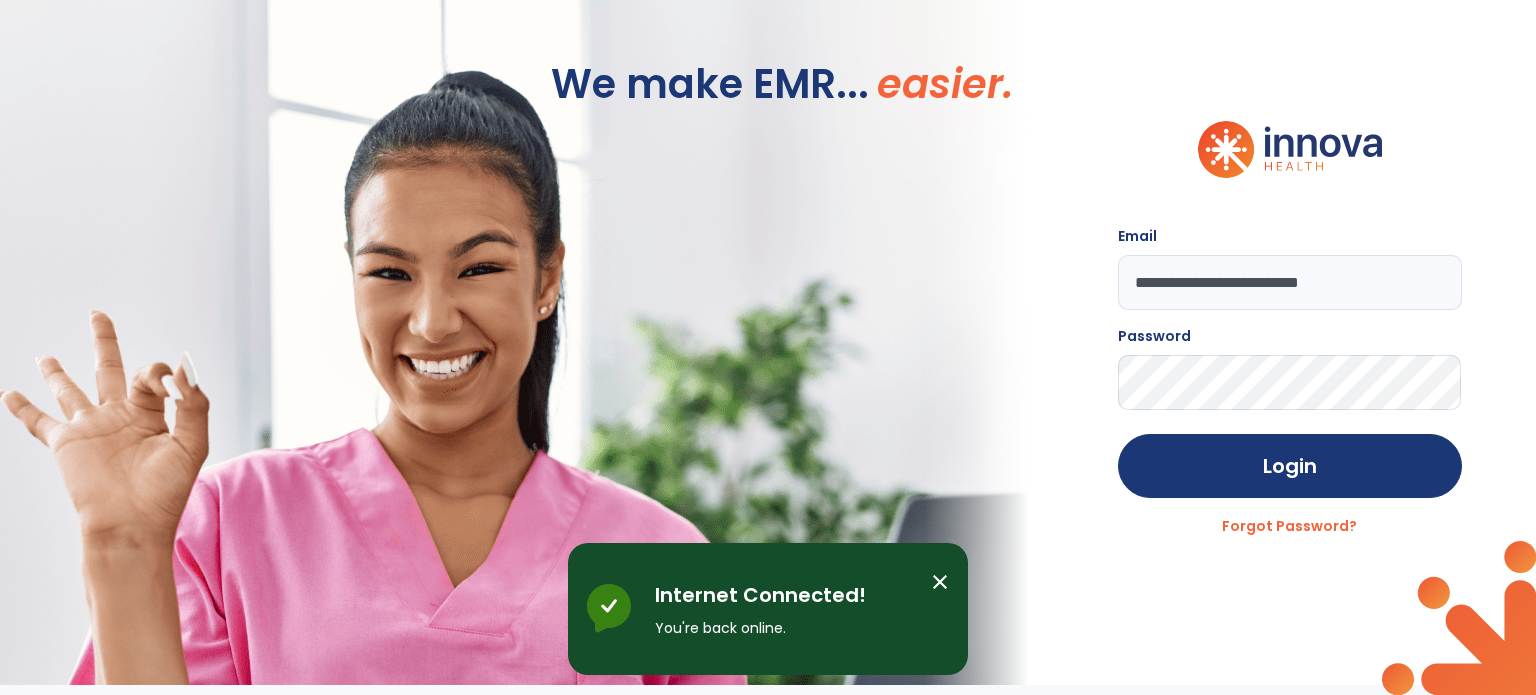 scroll, scrollTop: 0, scrollLeft: 0, axis: both 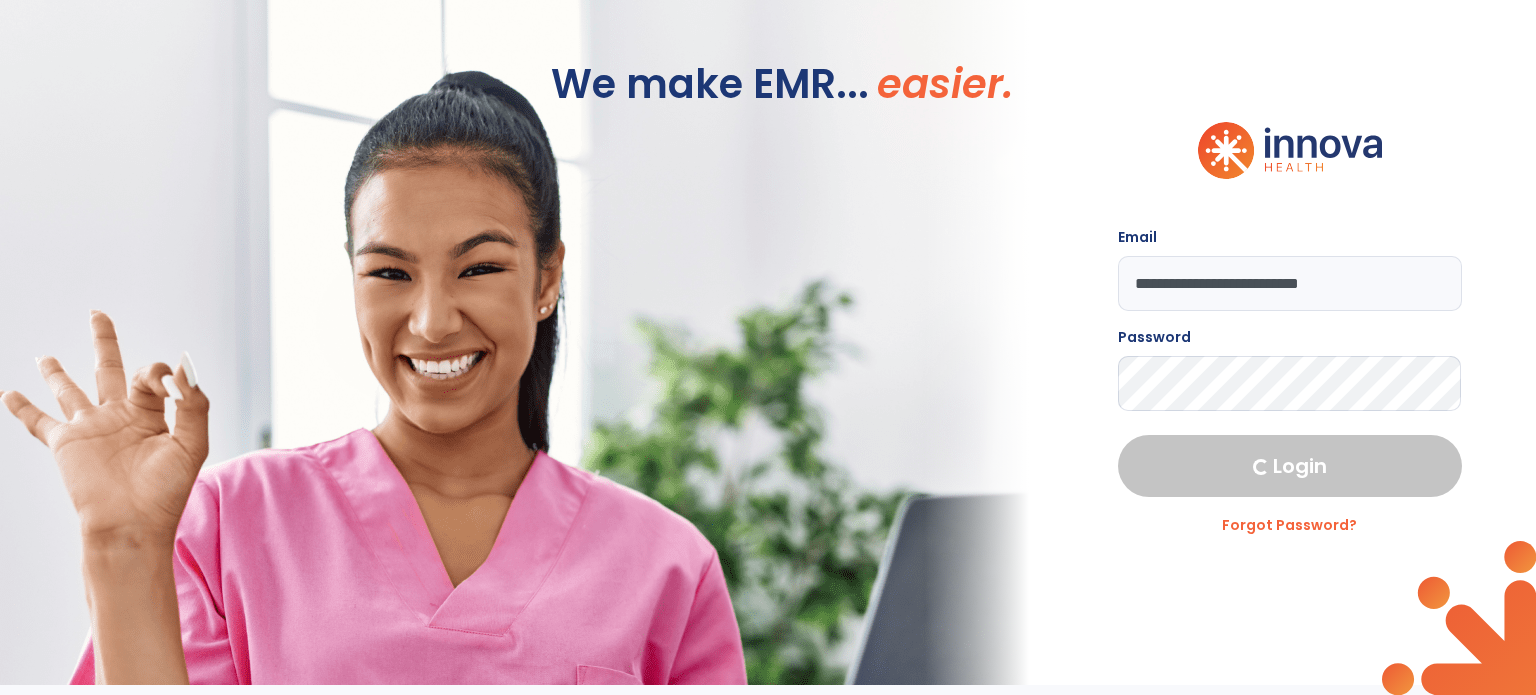 select on "****" 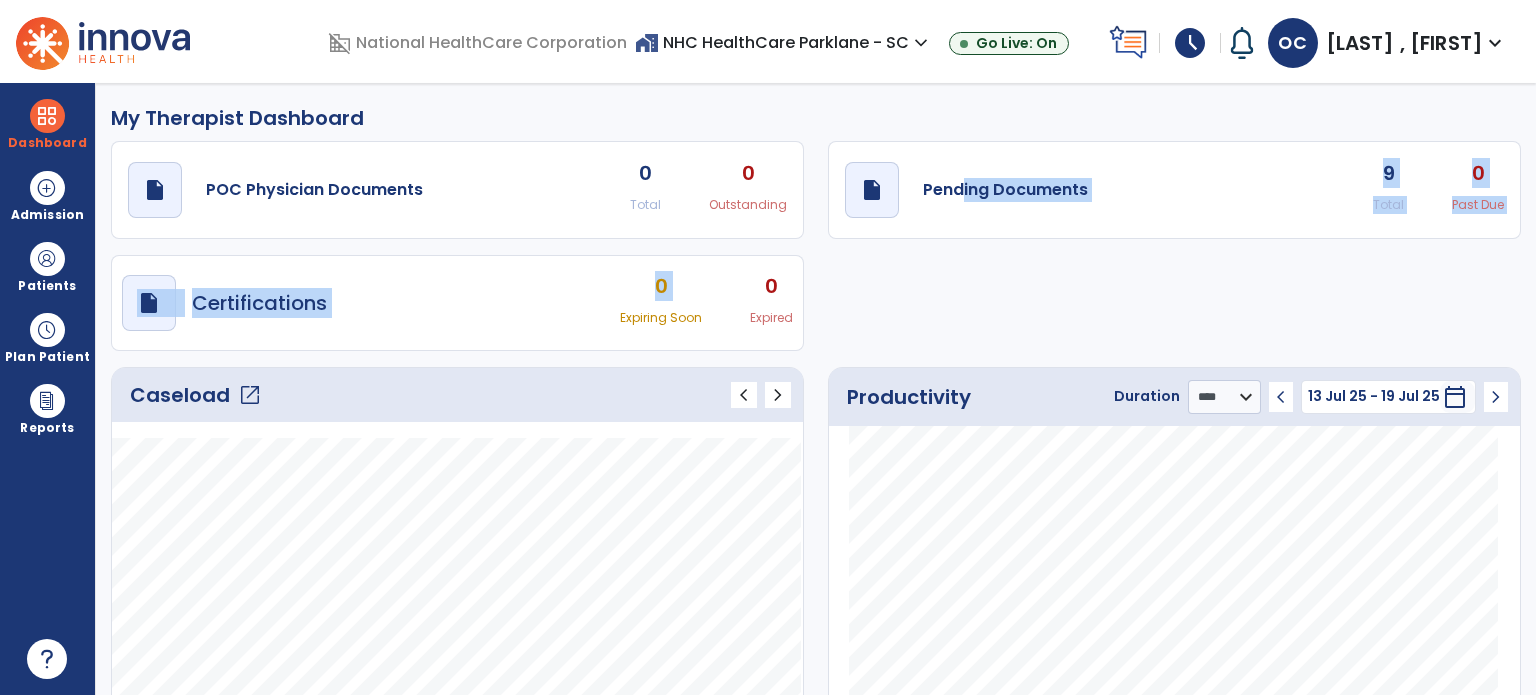 drag, startPoint x: 960, startPoint y: 208, endPoint x: 547, endPoint y: 234, distance: 413.8176 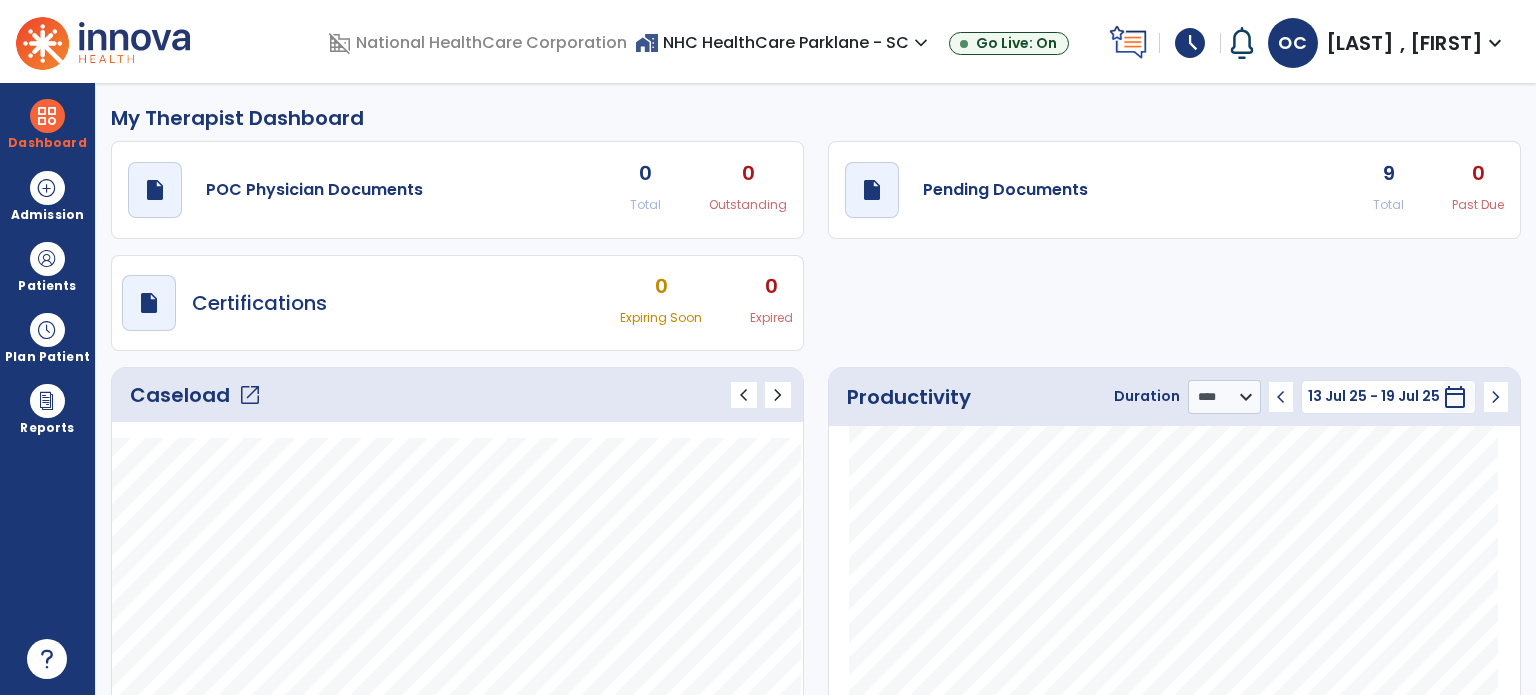 click on "open_in_new" 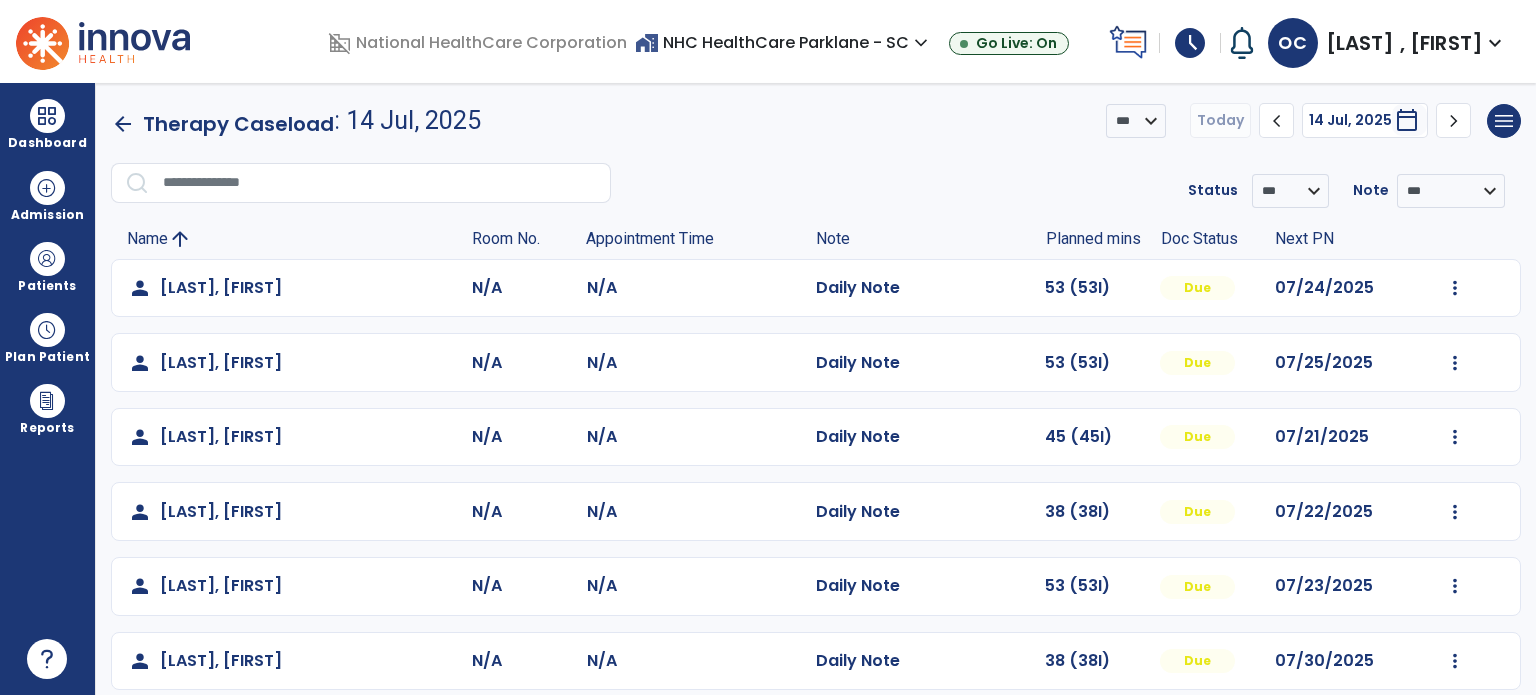 click on "person   [LAST], [FIRST]  N/A N/A  Daily Note   53 (53I)  Due [DATE]  Mark Visit As Complete   Reset Note   Open Document   G + C Mins   person   [LAST], [FIRST]  N/A N/A  Daily Note   53 (53I)  Due [DATE]  Mark Visit As Complete   Reset Note   Open Document   G + C Mins   person   [LAST], [FIRST]  N/A N/A  Daily Note   45 (45I)  Due [DATE]  Mark Visit As Complete   Reset Note   Open Document   G + C Mins   person   [LAST], [FIRST]  N/A N/A  Daily Note   38 (38I)  Due [DATE]  Mark Visit As Complete   Reset Note   Open Document   G + C Mins   person   [LAST], [FIRST]  N/A N/A  Daily Note   53 (53I)  Due [DATE]  Mark Visit As Complete   Reset Note   Open Document   G + C Mins   person   [LAST], [FIRST]  N/A N/A  Daily Note   38 (38I)  Due [DATE]  Mark Visit As Complete   Reset Note   Open Document   G + C Mins   person   [LAST], [FIRST]  237/p N/A  Daily Note   1 (1I)  Due [DATE]  Mark Visit As Complete   Reset Note   Open Document   G + C Mins   person   [LAST], [FIRST]  N/A N/A Due" 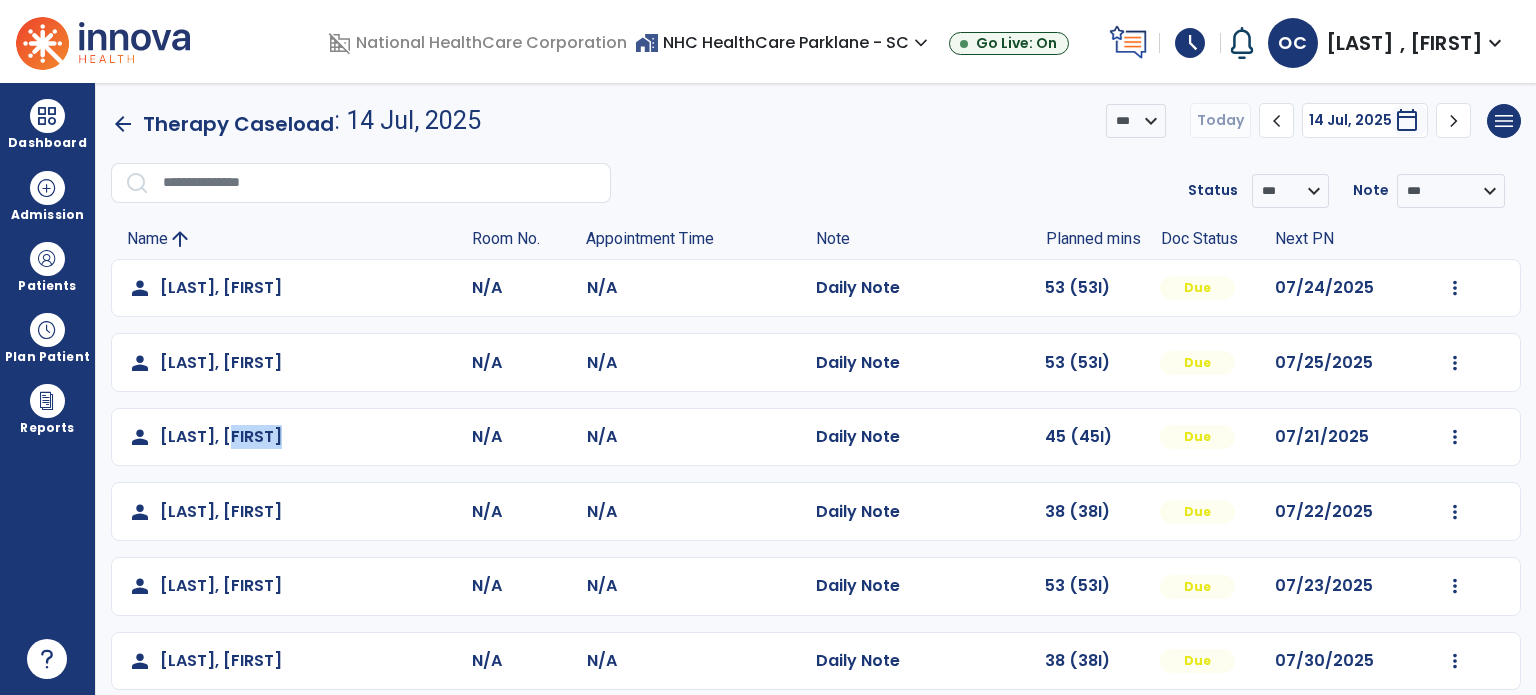 click on "person   [LAST], [FIRST]  N/A N/A  Daily Note   53 (53I)  Due [DATE]  Mark Visit As Complete   Reset Note   Open Document   G + C Mins   person   [LAST], [FIRST]  N/A N/A  Daily Note   53 (53I)  Due [DATE]  Mark Visit As Complete   Reset Note   Open Document   G + C Mins   person   [LAST], [FIRST]  N/A N/A  Daily Note   45 (45I)  Due [DATE]  Mark Visit As Complete   Reset Note   Open Document   G + C Mins   person   [LAST], [FIRST]  N/A N/A  Daily Note   38 (38I)  Due [DATE]  Mark Visit As Complete   Reset Note   Open Document   G + C Mins   person   [LAST], [FIRST]  N/A N/A  Daily Note   53 (53I)  Due [DATE]  Mark Visit As Complete   Reset Note   Open Document   G + C Mins   person   [LAST], [FIRST]  N/A N/A  Daily Note   38 (38I)  Due [DATE]  Mark Visit As Complete   Reset Note   Open Document   G + C Mins   person   [LAST], [FIRST]  237/p N/A  Daily Note   1 (1I)  Due [DATE]  Mark Visit As Complete   Reset Note   Open Document   G + C Mins   person   [LAST], [FIRST]  N/A N/A Due" 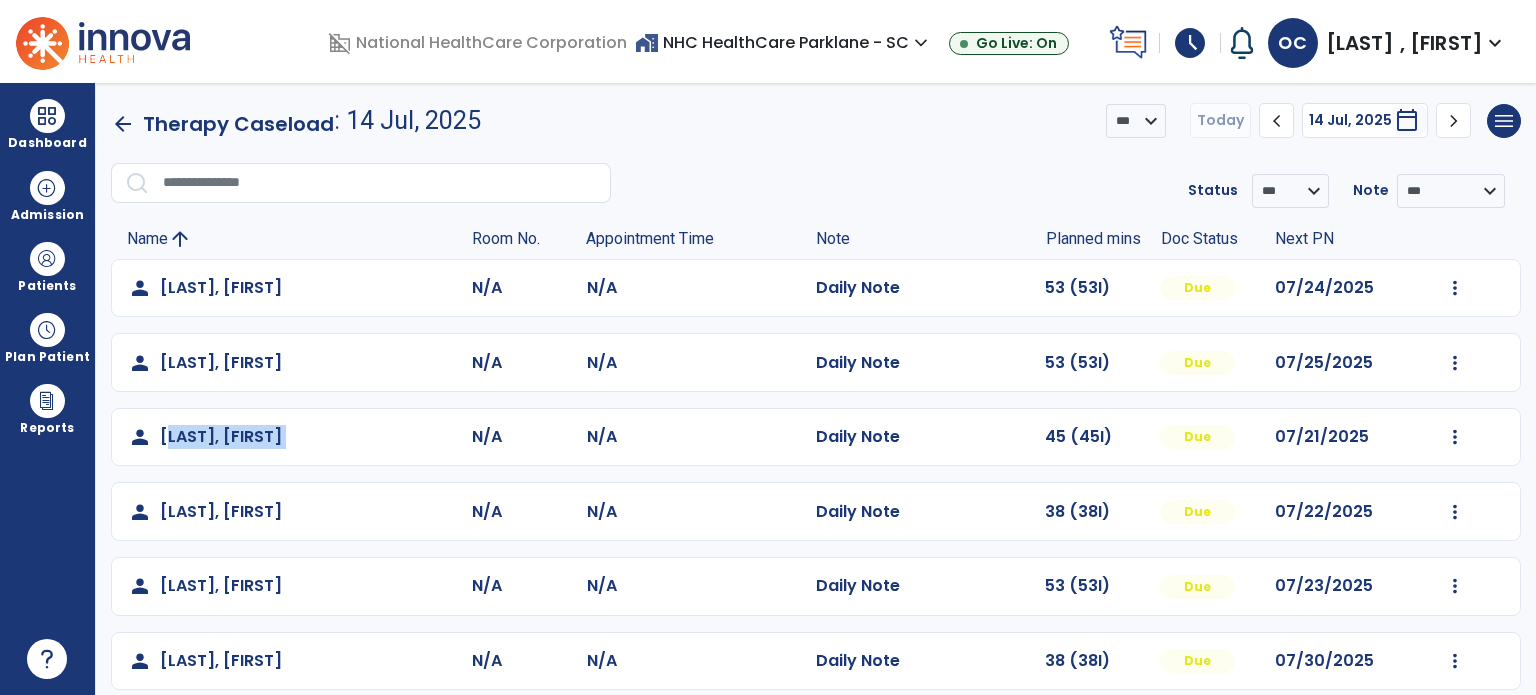 click on "person   [LAST], [FIRST]  N/A N/A  Daily Note   53 (53I)  Due [DATE]  Mark Visit As Complete   Reset Note   Open Document   G + C Mins   person   [LAST], [FIRST]  N/A N/A  Daily Note   53 (53I)  Due [DATE]  Mark Visit As Complete   Reset Note   Open Document   G + C Mins   person   [LAST], [FIRST]  N/A N/A  Daily Note   45 (45I)  Due [DATE]  Mark Visit As Complete   Reset Note   Open Document   G + C Mins   person   [LAST], [FIRST]  N/A N/A  Daily Note   38 (38I)  Due [DATE]  Mark Visit As Complete   Reset Note   Open Document   G + C Mins   person   [LAST], [FIRST]  N/A N/A  Daily Note   53 (53I)  Due [DATE]  Mark Visit As Complete   Reset Note   Open Document   G + C Mins   person   [LAST], [FIRST]  N/A N/A  Daily Note   38 (38I)  Due [DATE]  Mark Visit As Complete   Reset Note   Open Document   G + C Mins   person   [LAST], [FIRST]  237/p N/A  Daily Note   1 (1I)  Due [DATE]  Mark Visit As Complete   Reset Note   Open Document   G + C Mins   person   [LAST], [FIRST]  N/A N/A Due" 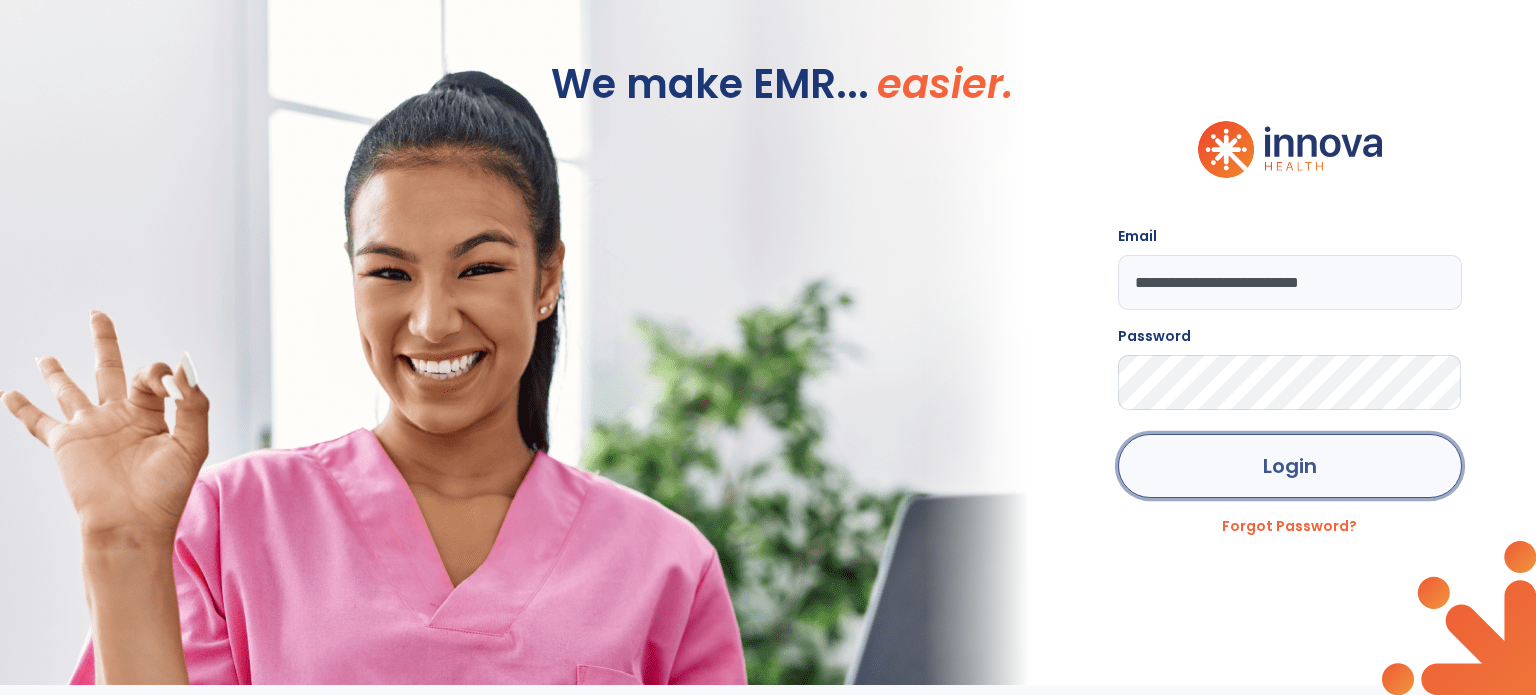 click on "Login" 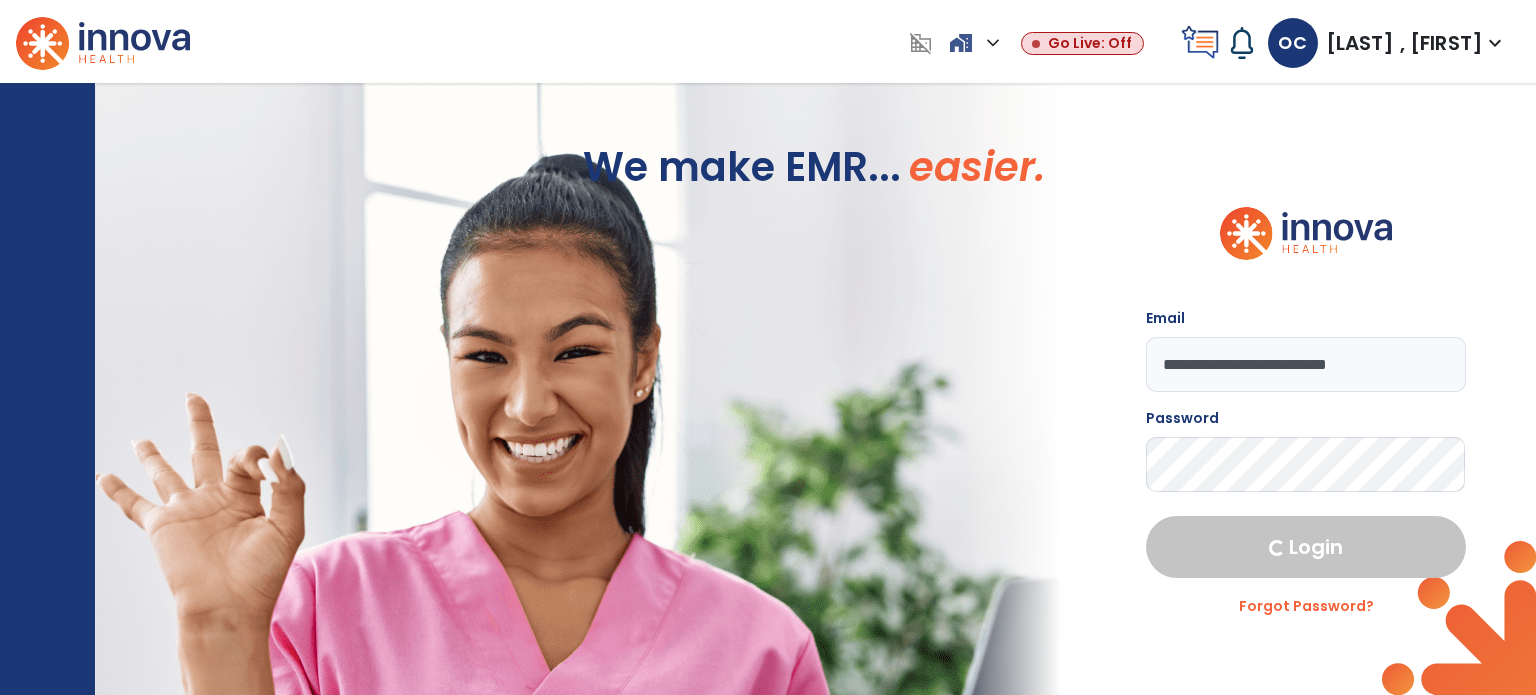select on "****" 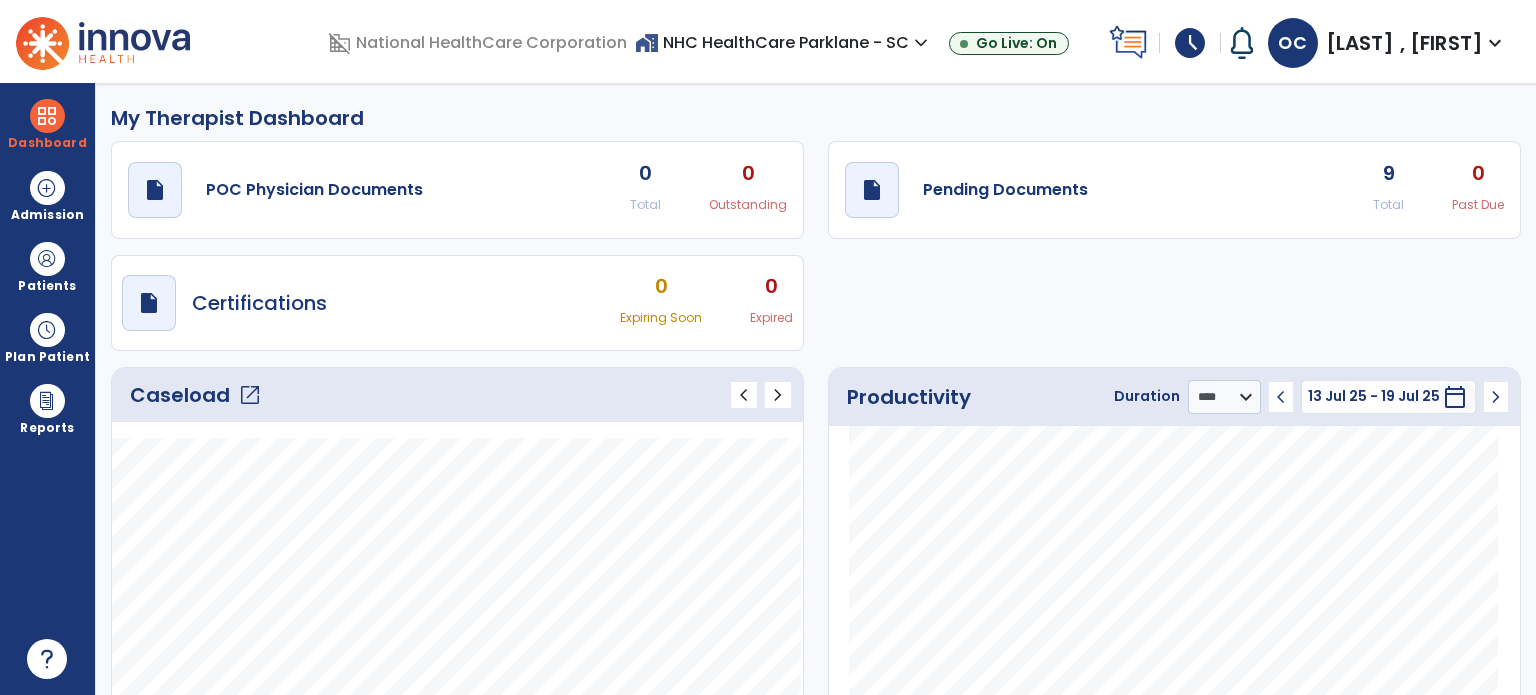 click on "open_in_new" 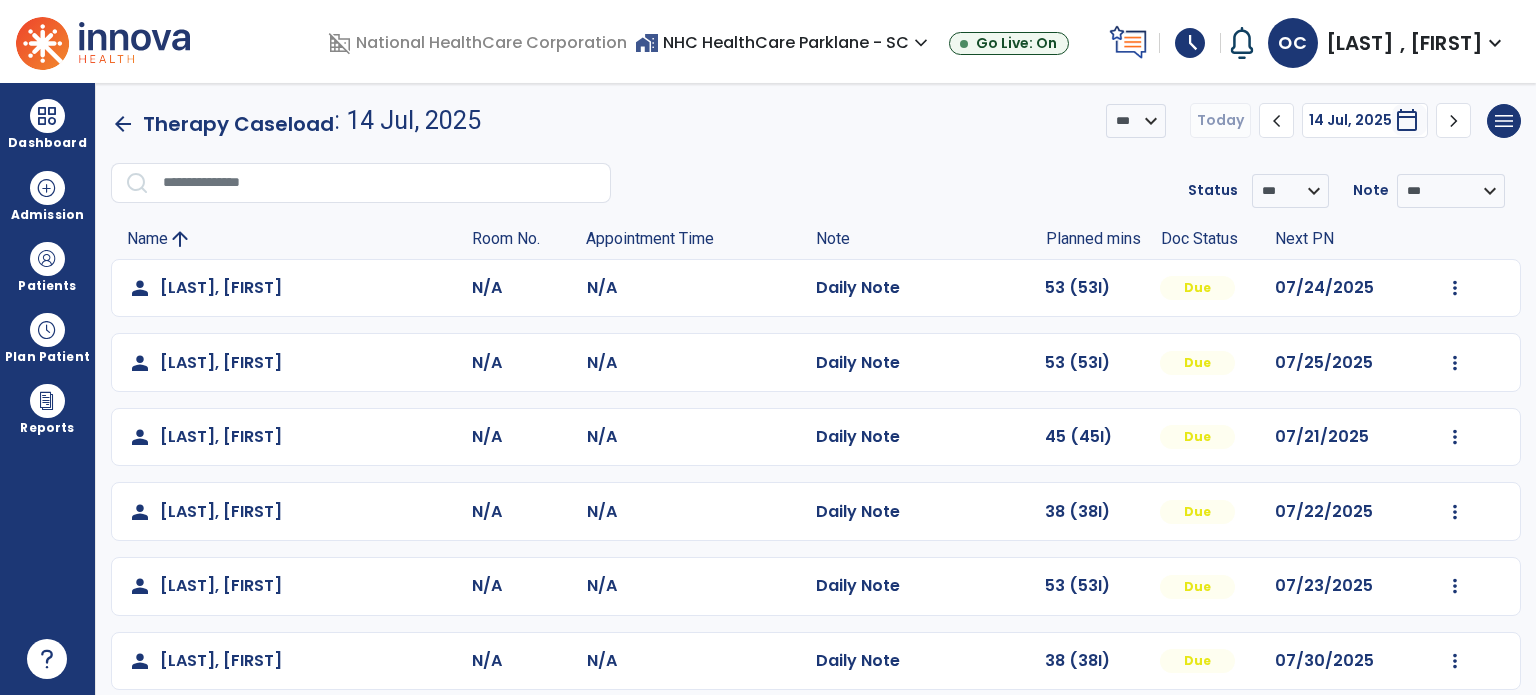 scroll, scrollTop: 244, scrollLeft: 0, axis: vertical 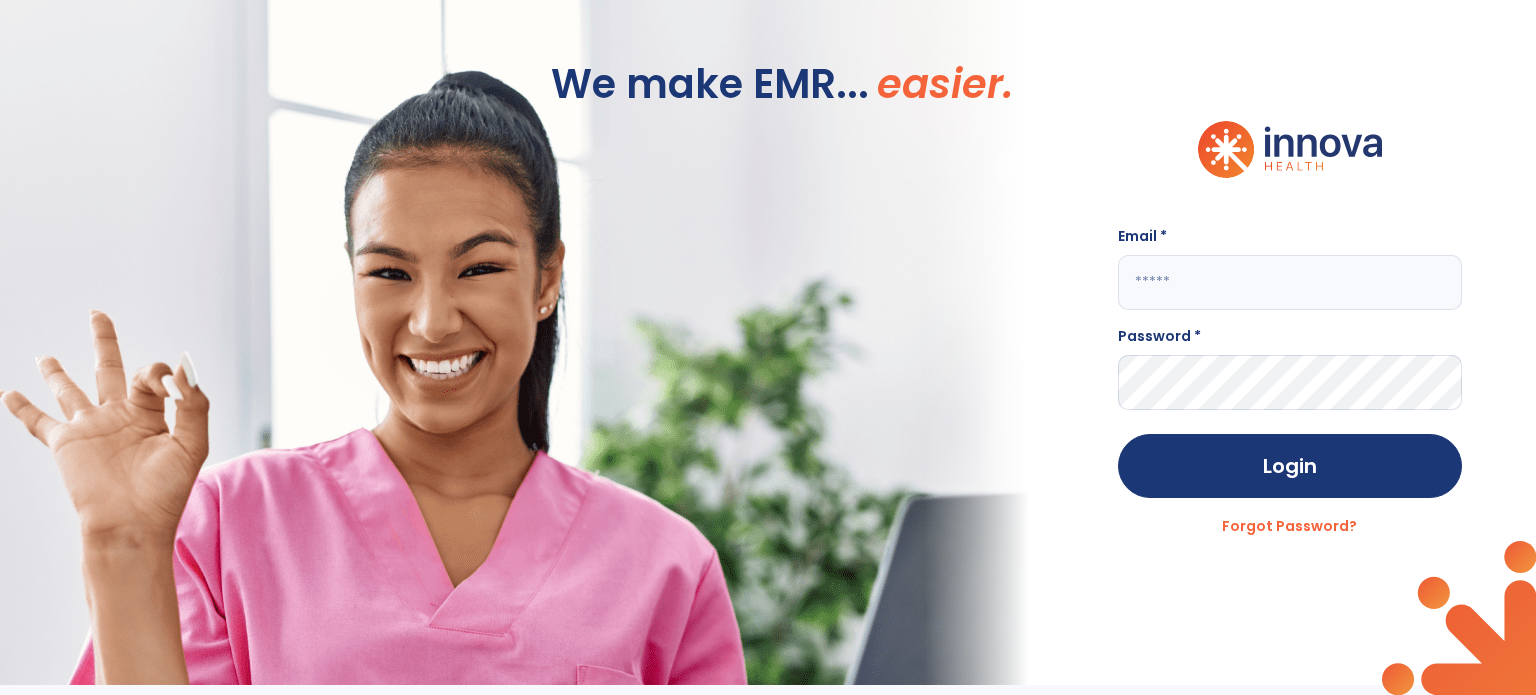 type on "**********" 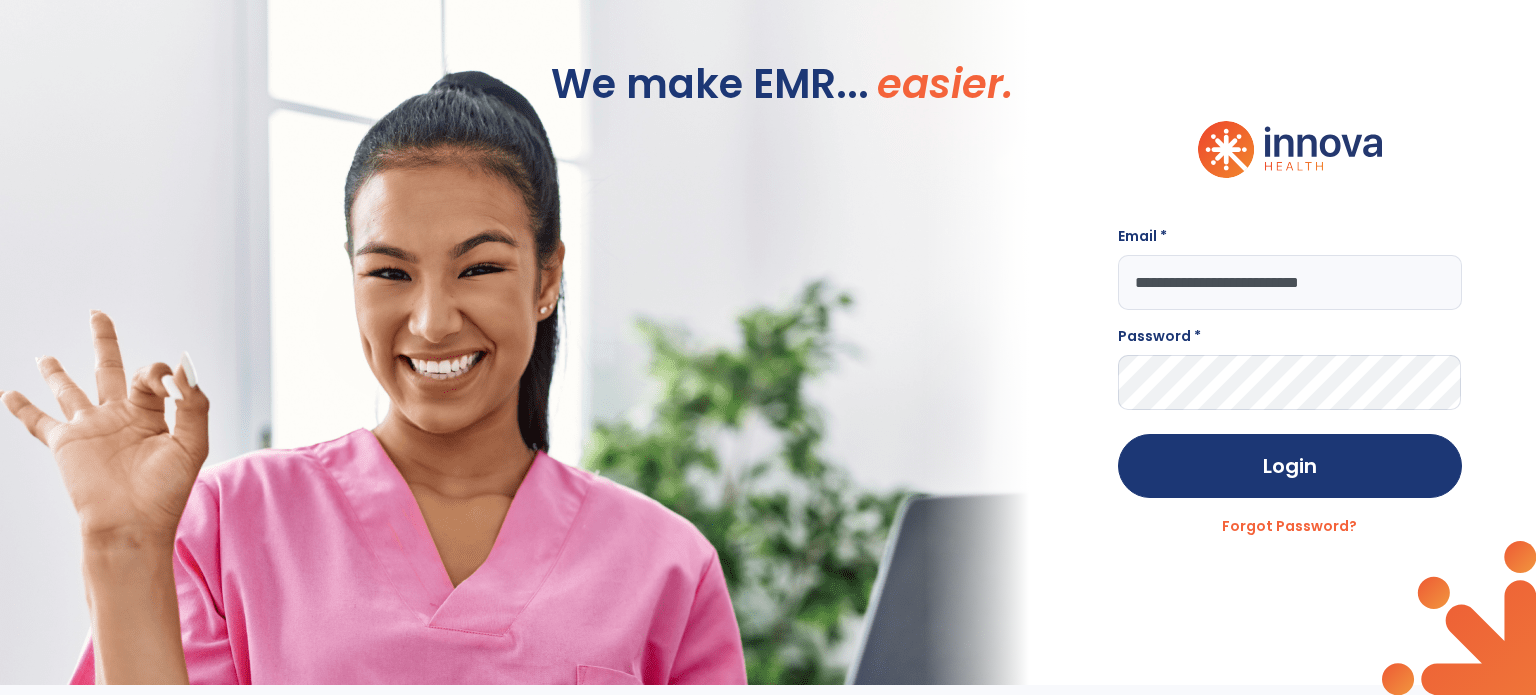 scroll, scrollTop: 0, scrollLeft: 0, axis: both 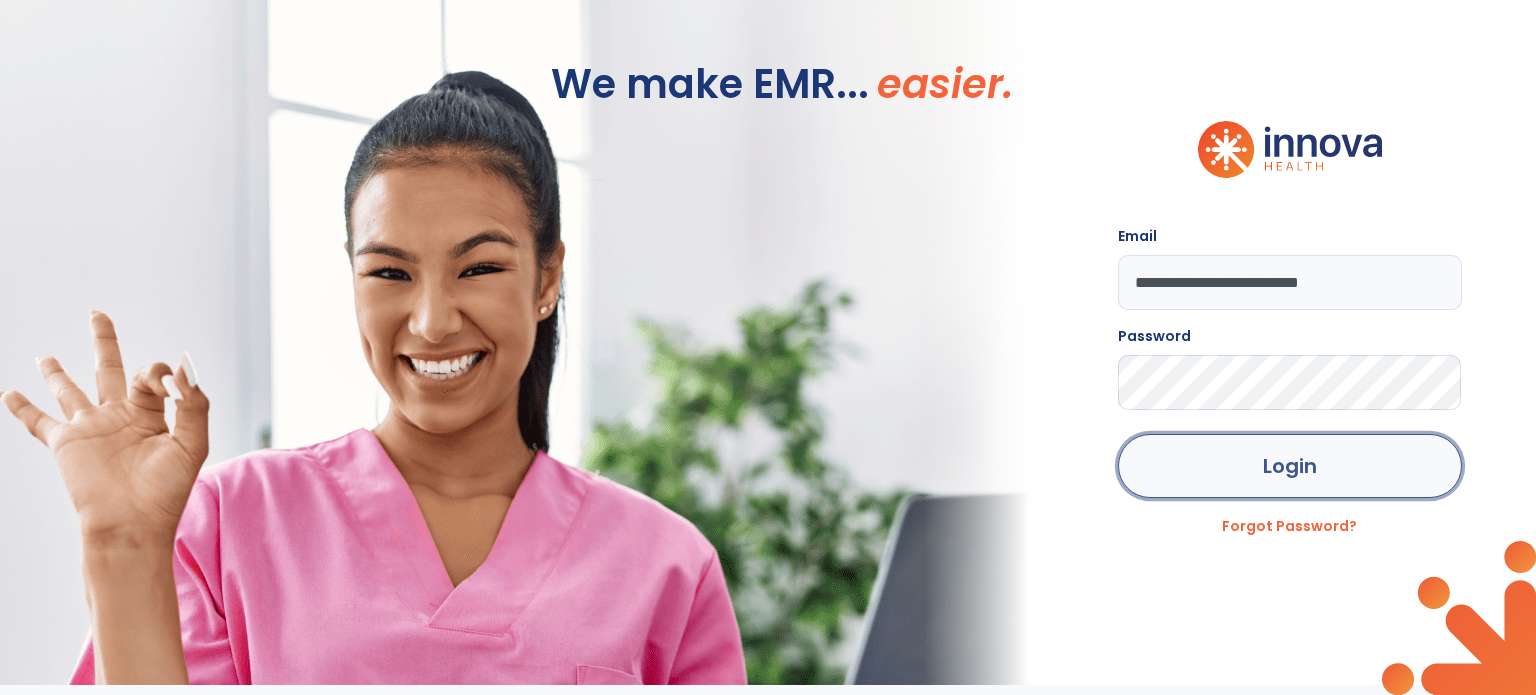 click on "Login" 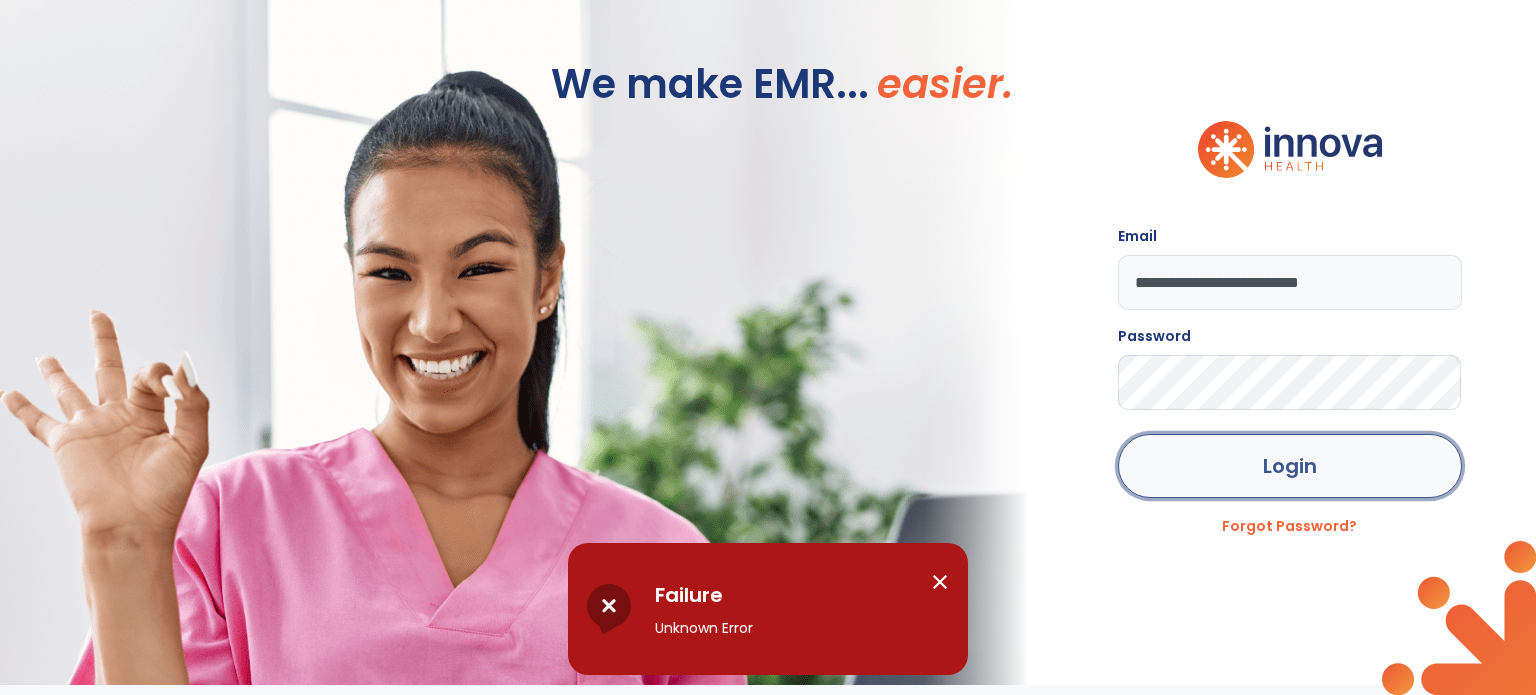 click on "Login" 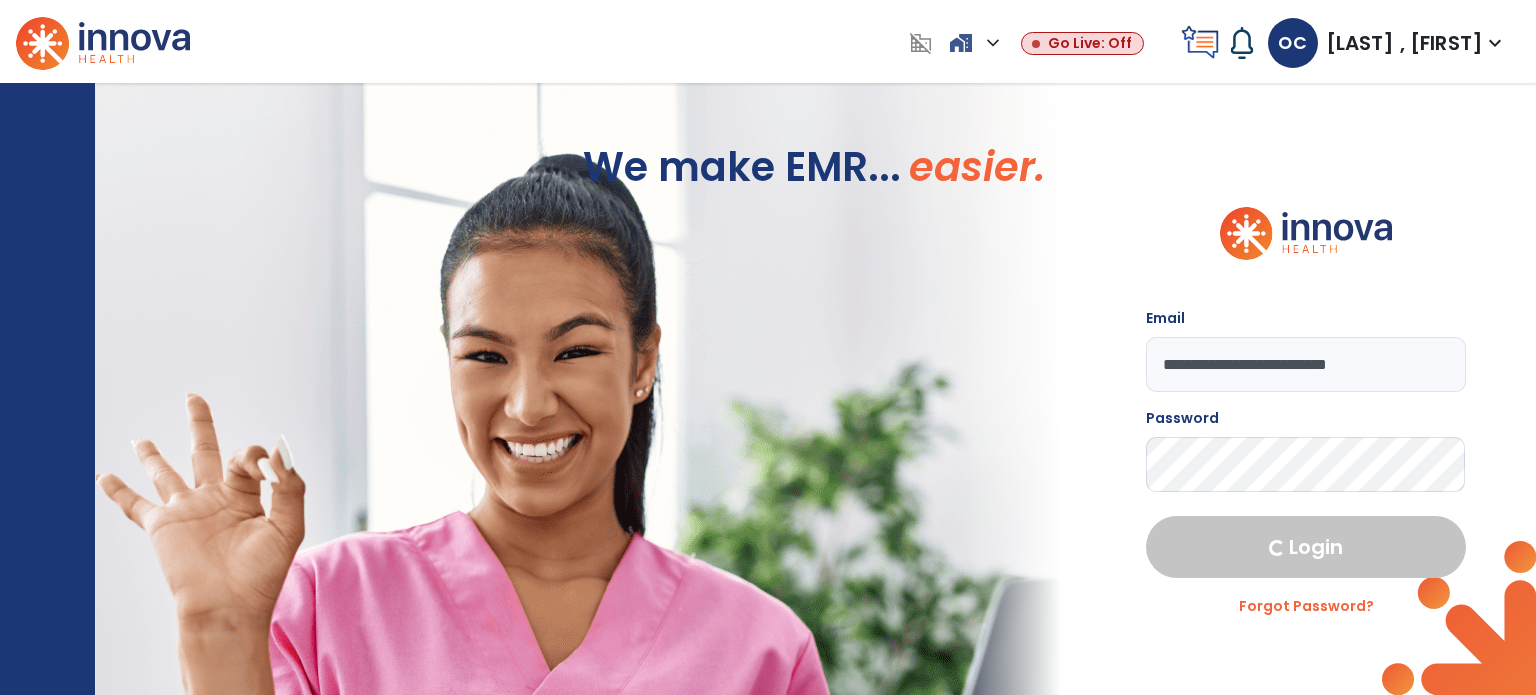 select on "****" 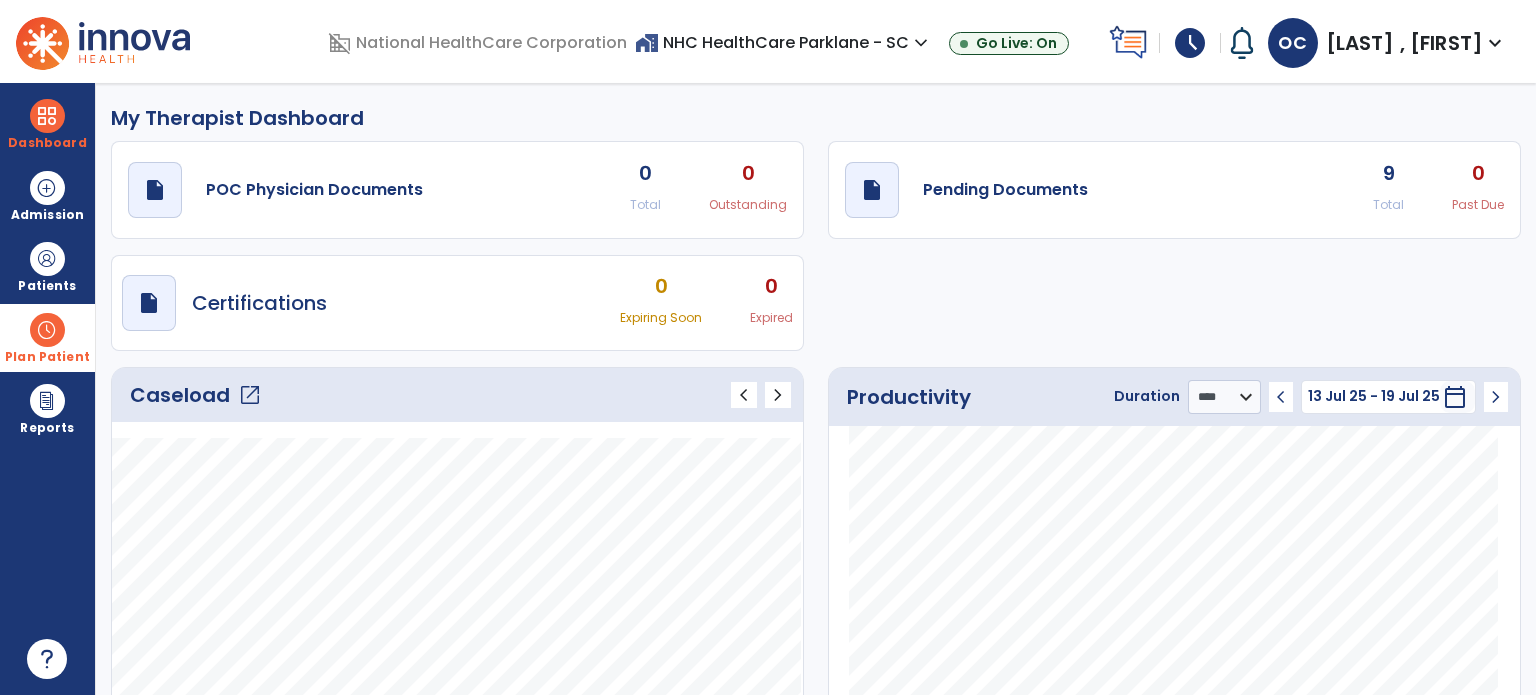 click at bounding box center (47, 330) 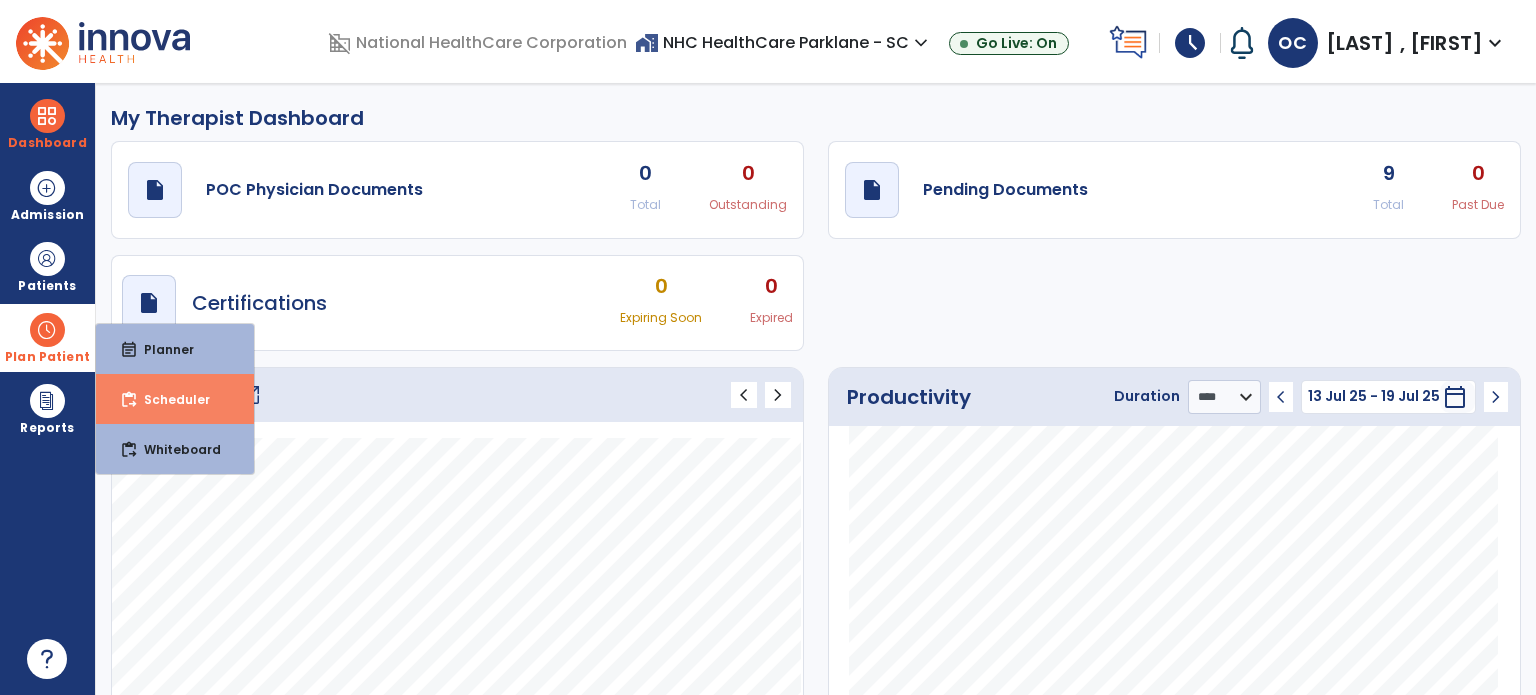 click on "content_paste_go  Scheduler" at bounding box center [175, 399] 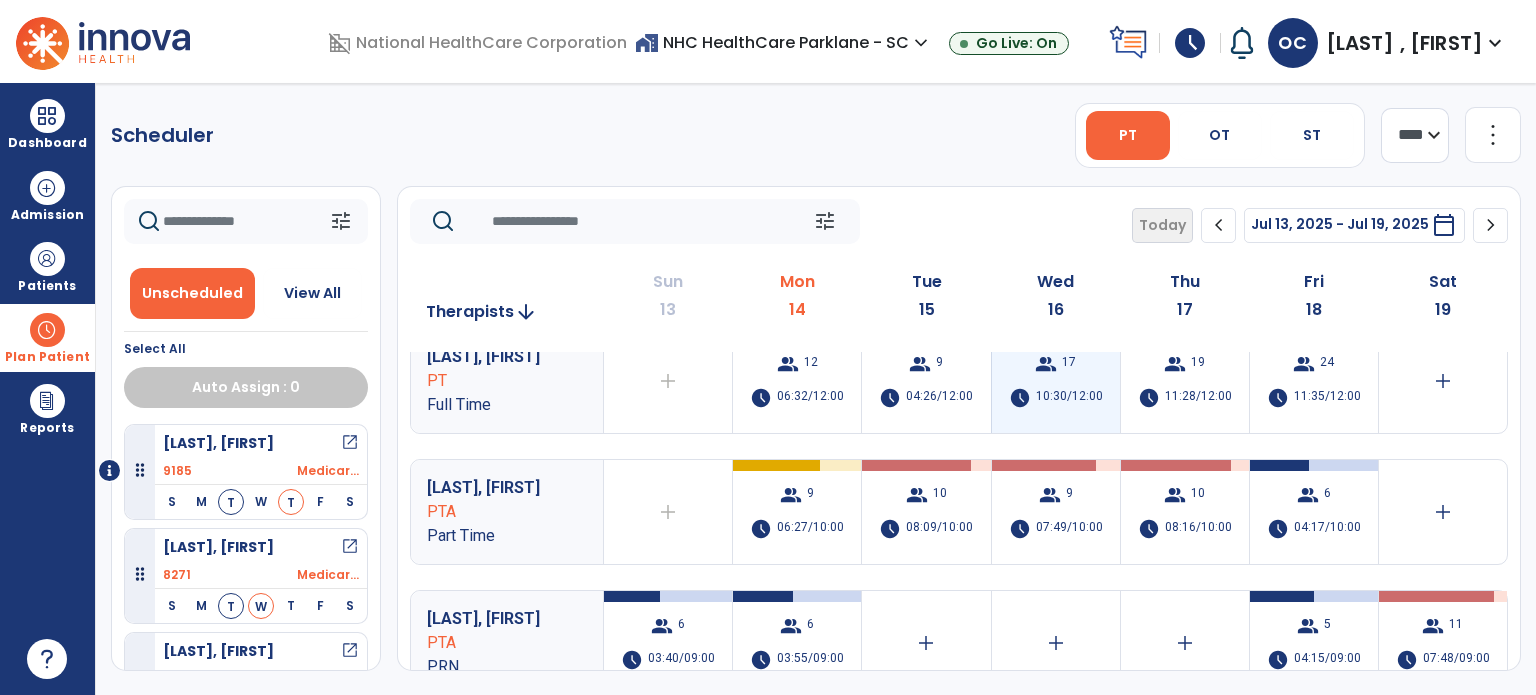 scroll, scrollTop: 156, scrollLeft: 0, axis: vertical 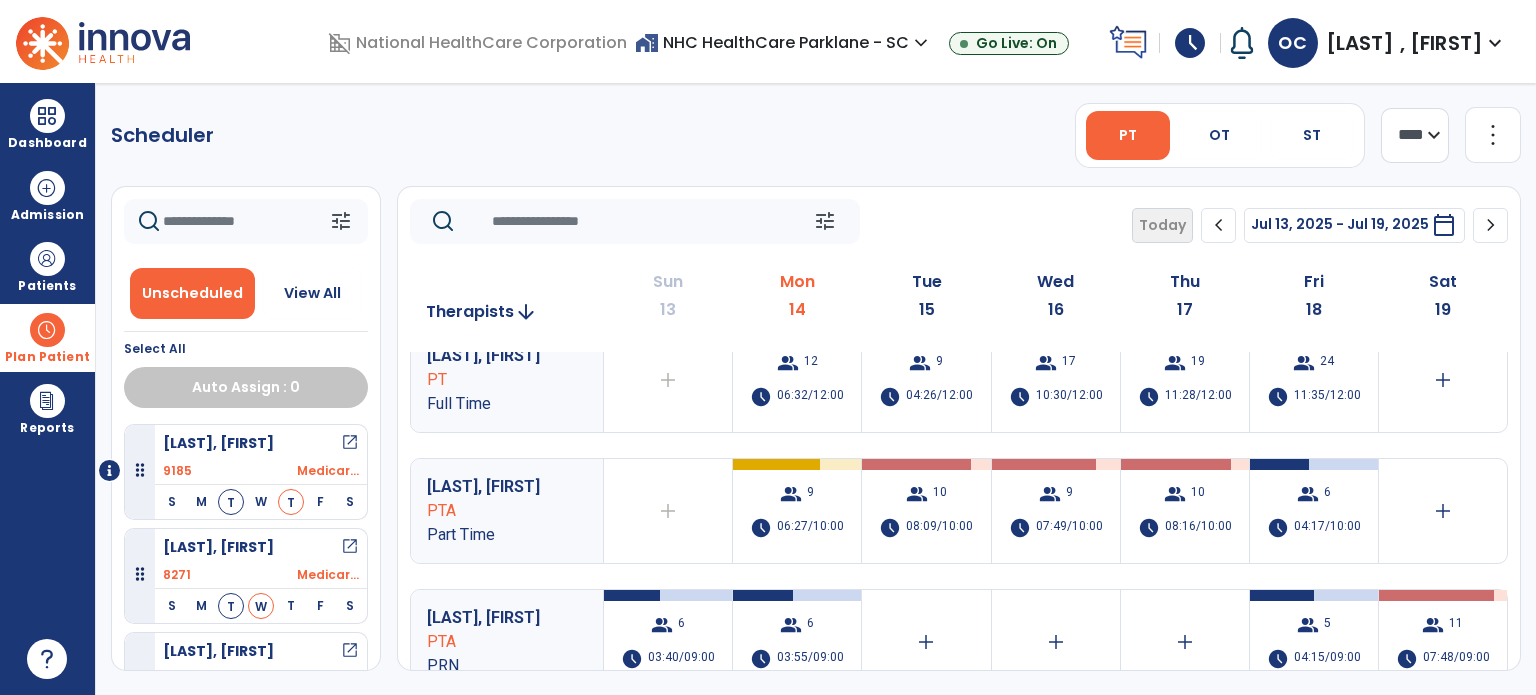 click 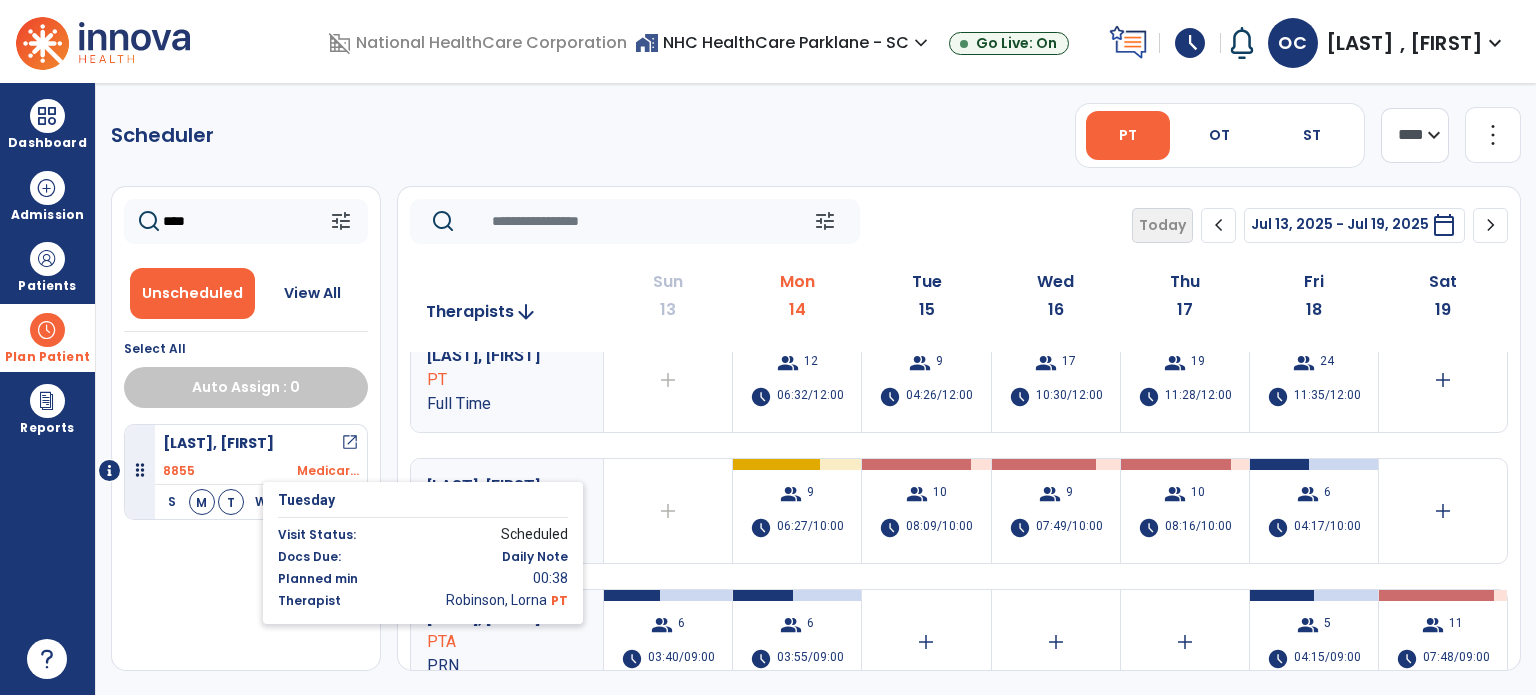 type on "****" 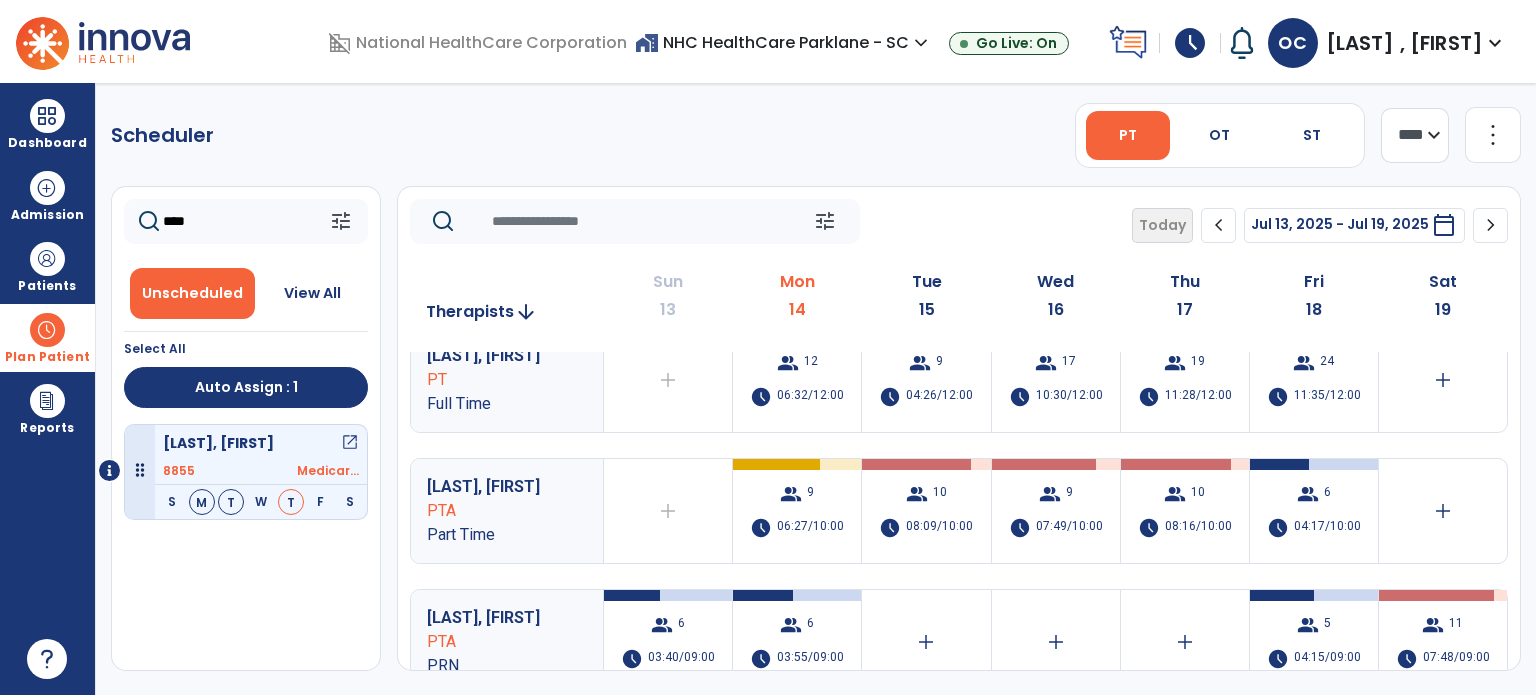 click on "****" 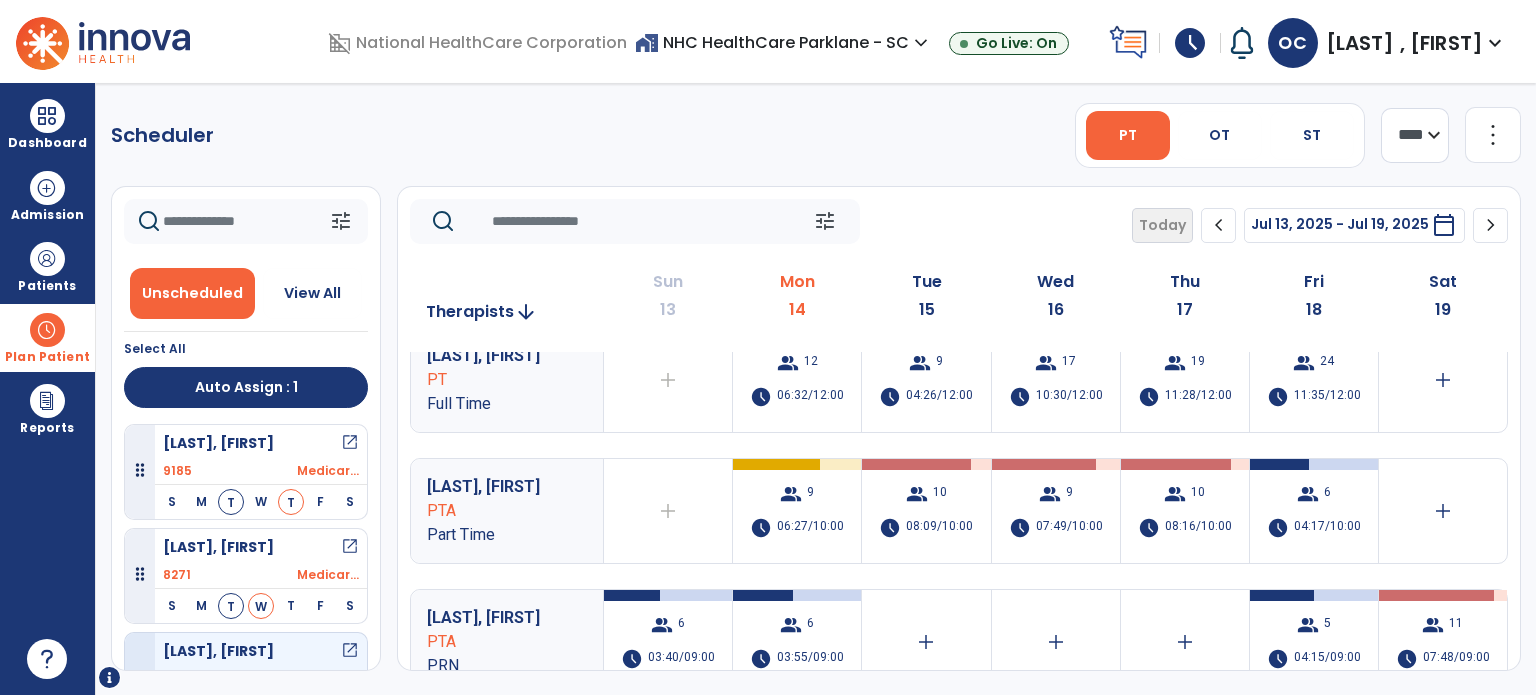 click 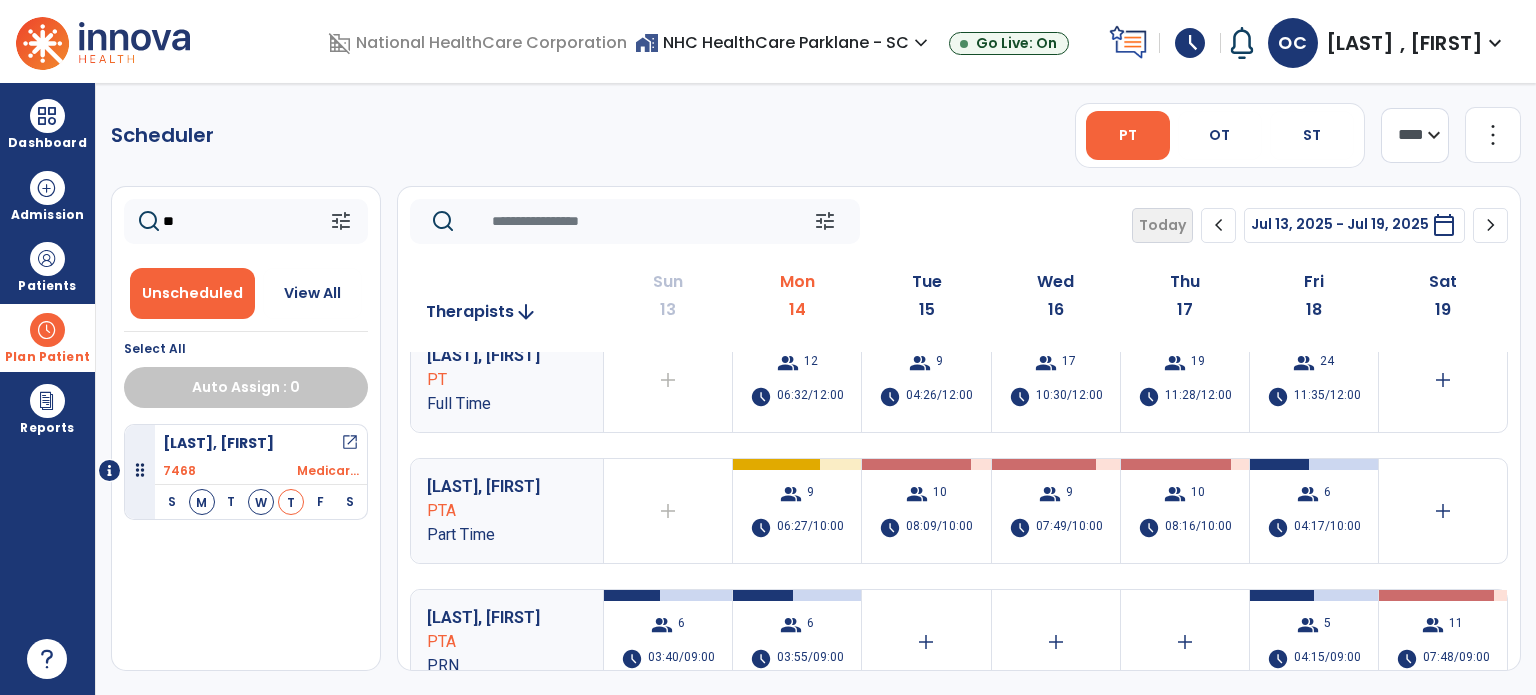 type on "*" 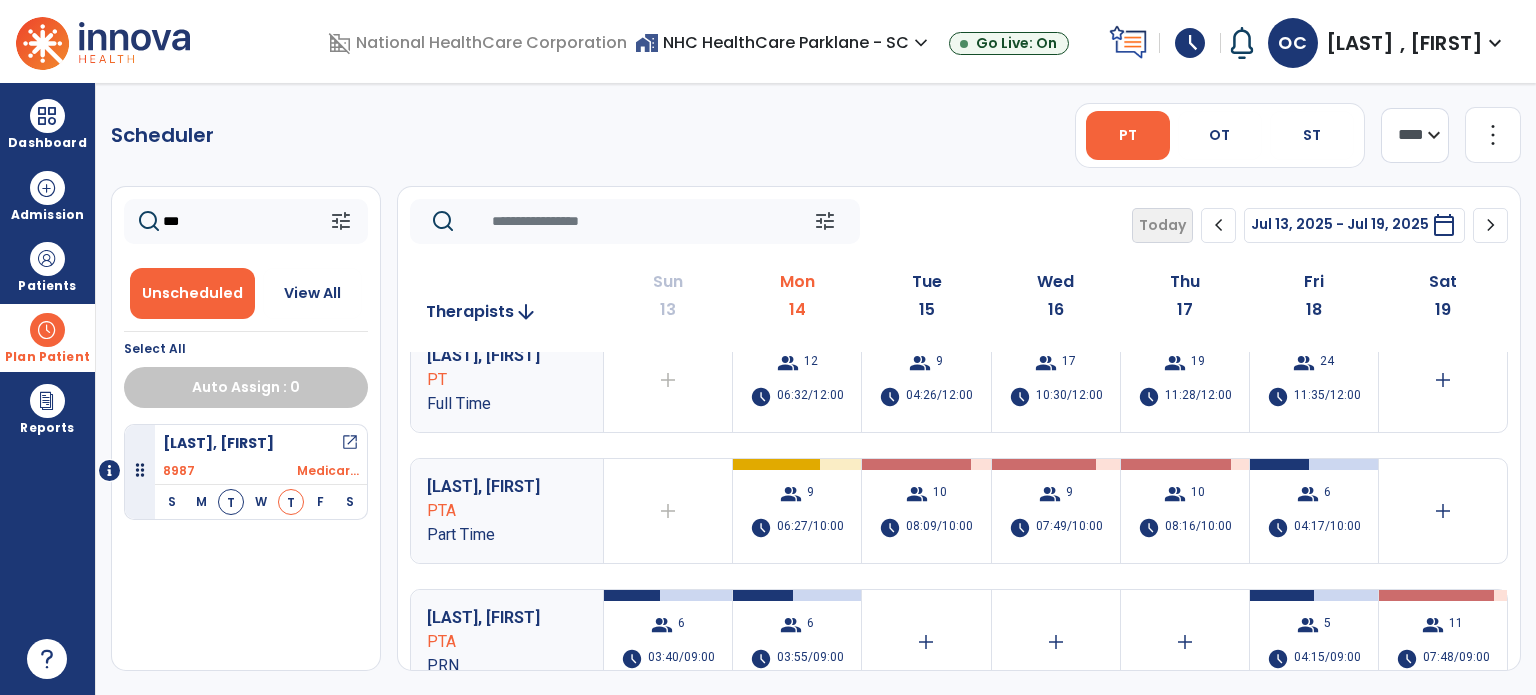 type on "****" 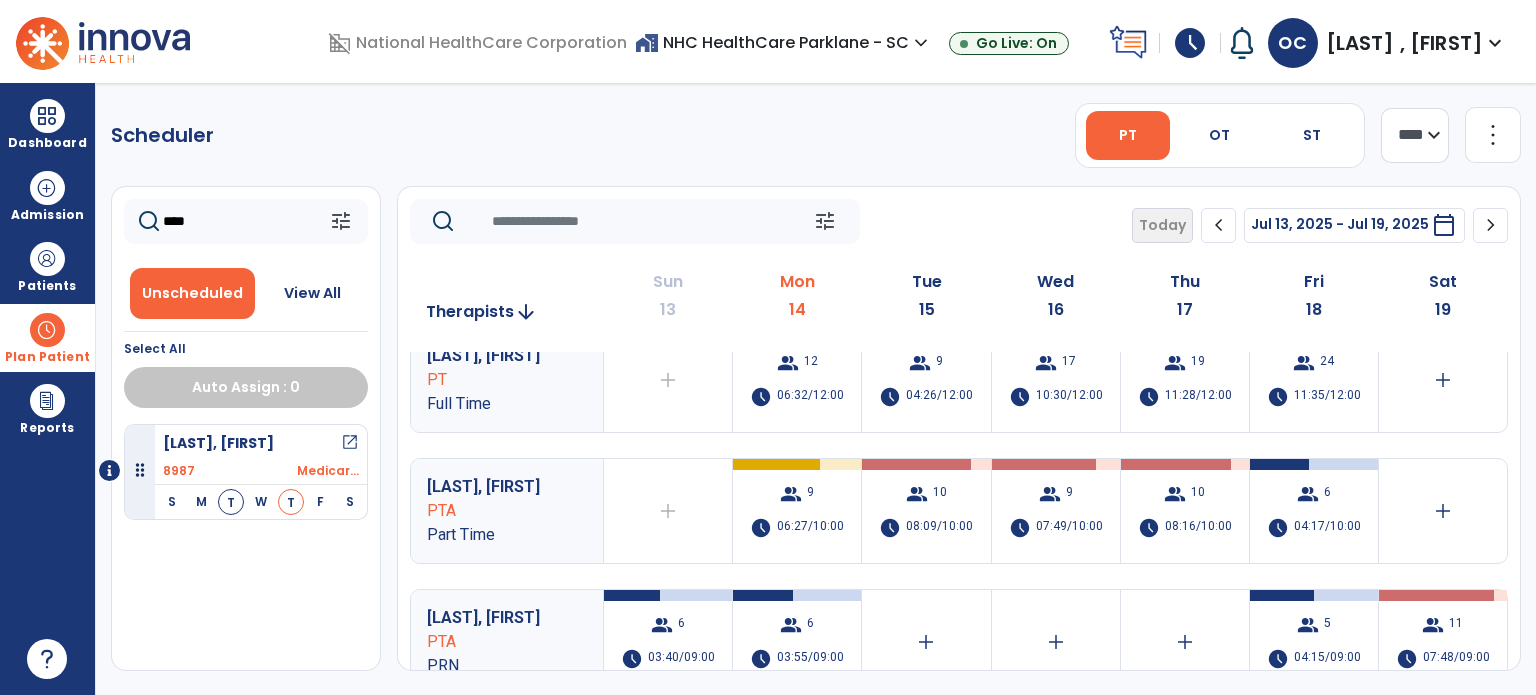 click on "****" 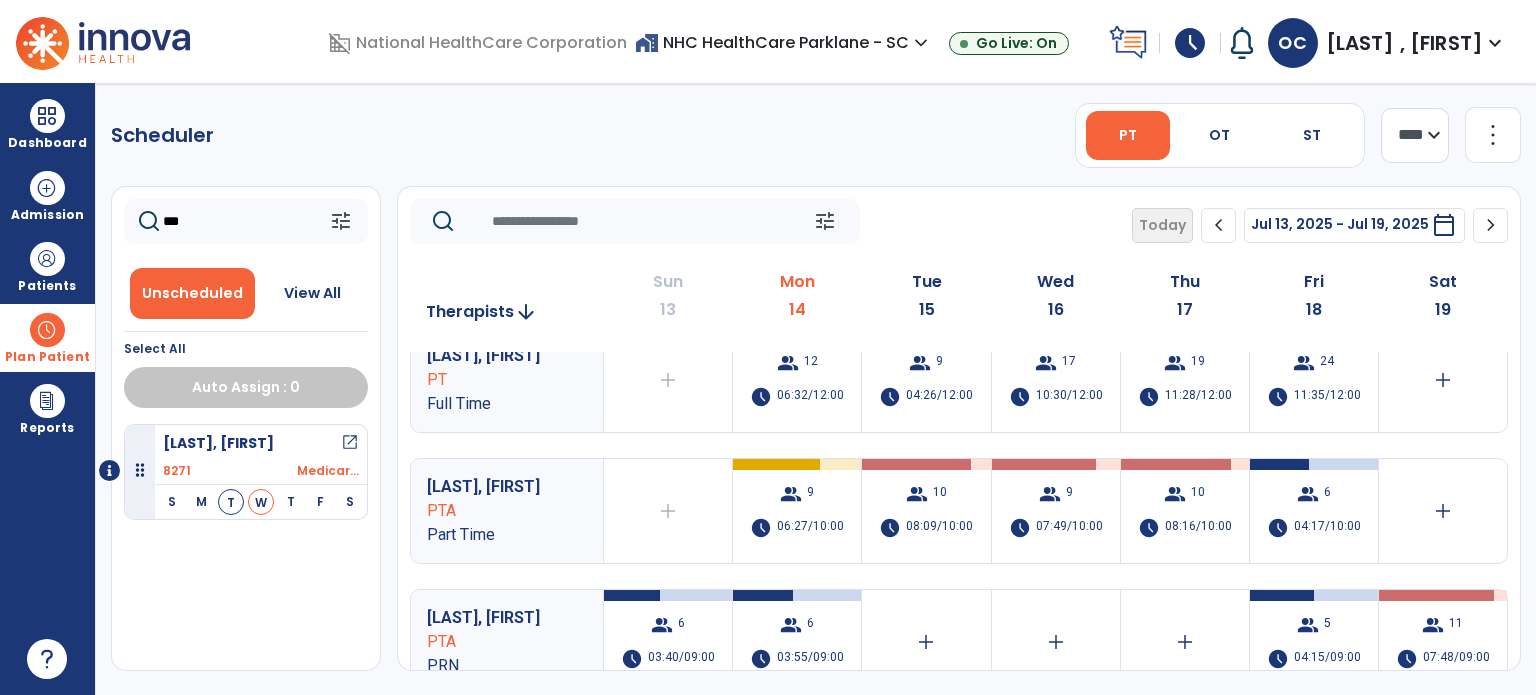 type on "****" 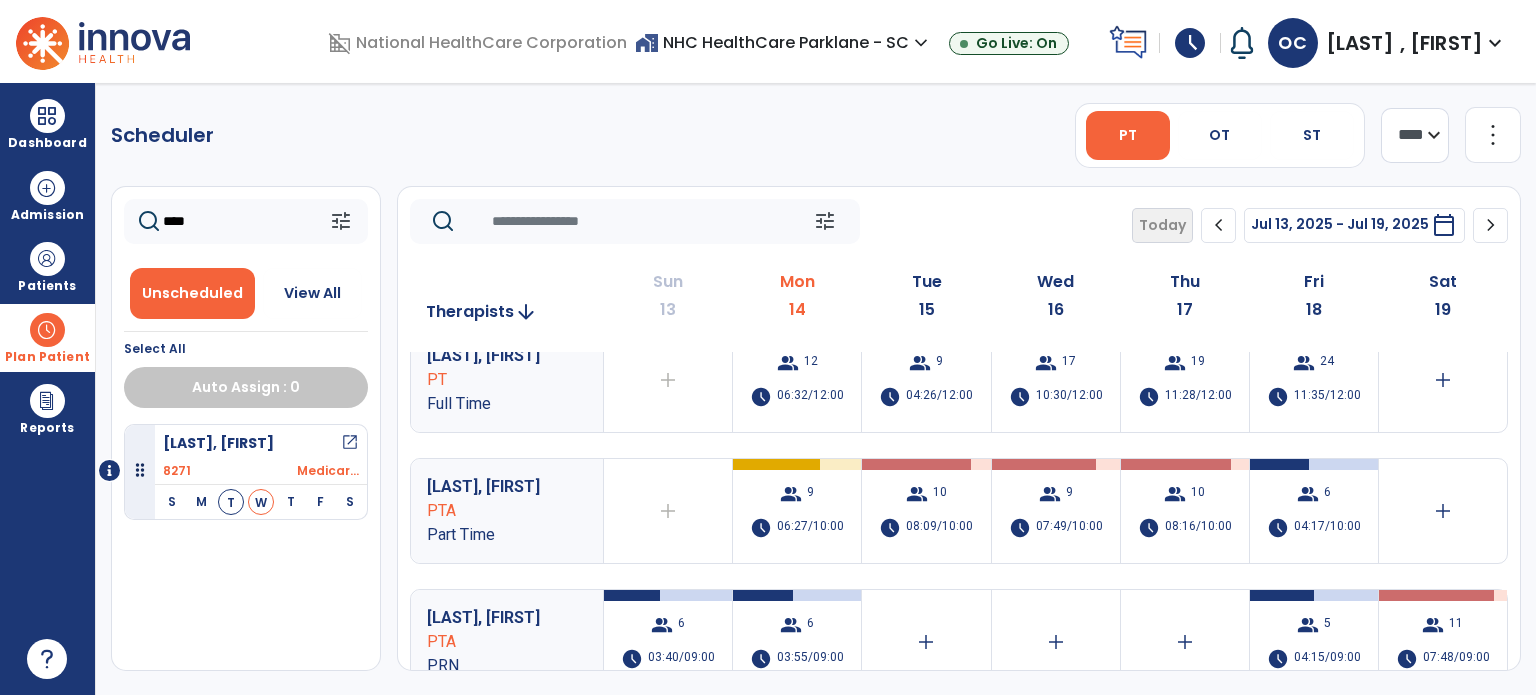 click on "****" 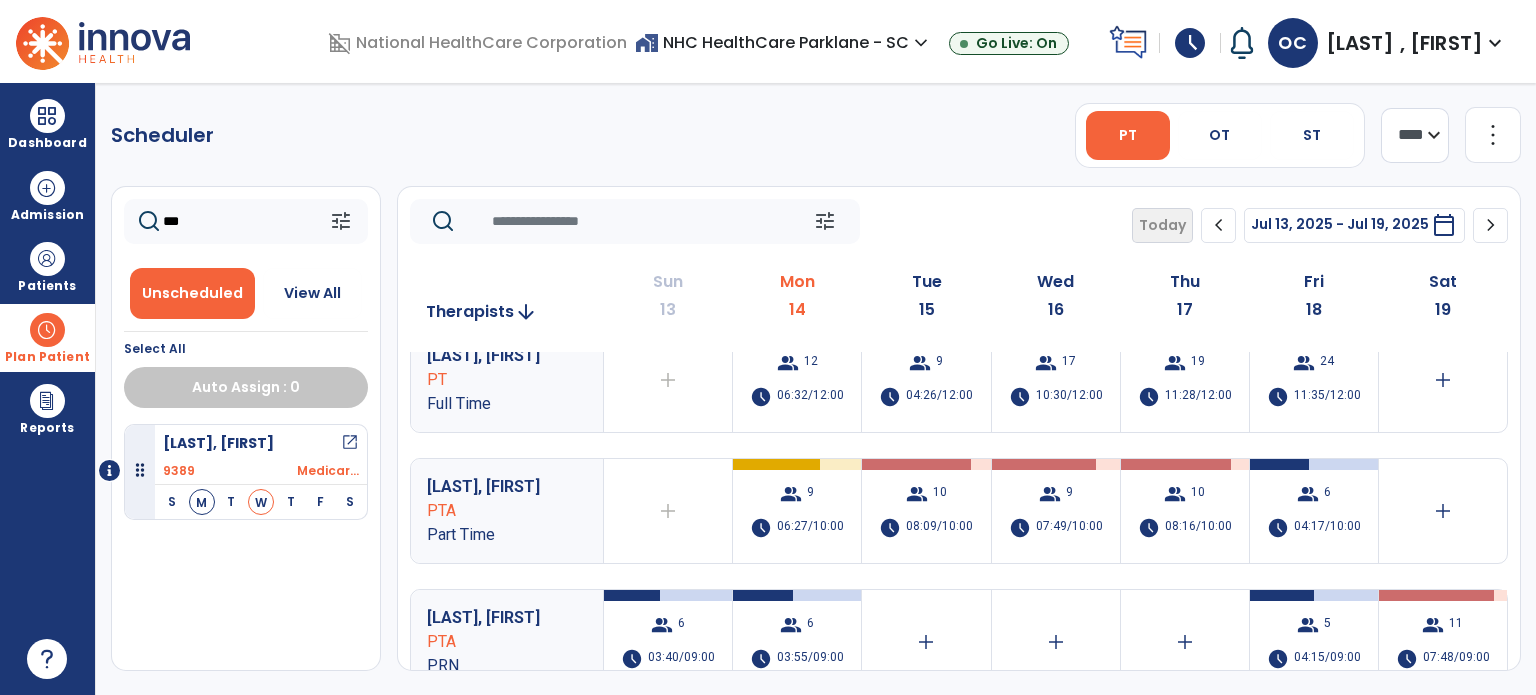type on "***" 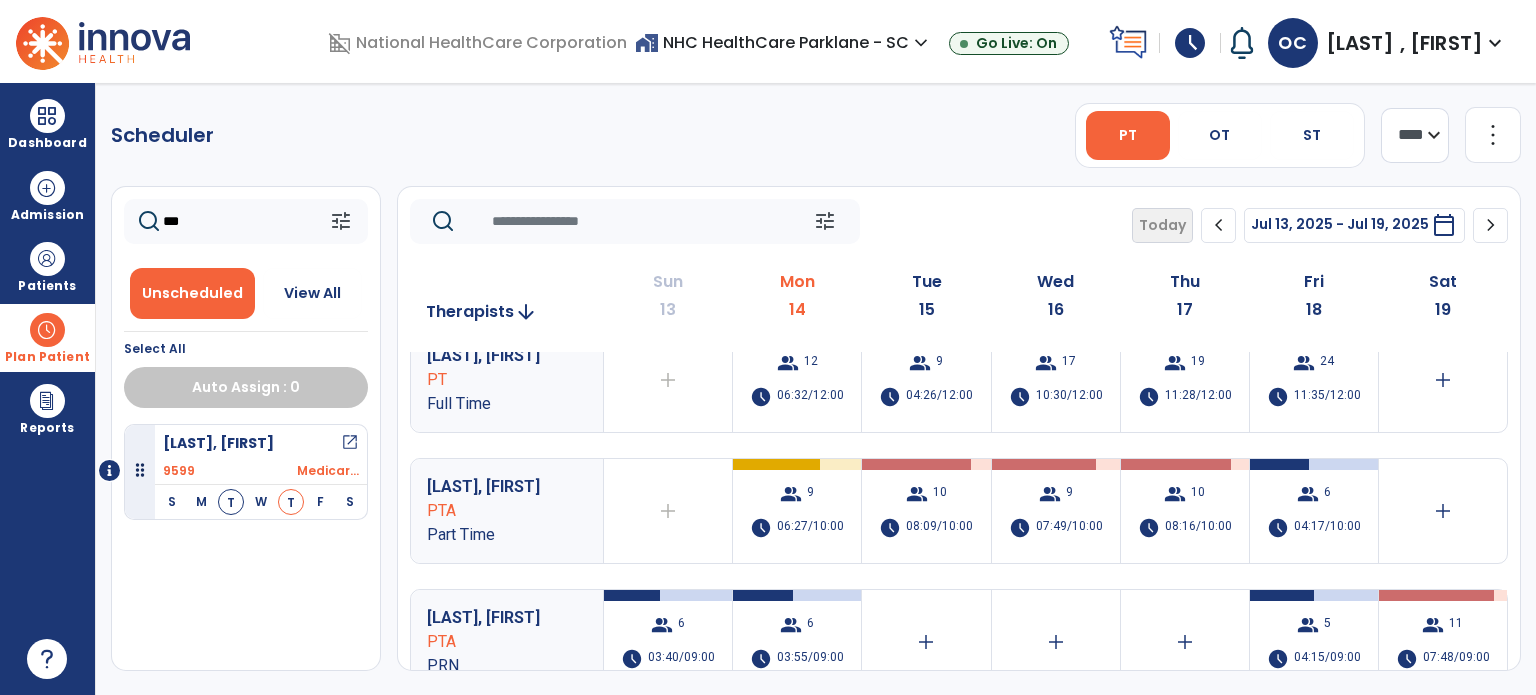 type on "****" 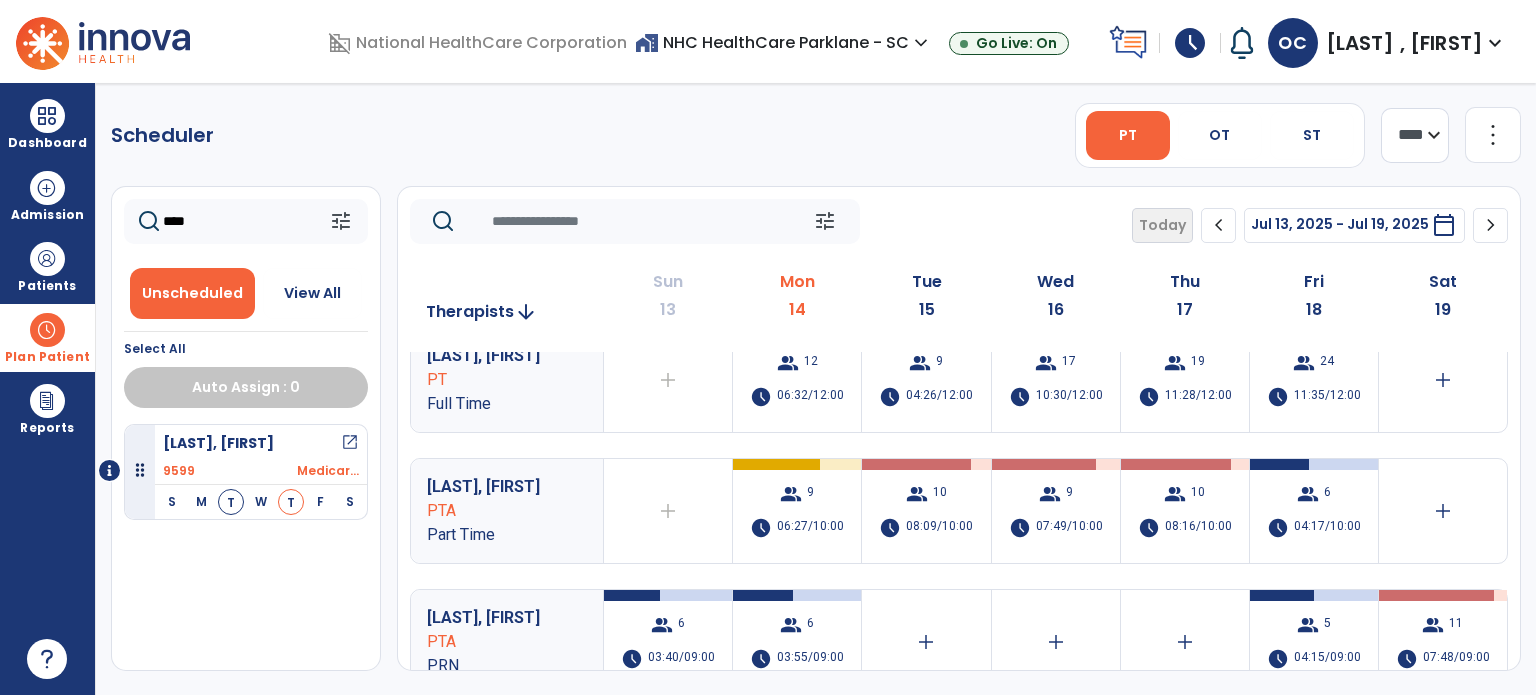 click on "****" 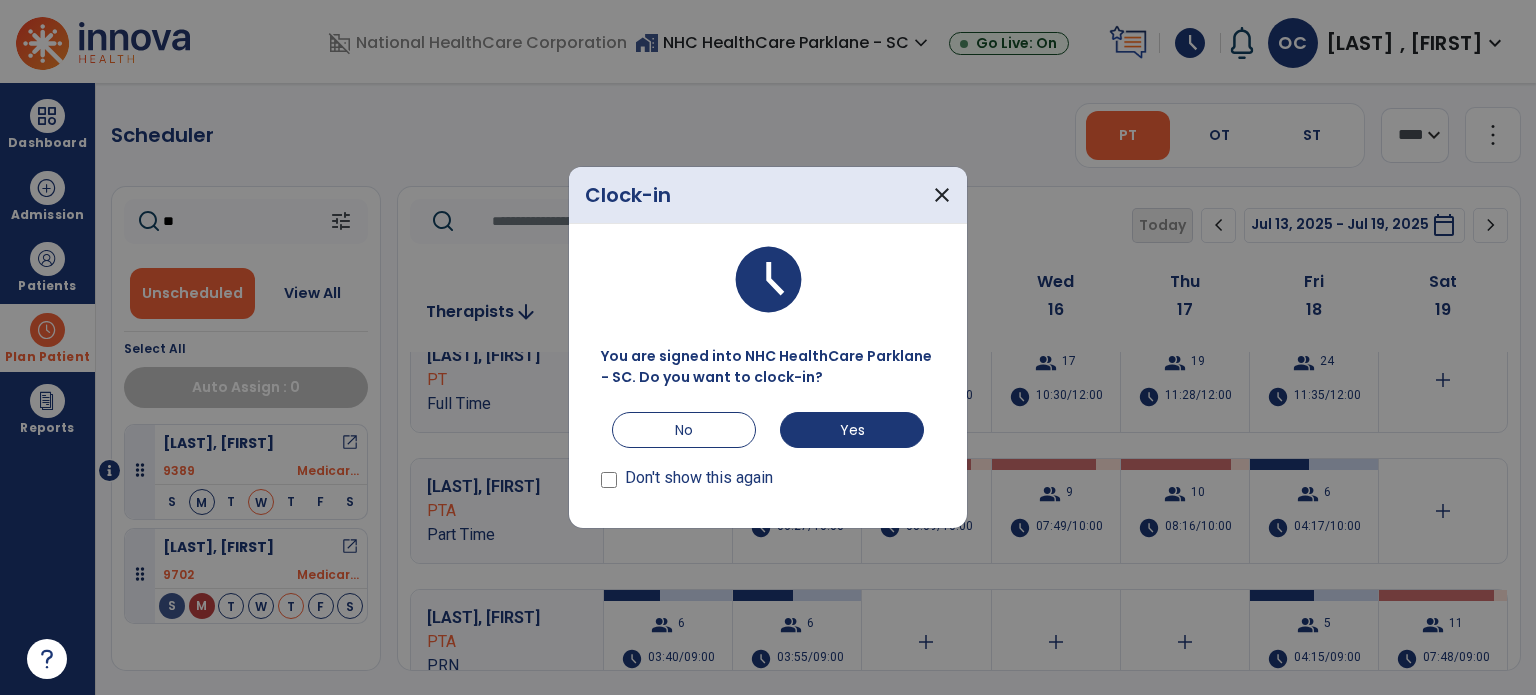 click on "Clock-in   close" at bounding box center [768, 195] 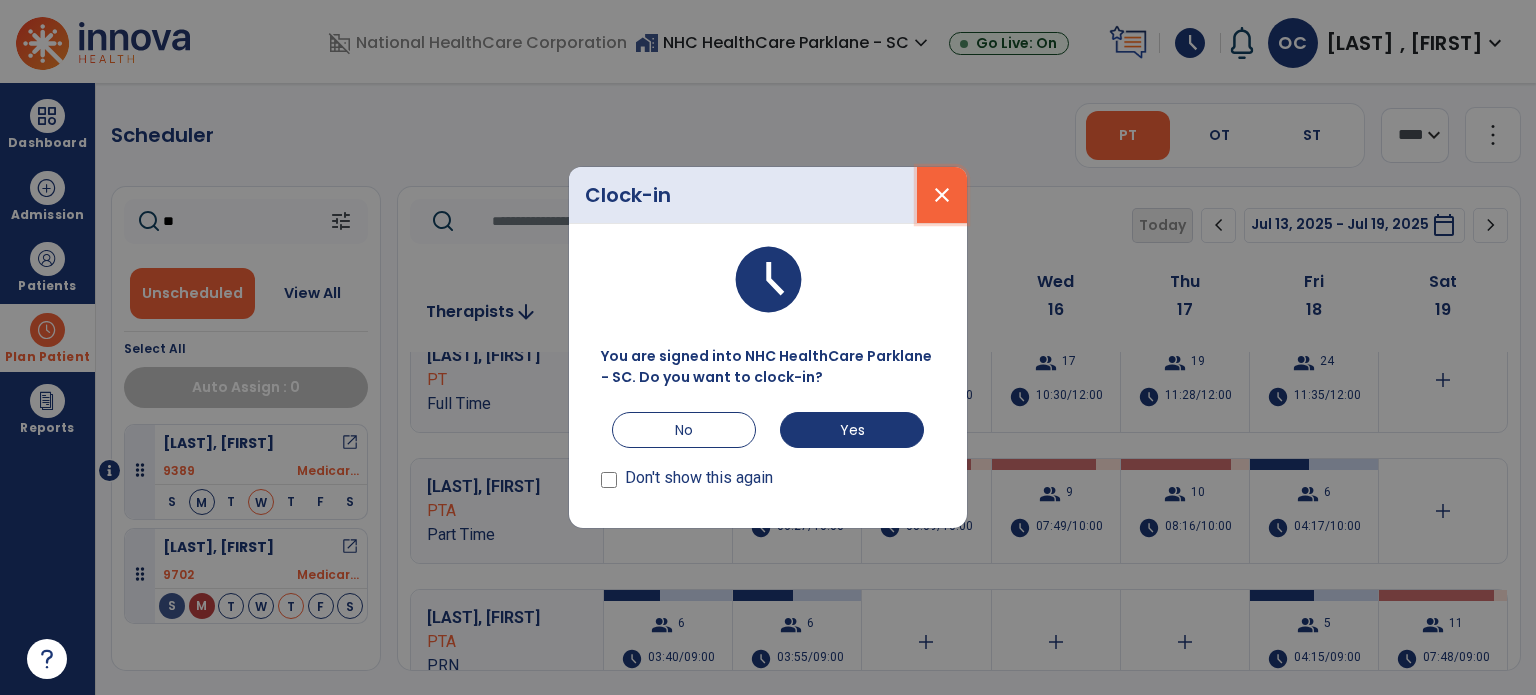click on "close" at bounding box center [942, 195] 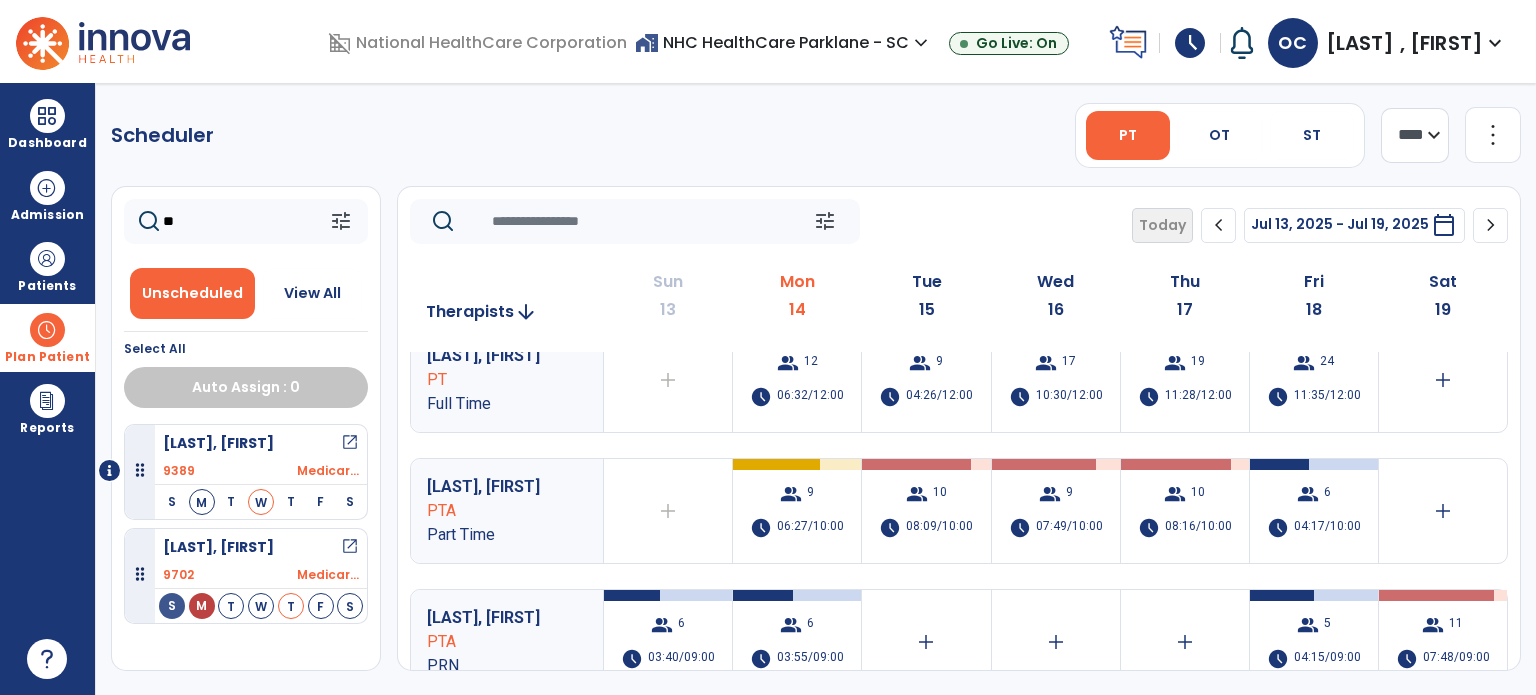 drag, startPoint x: 879, startPoint y: 181, endPoint x: 923, endPoint y: 161, distance: 48.332184 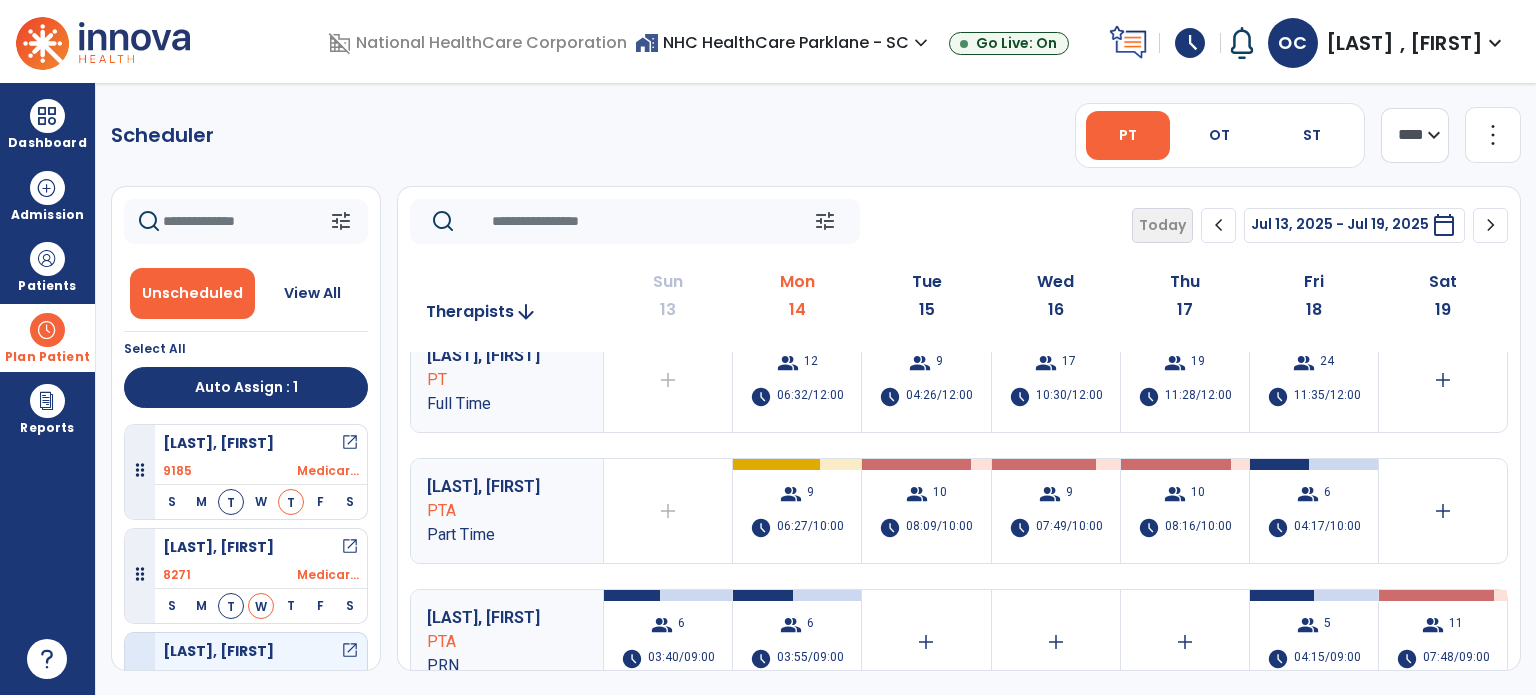 type 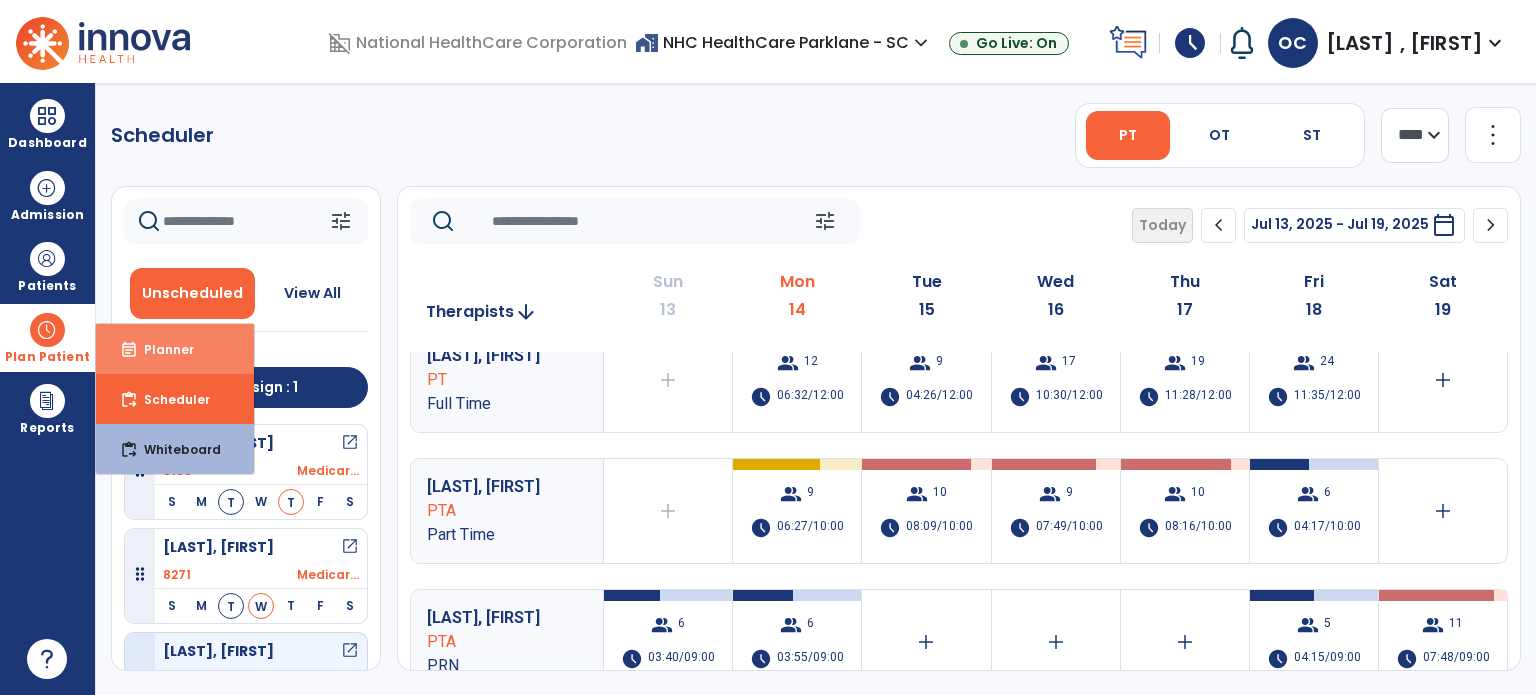 click on "event_note  Planner" at bounding box center (175, 349) 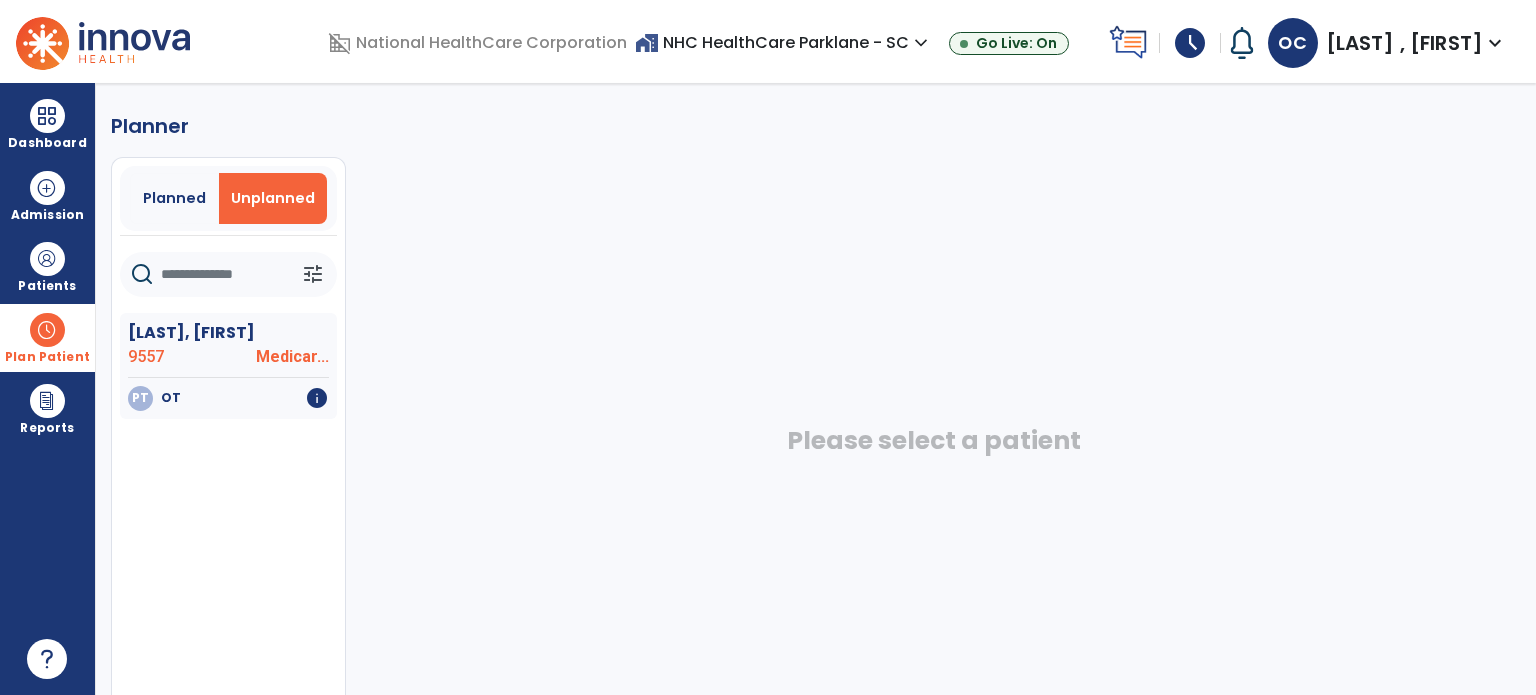 click 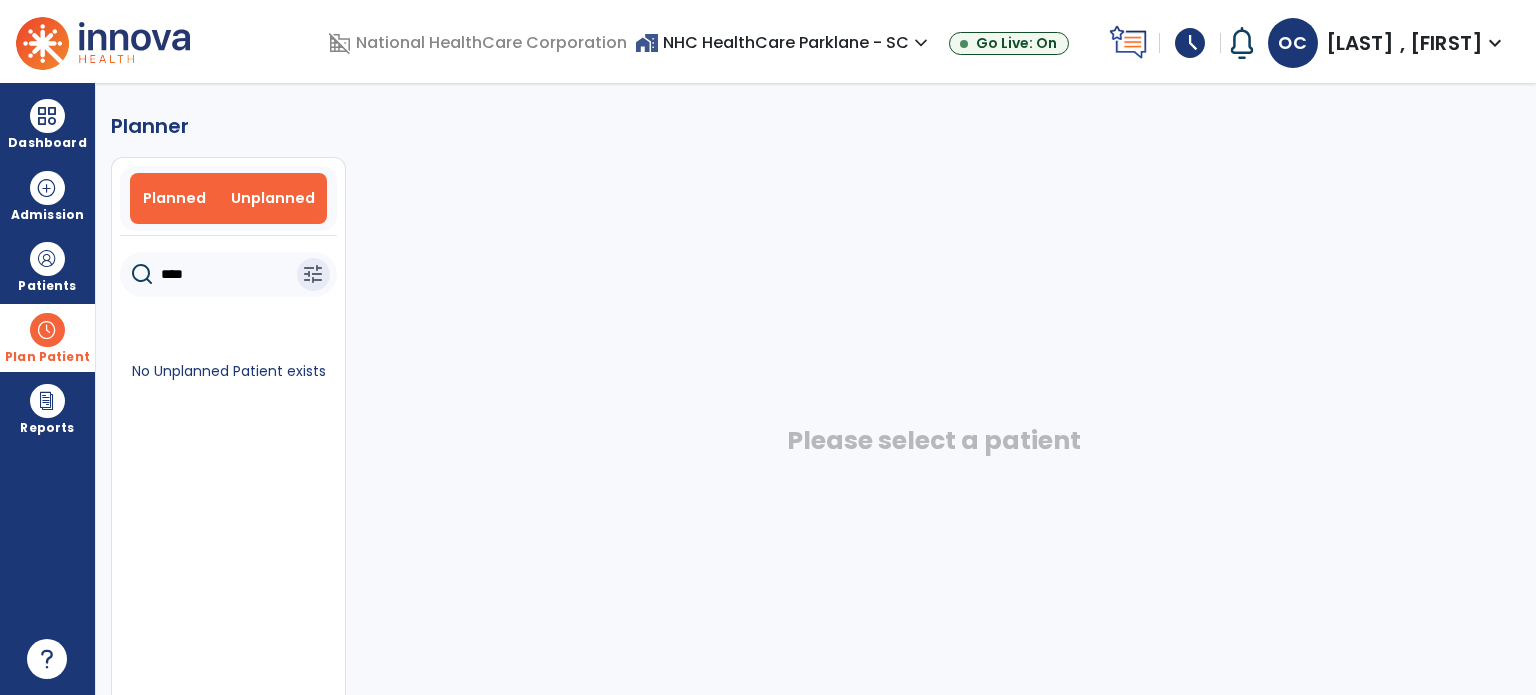 type on "****" 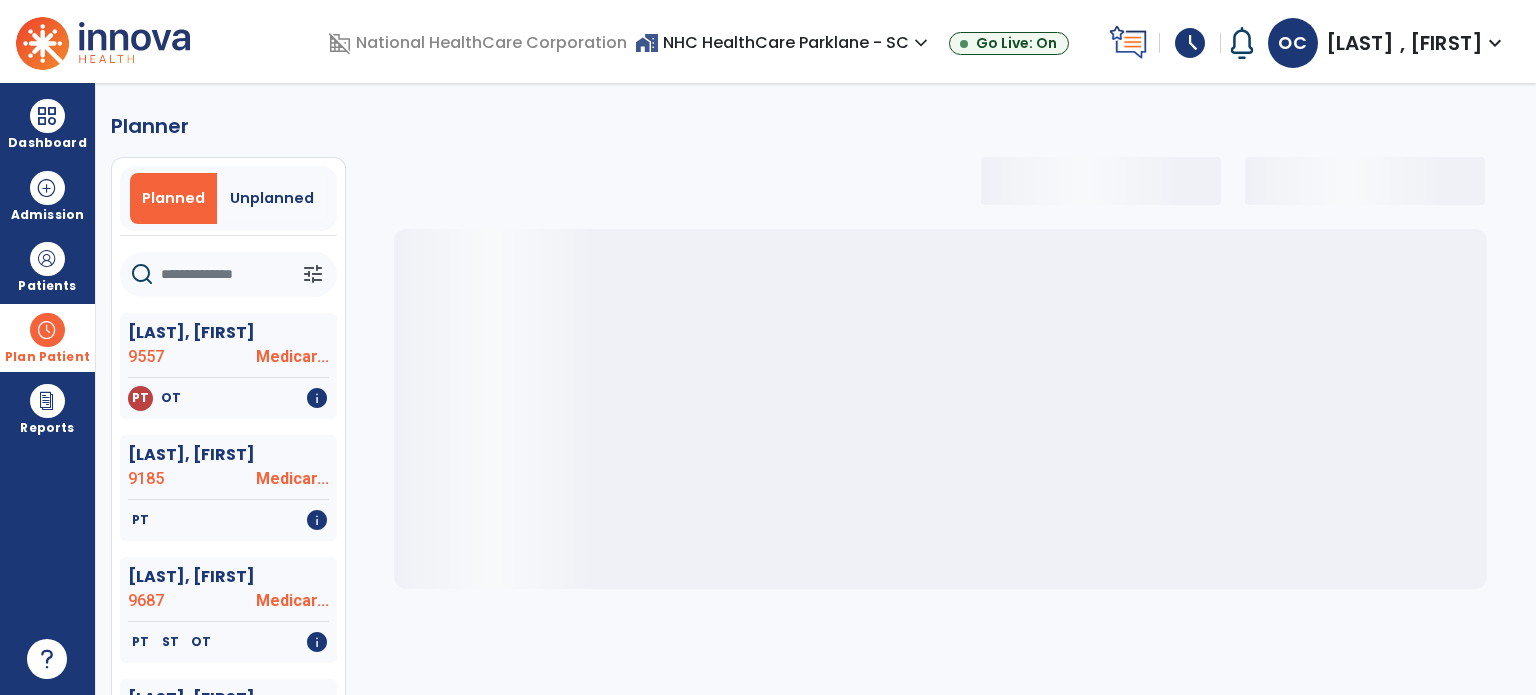 click 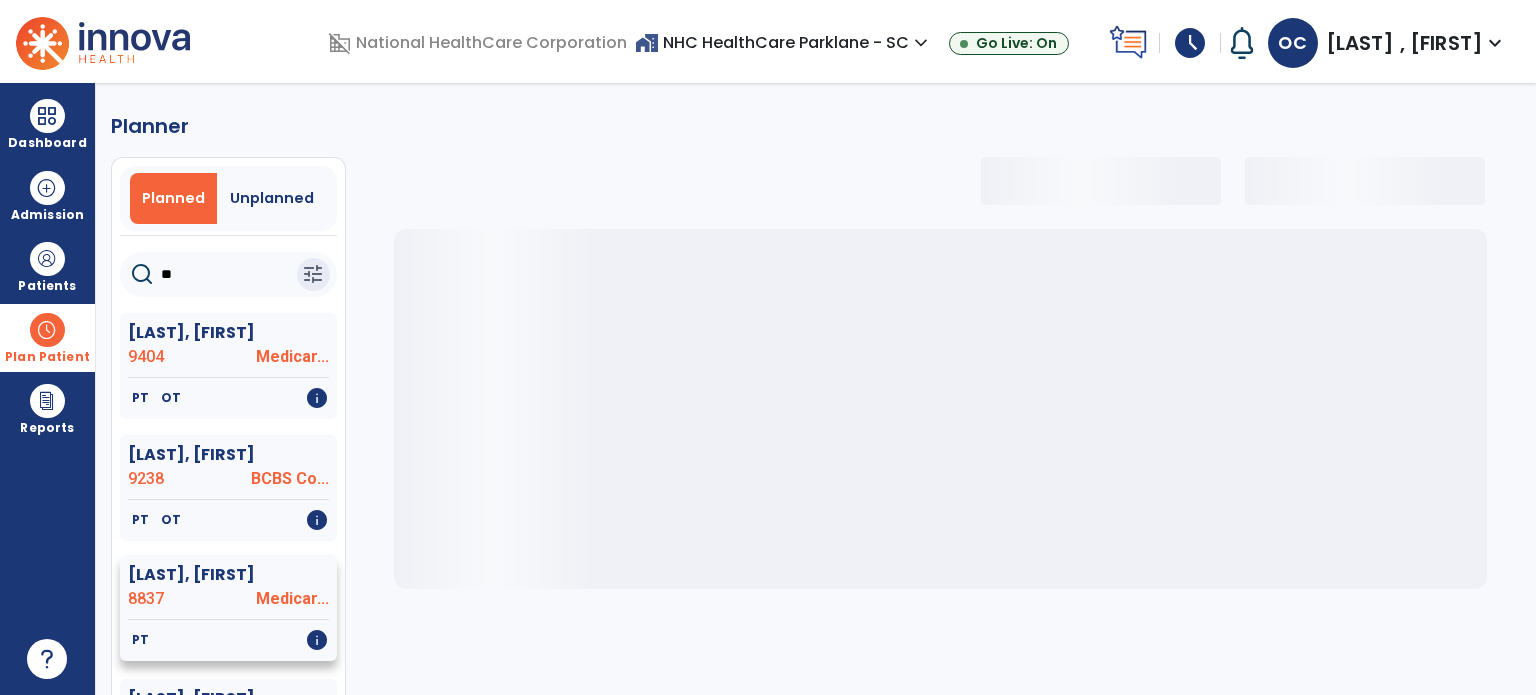 type on "**" 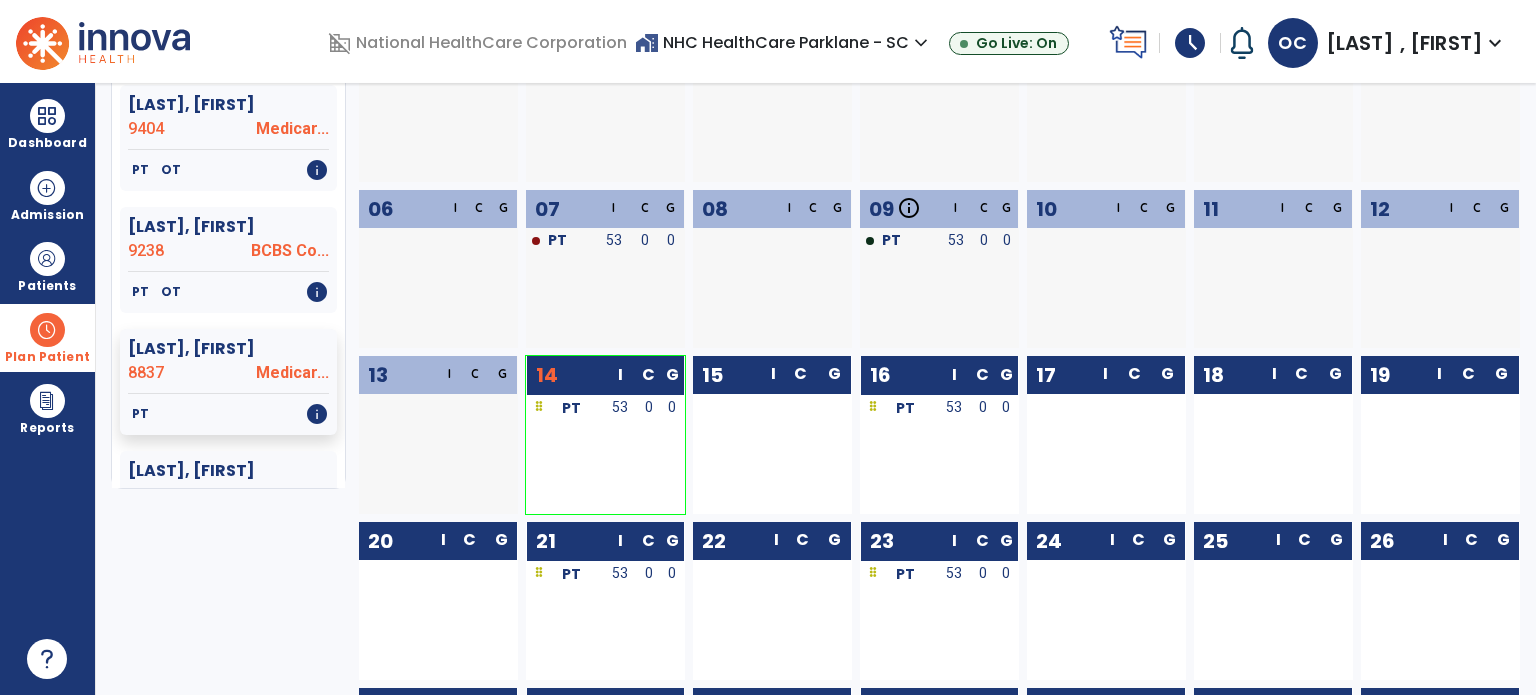 scroll, scrollTop: 236, scrollLeft: 0, axis: vertical 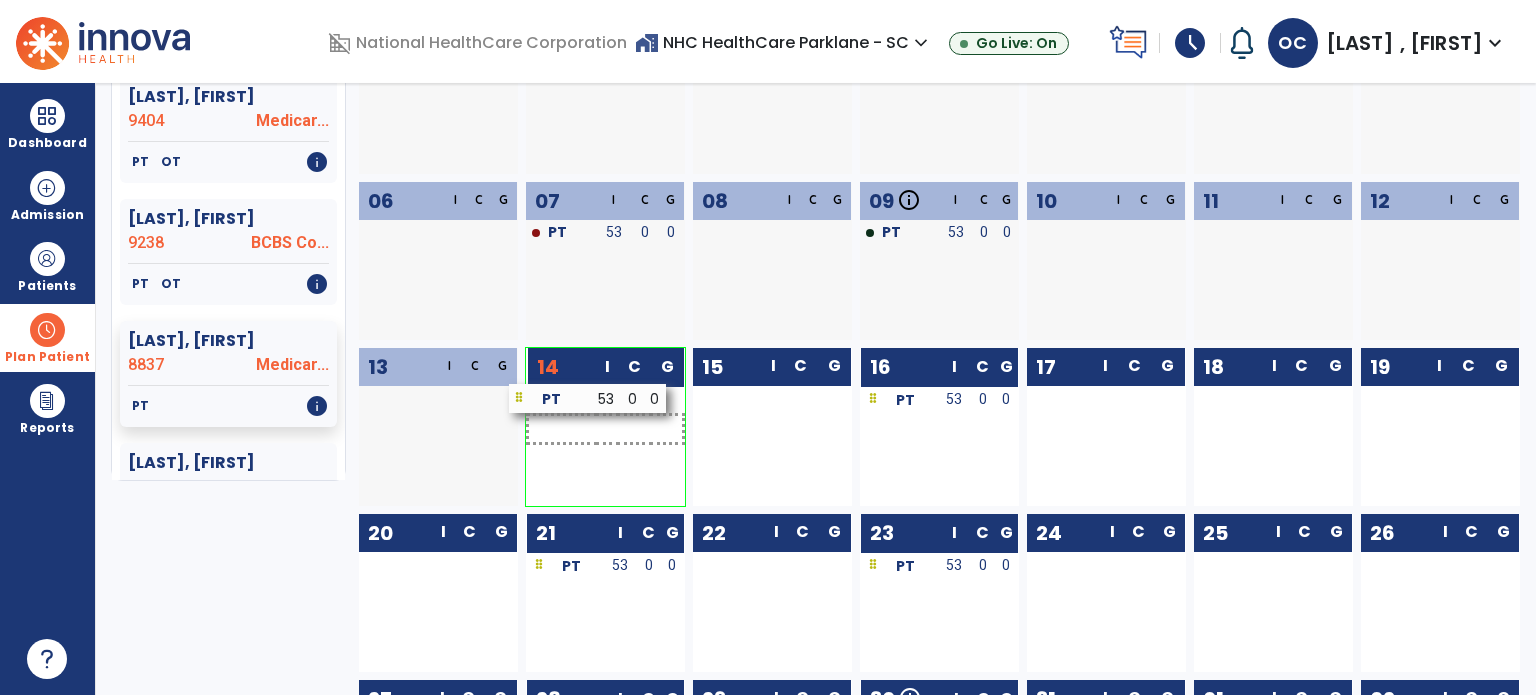 drag, startPoint x: 596, startPoint y: 408, endPoint x: 577, endPoint y: 399, distance: 21.023796 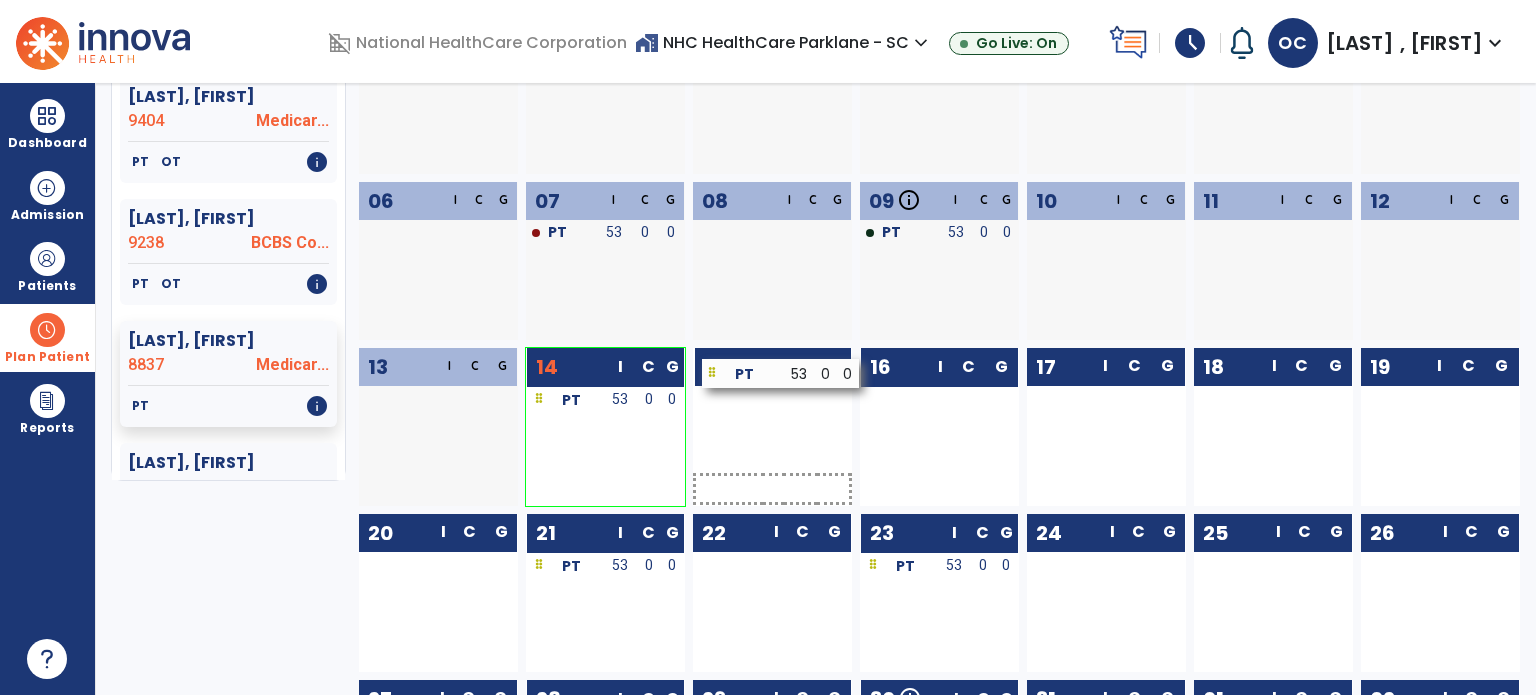 drag, startPoint x: 922, startPoint y: 411, endPoint x: 764, endPoint y: 385, distance: 160.12495 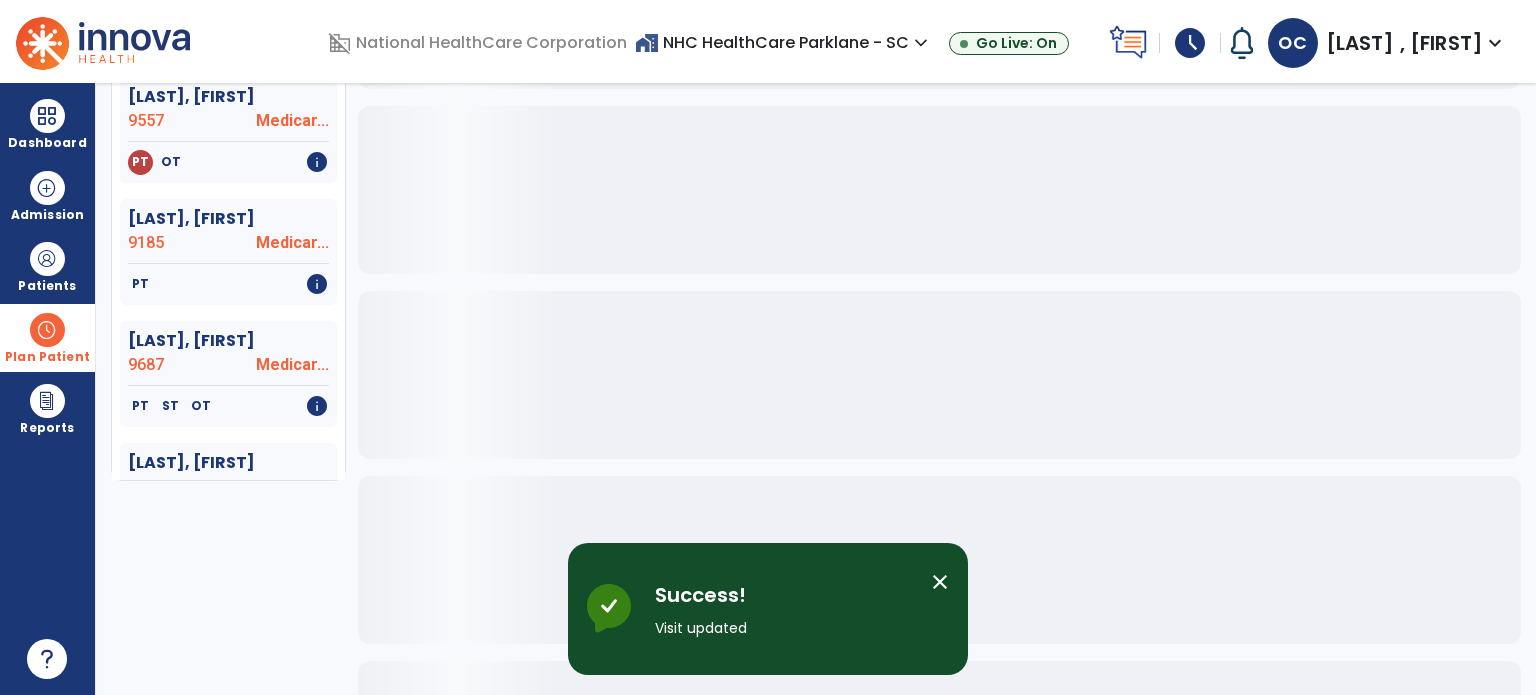 click on "close" at bounding box center [940, 582] 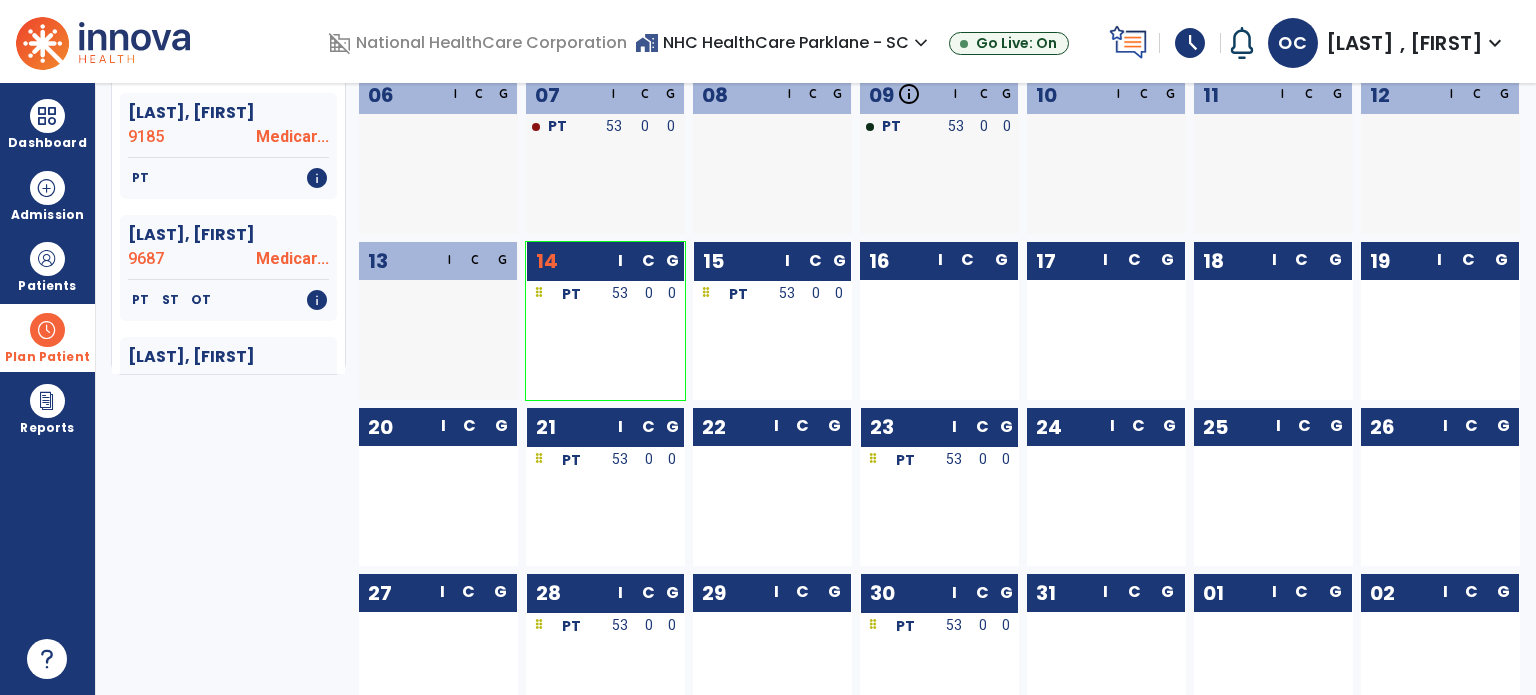 scroll, scrollTop: 0, scrollLeft: 0, axis: both 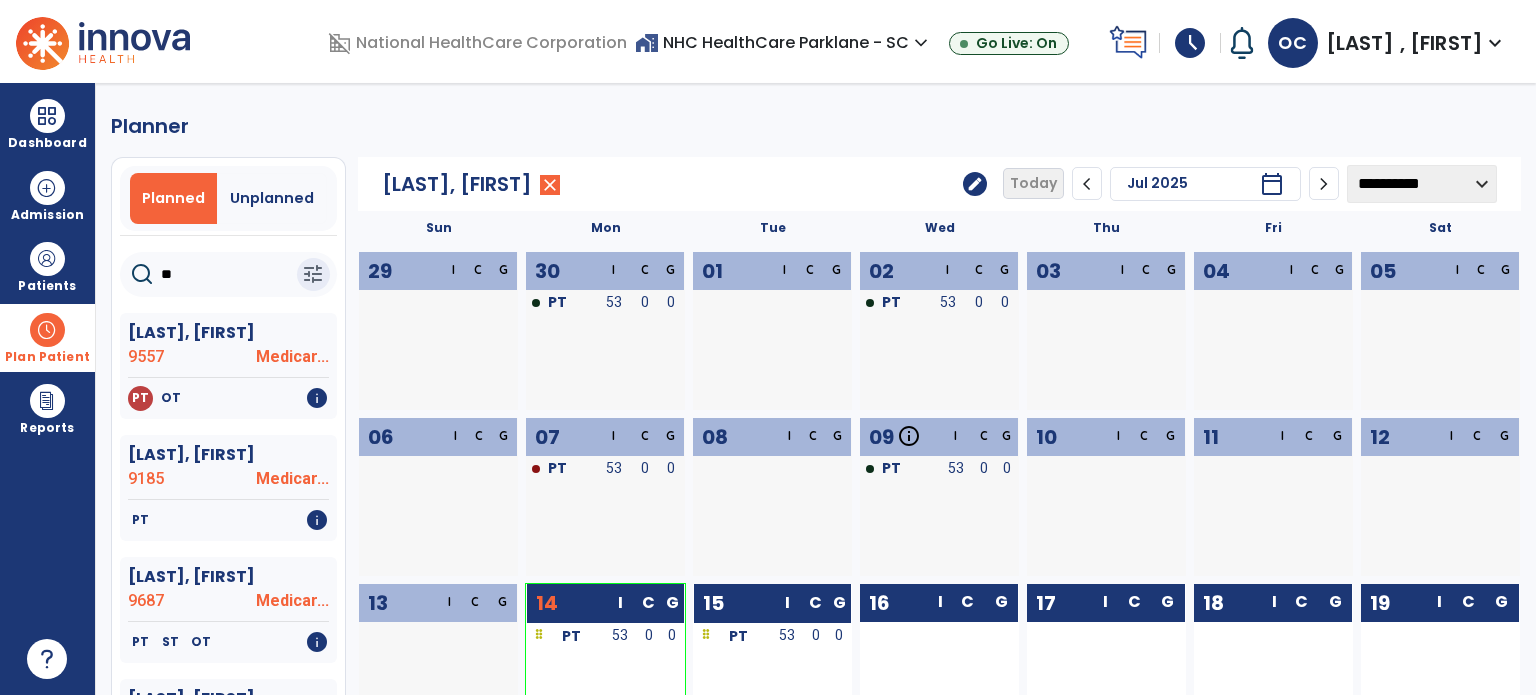 click at bounding box center (47, 330) 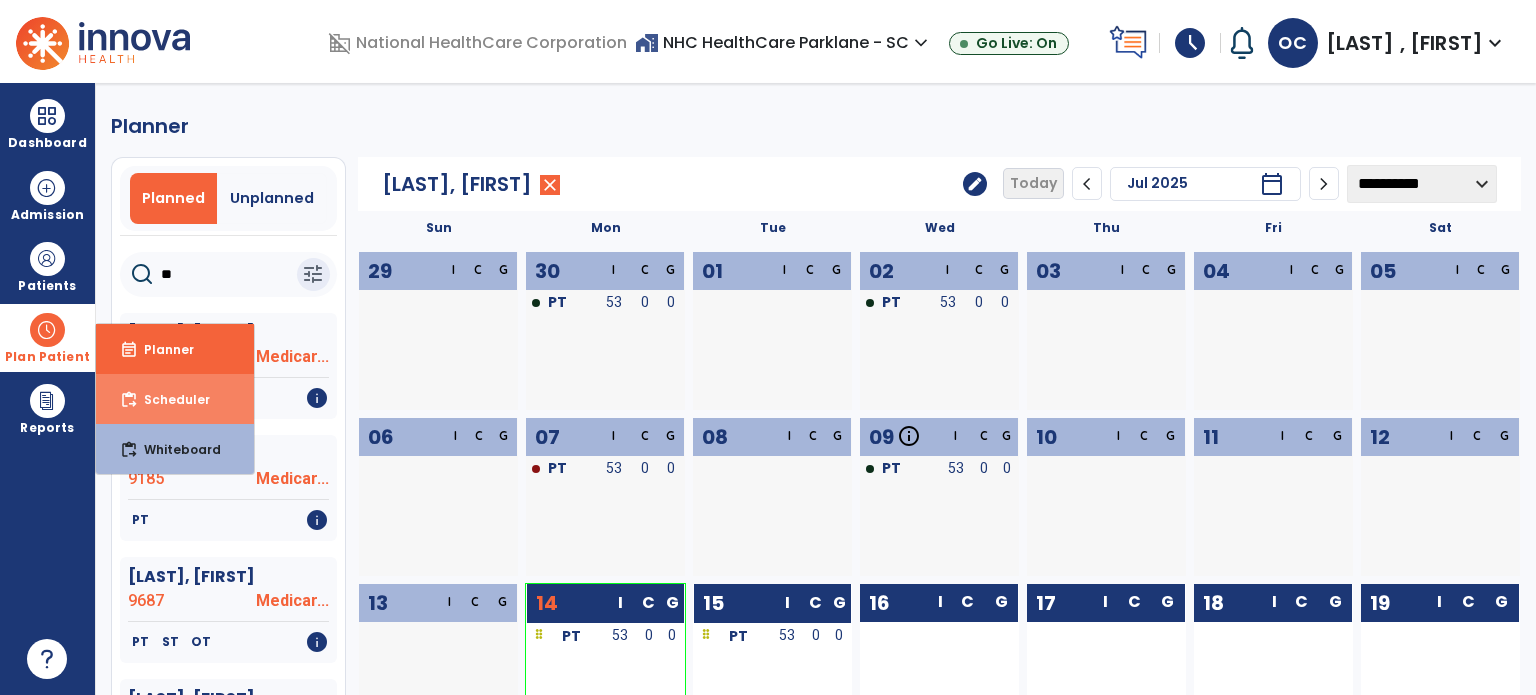 click on "content_paste_go  Scheduler" at bounding box center [175, 399] 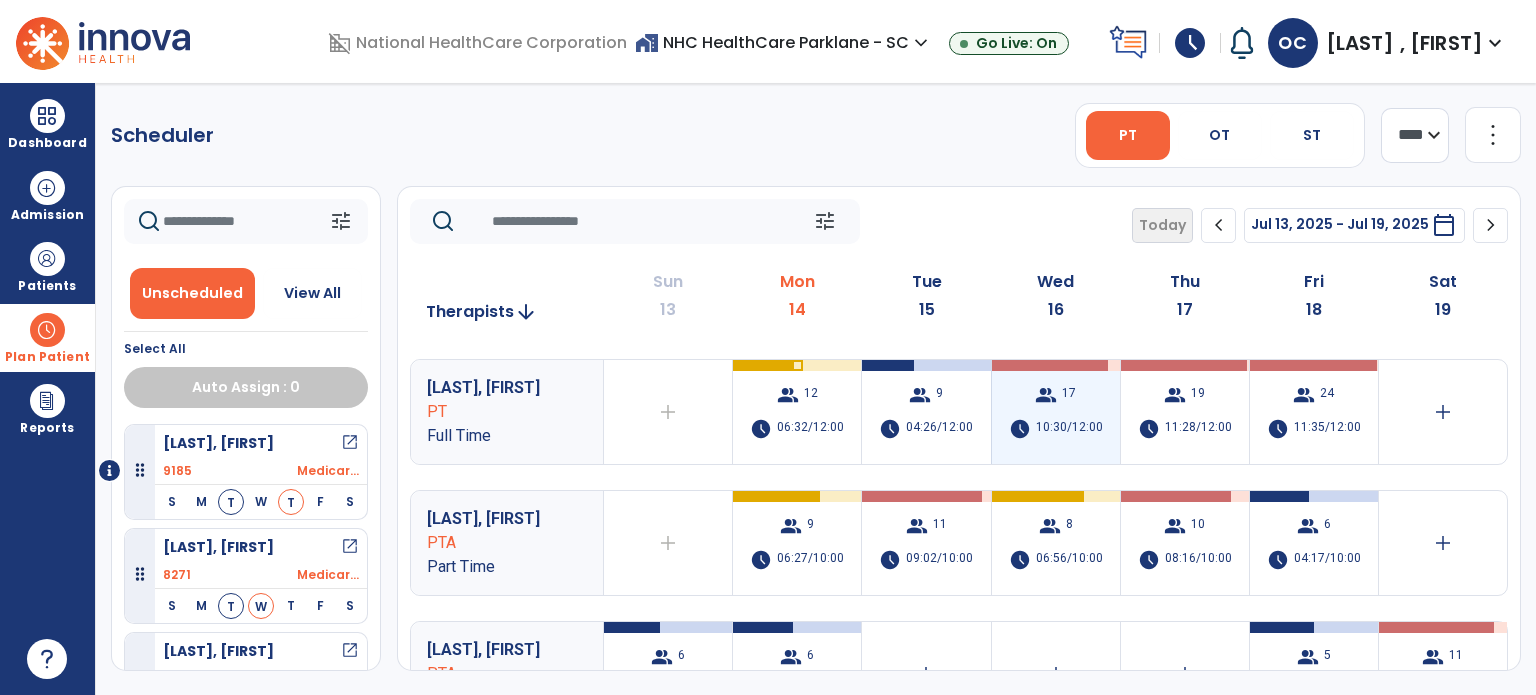 scroll, scrollTop: 172, scrollLeft: 0, axis: vertical 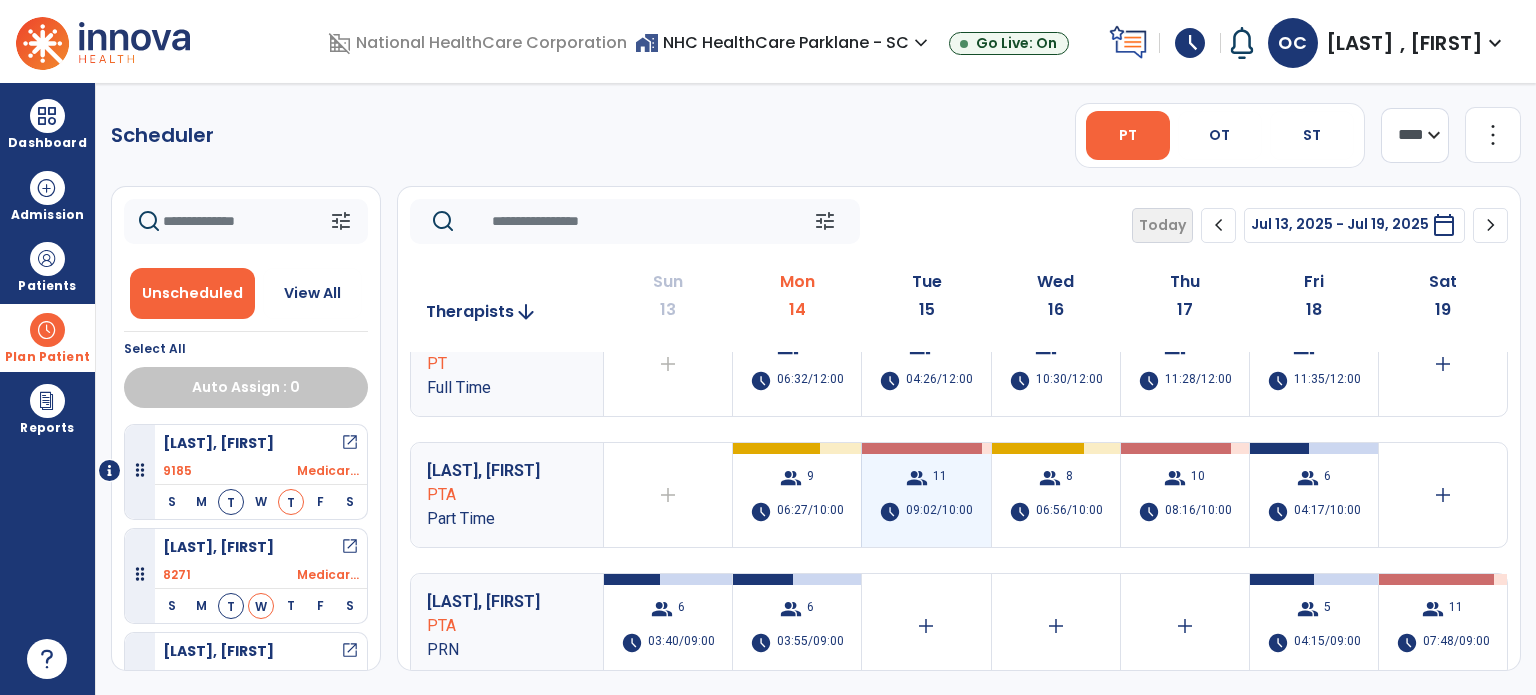 click on "group  11" at bounding box center (926, 478) 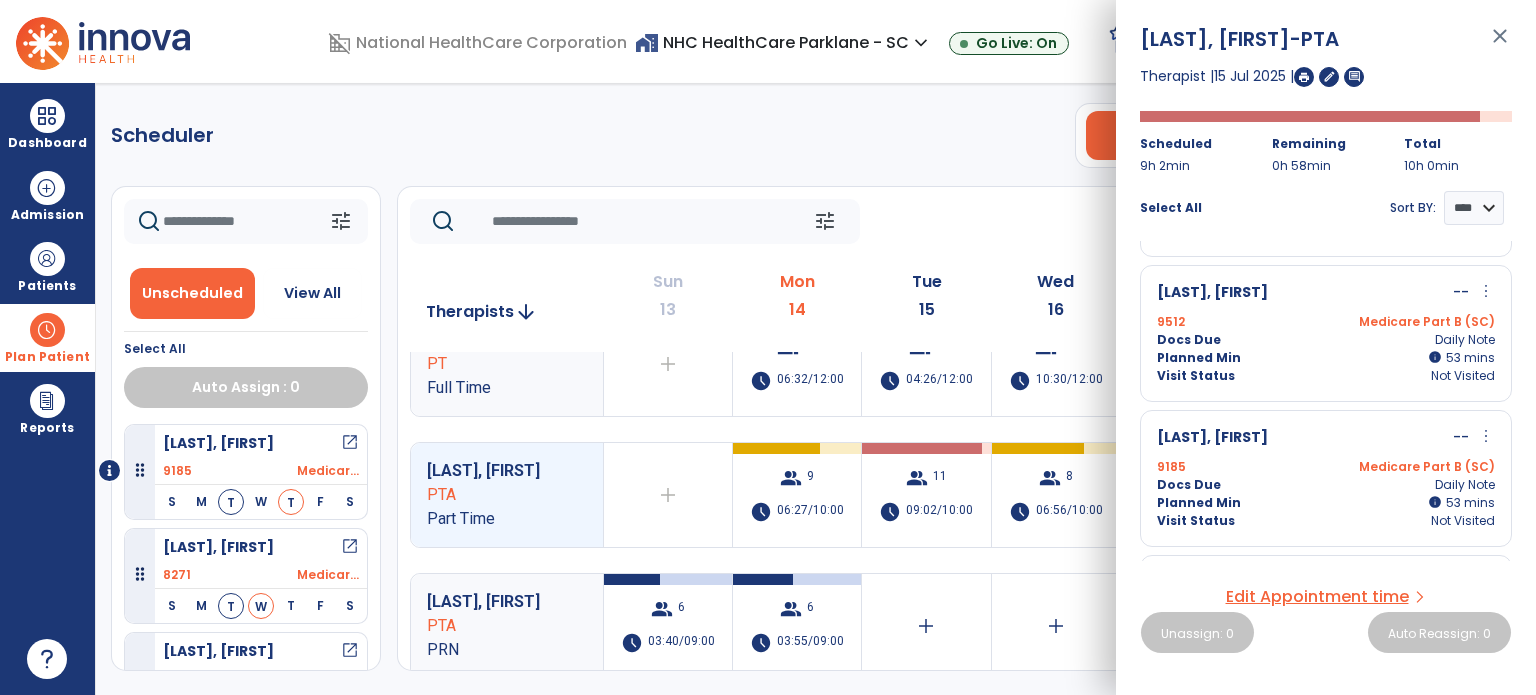 scroll, scrollTop: 564, scrollLeft: 0, axis: vertical 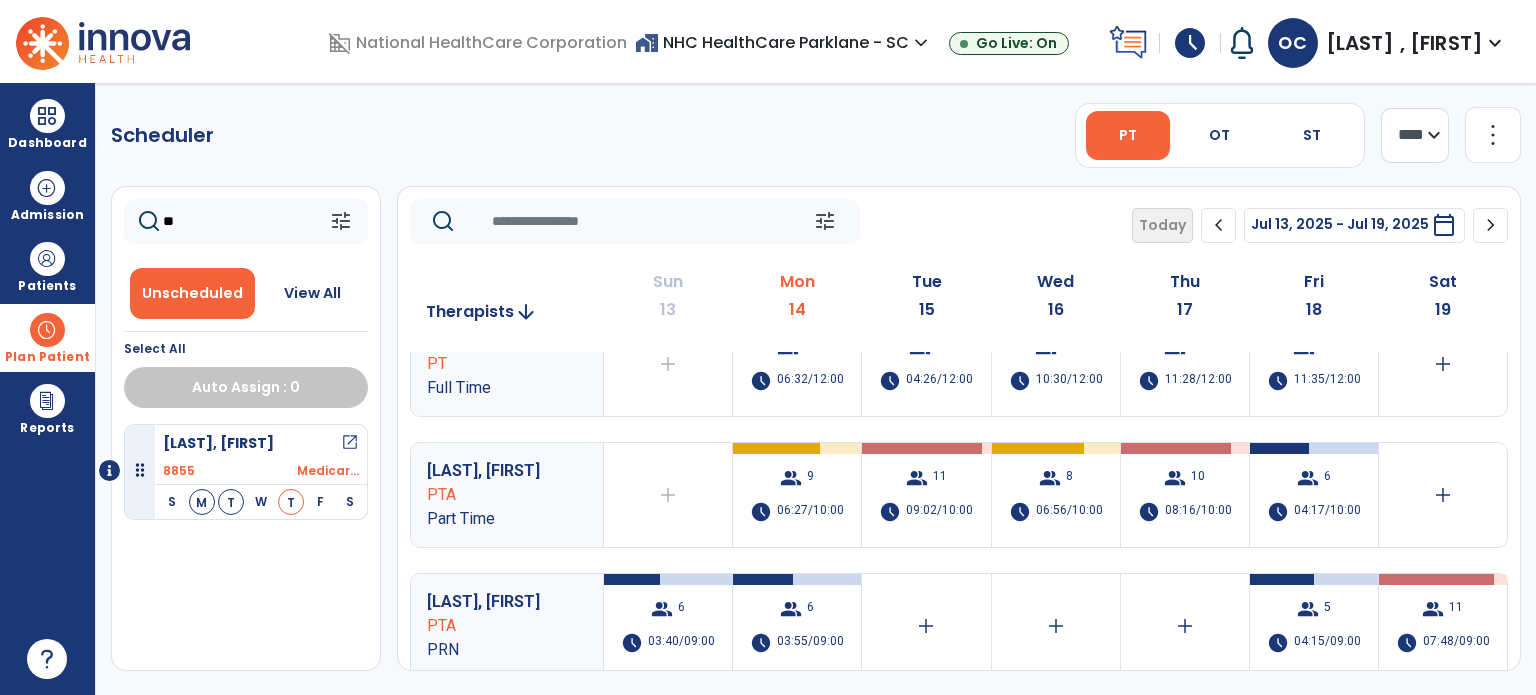 type on "*" 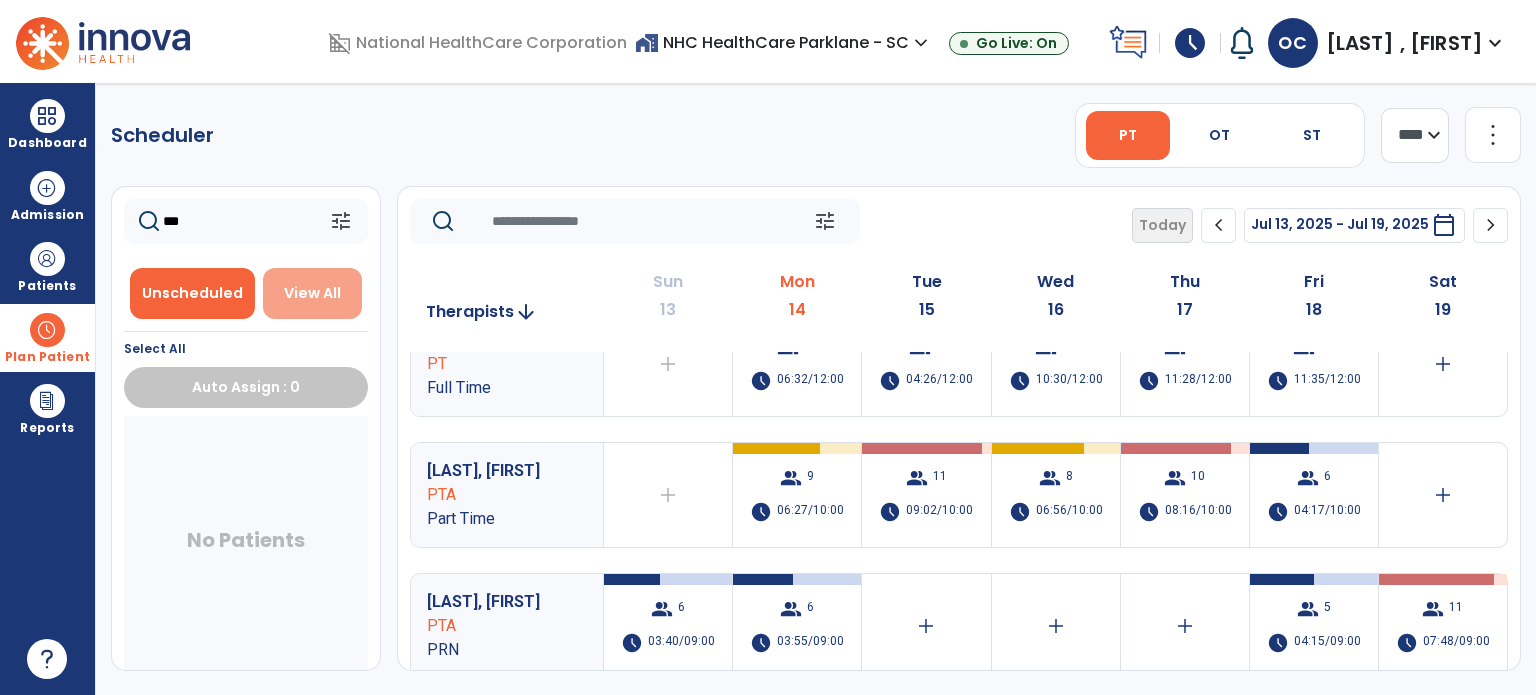 type on "***" 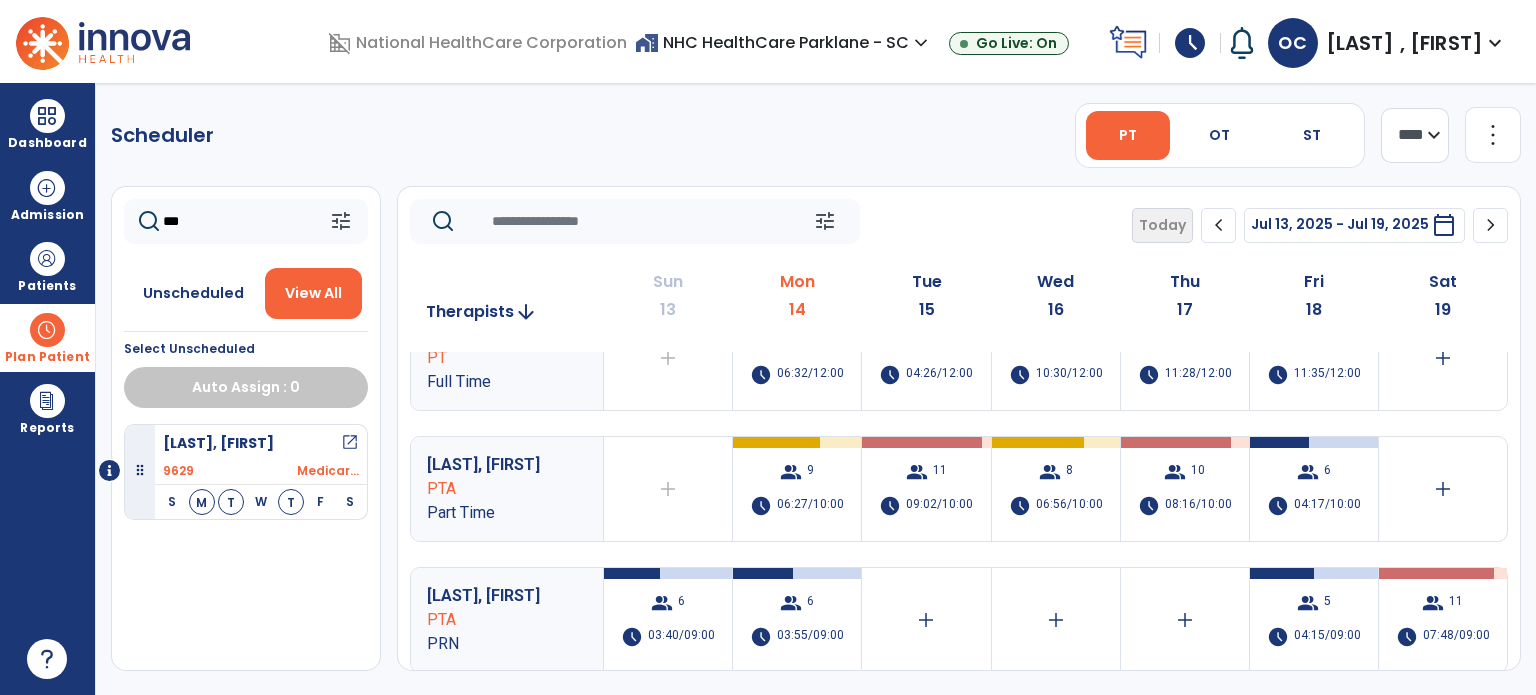 scroll, scrollTop: 176, scrollLeft: 0, axis: vertical 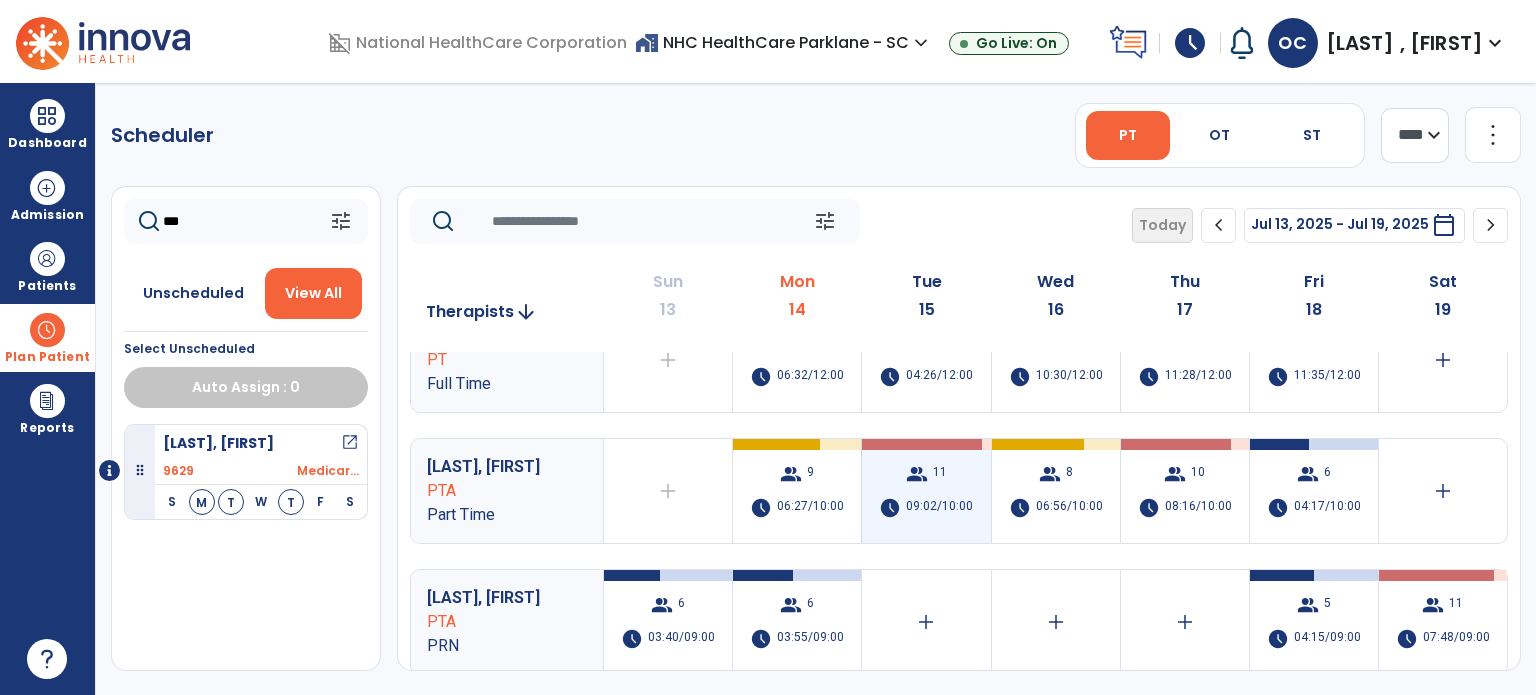 click on "11" at bounding box center [940, 474] 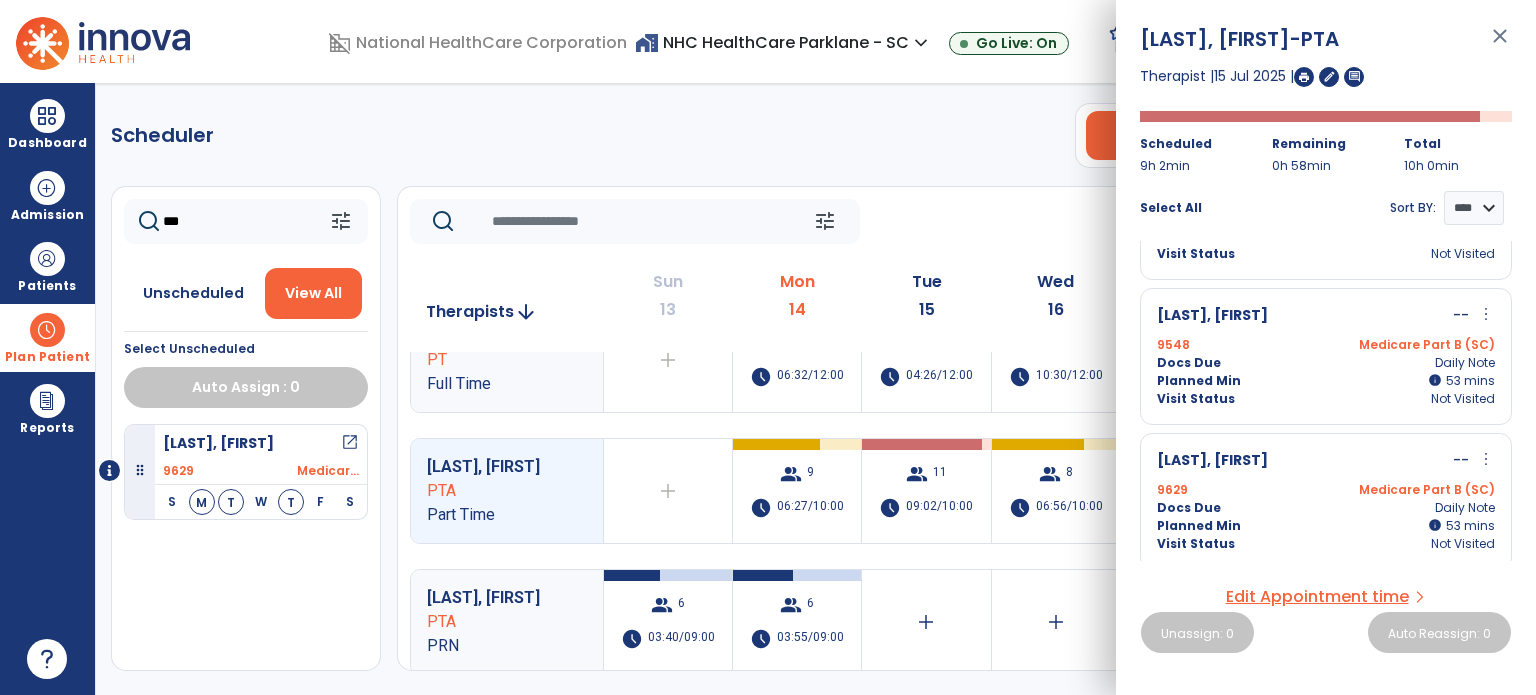 scroll, scrollTop: 395, scrollLeft: 0, axis: vertical 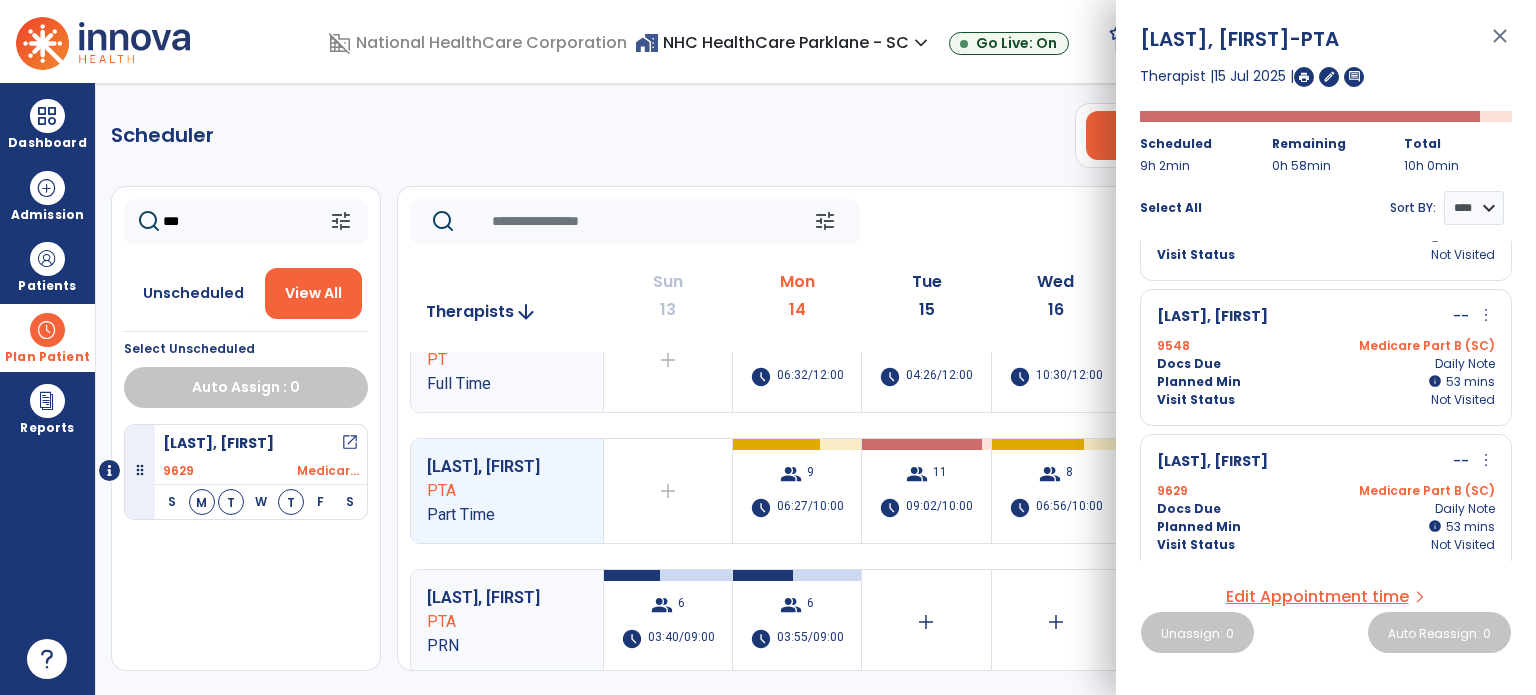 click on "Docs Due Daily Note" at bounding box center (1326, 509) 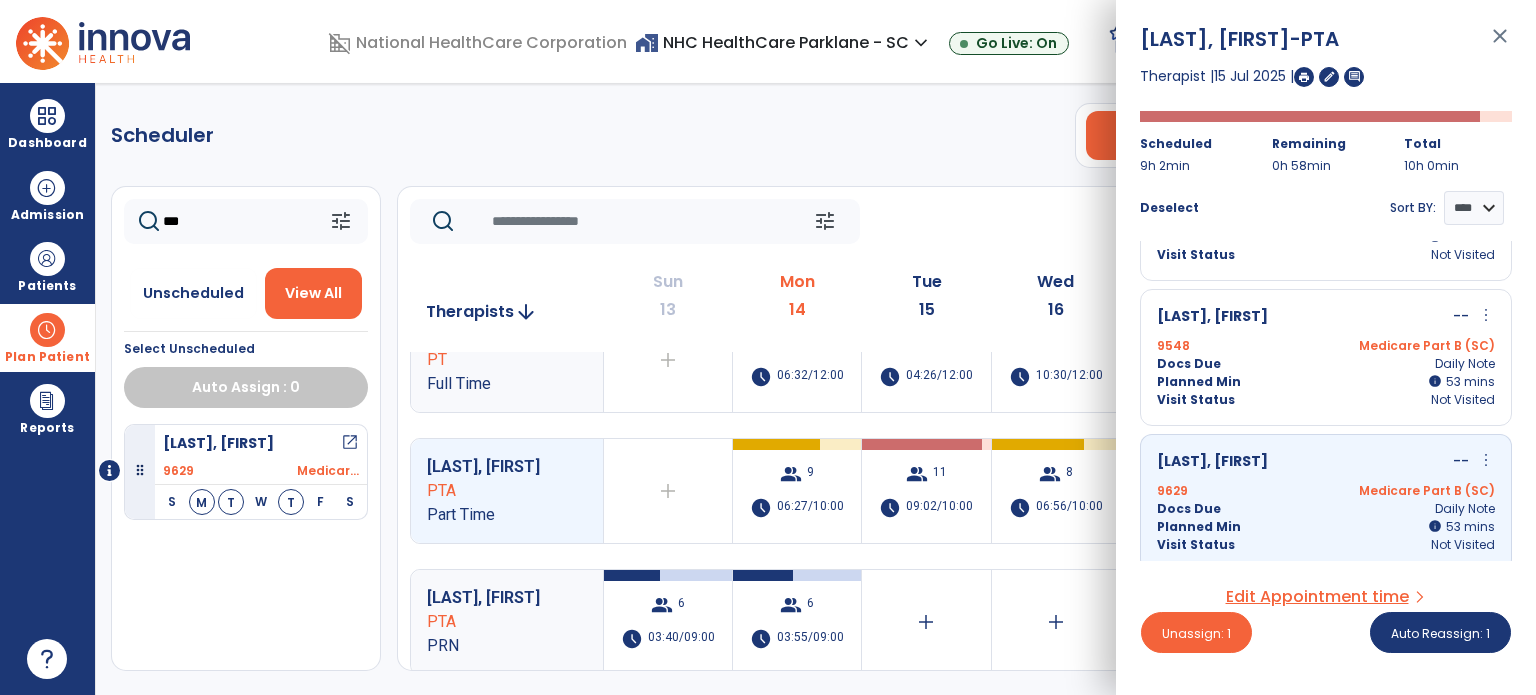 click at bounding box center (47, 330) 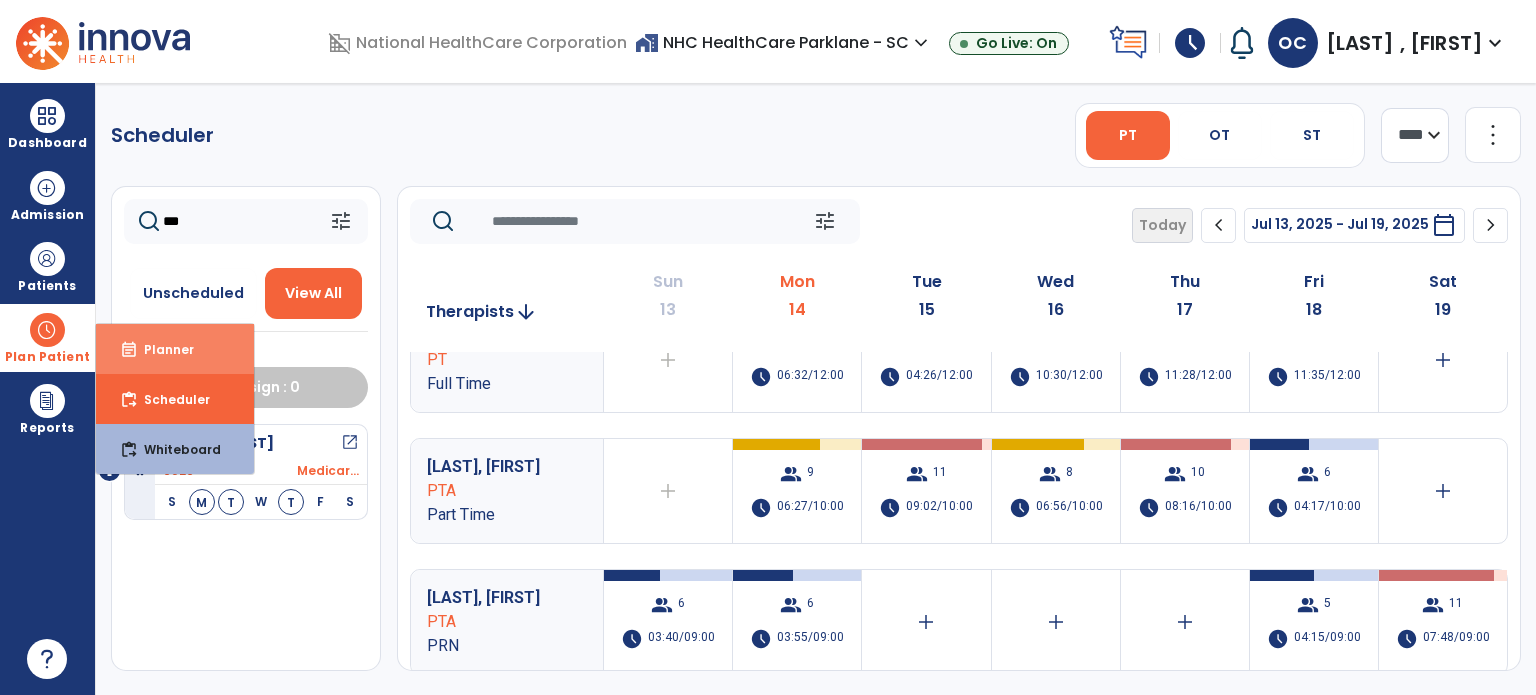 click on "event_note" at bounding box center (129, 350) 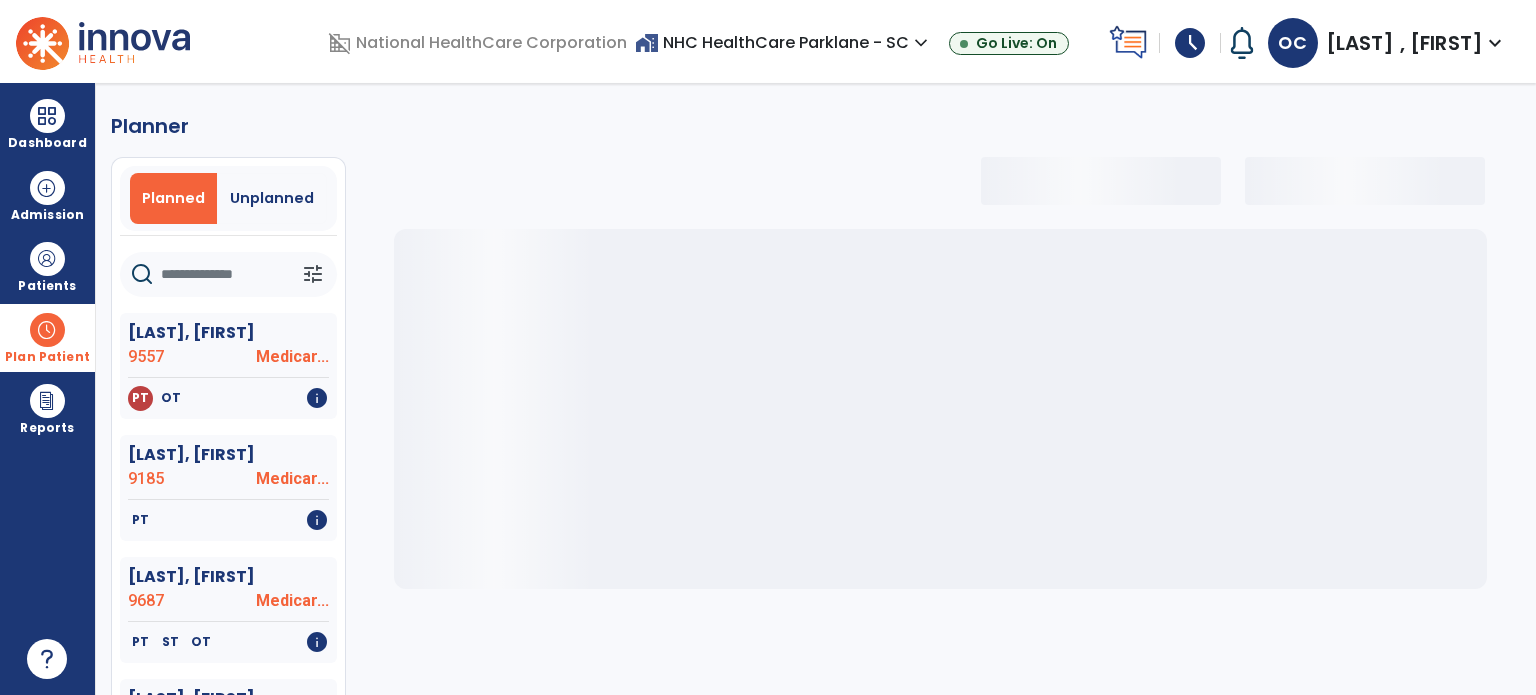 select on "***" 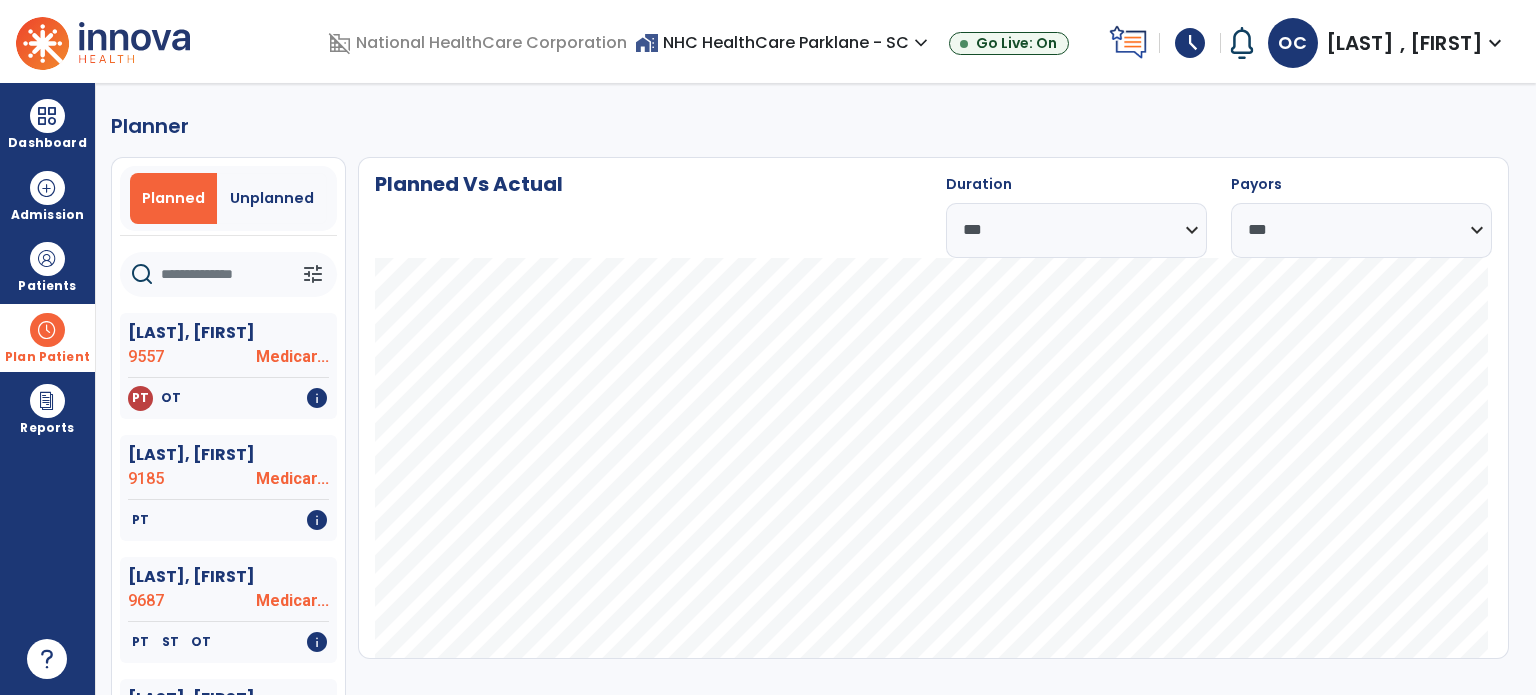 click on "tune" 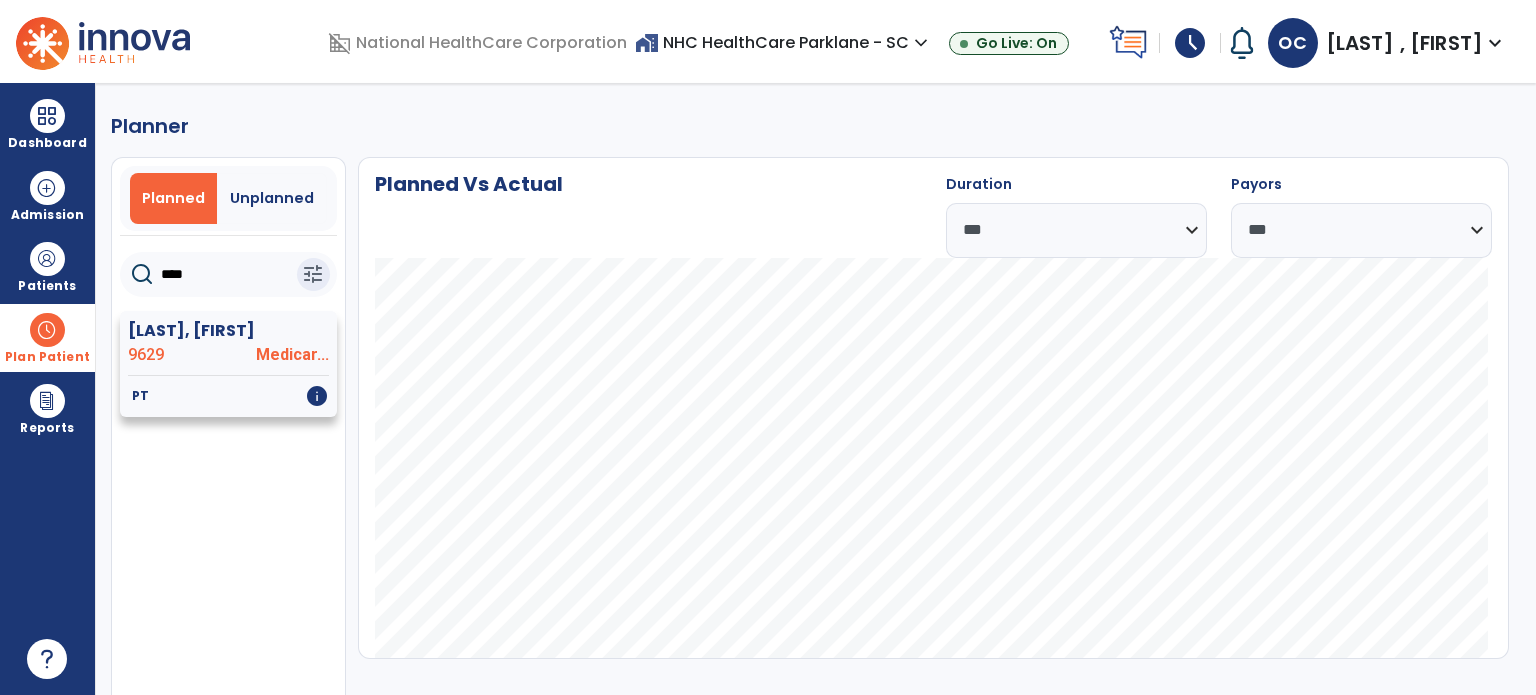 type on "***" 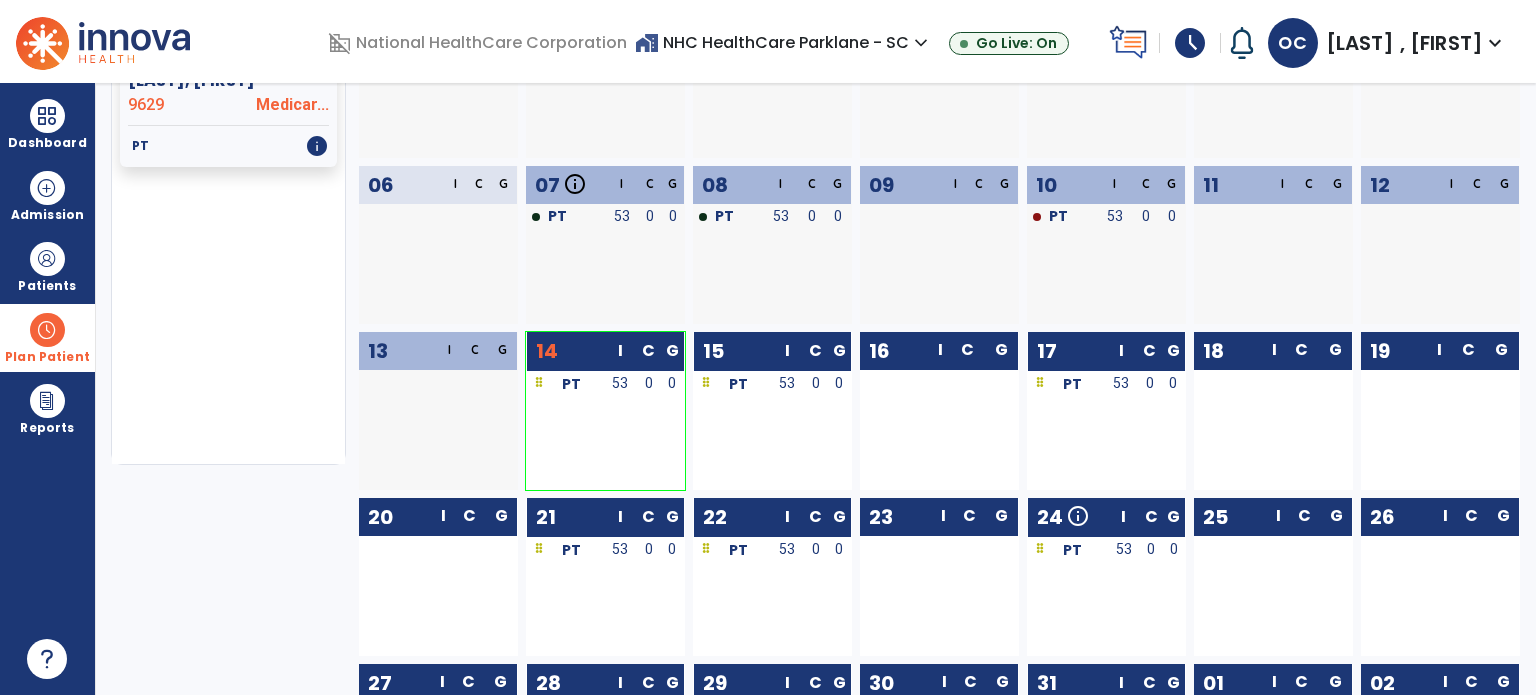 scroll, scrollTop: 260, scrollLeft: 0, axis: vertical 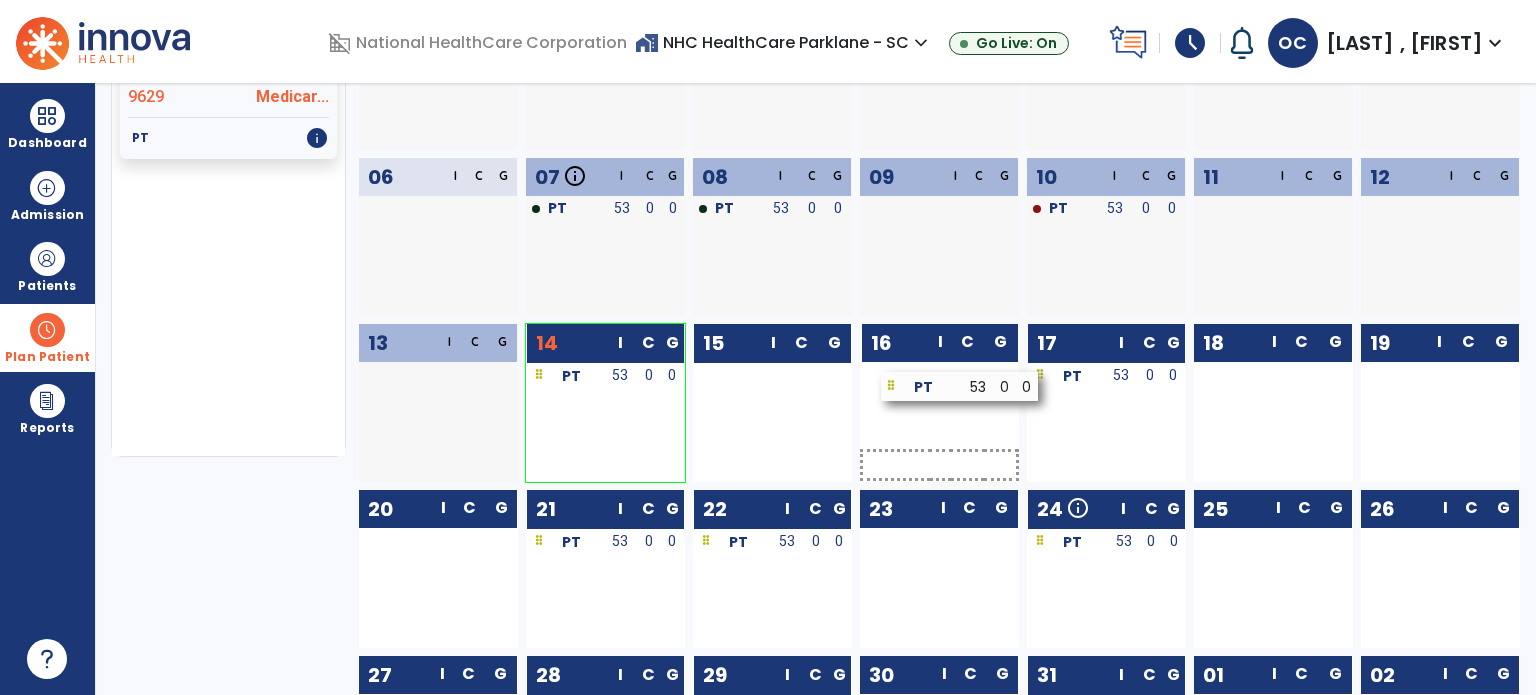drag, startPoint x: 748, startPoint y: 379, endPoint x: 936, endPoint y: 390, distance: 188.32153 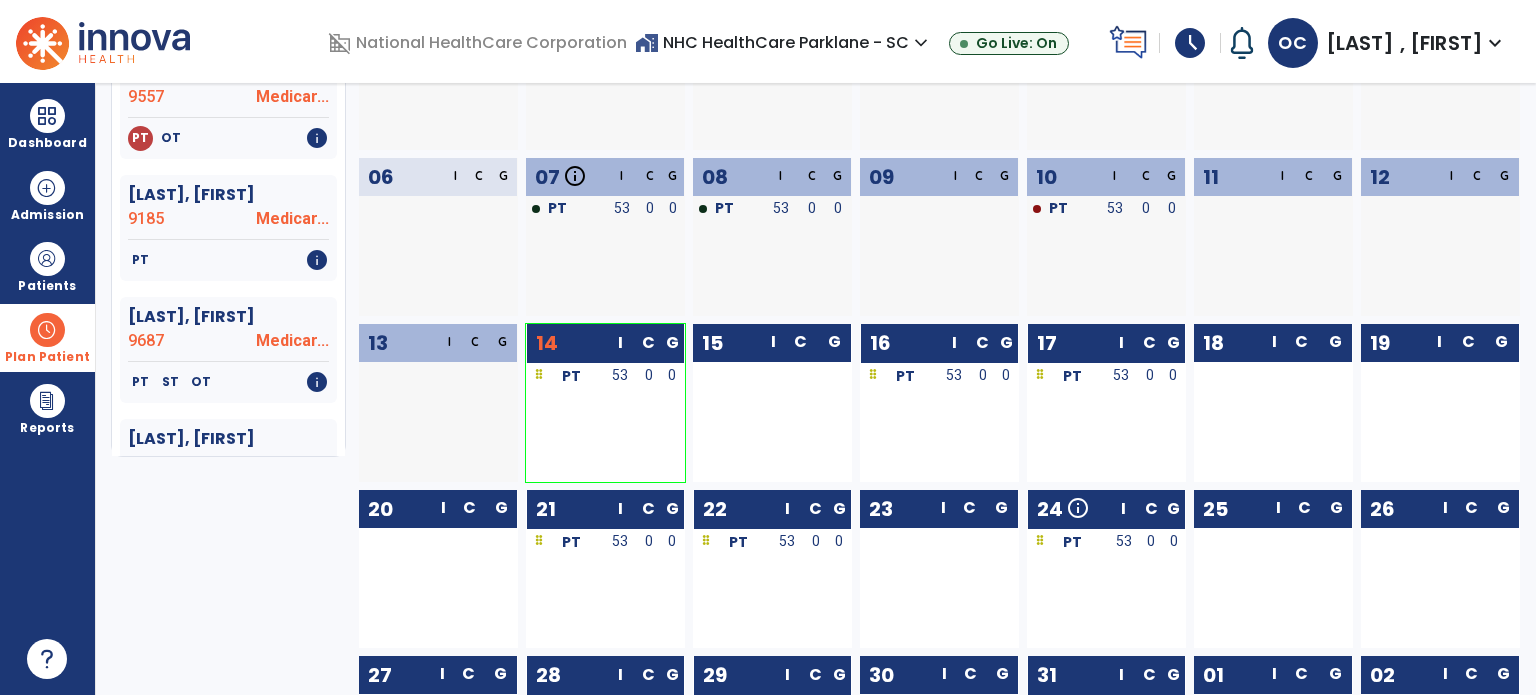 click at bounding box center [47, 330] 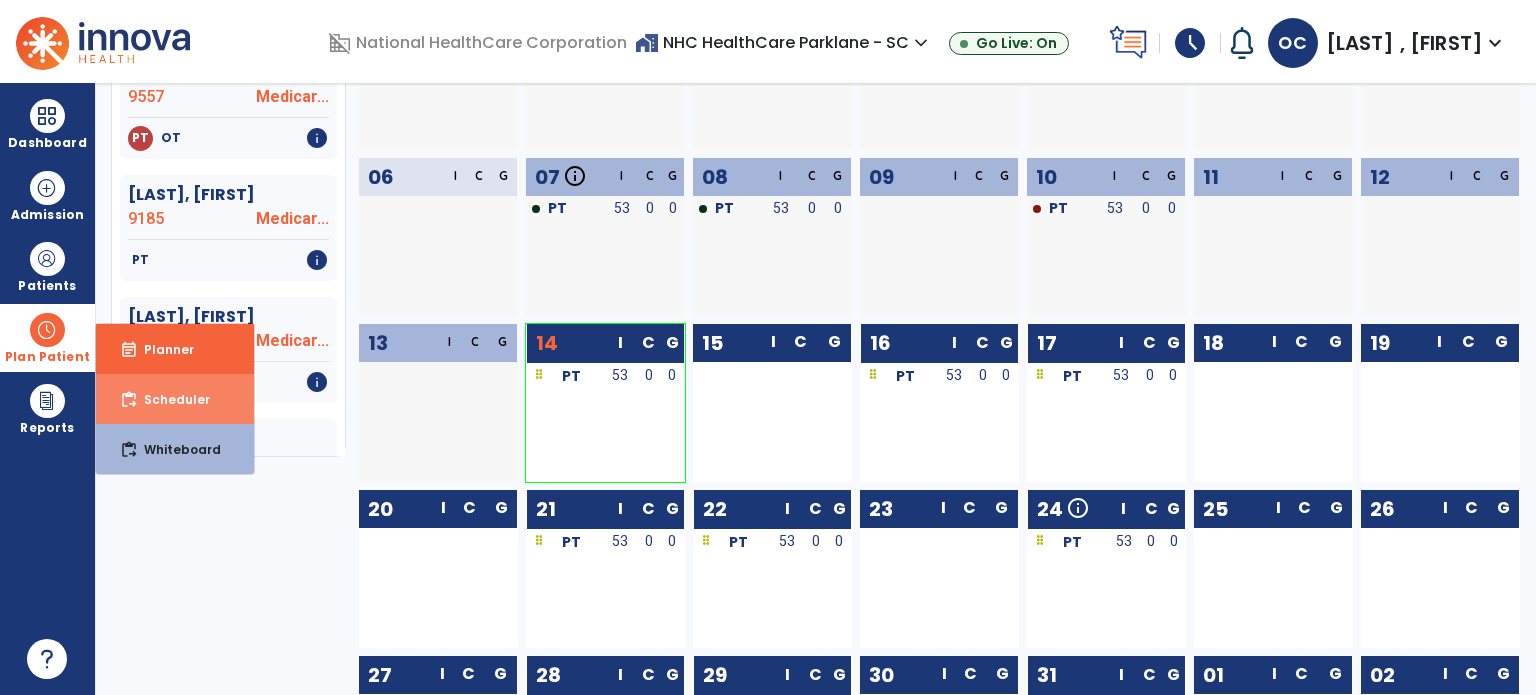 click on "Scheduler" at bounding box center (169, 399) 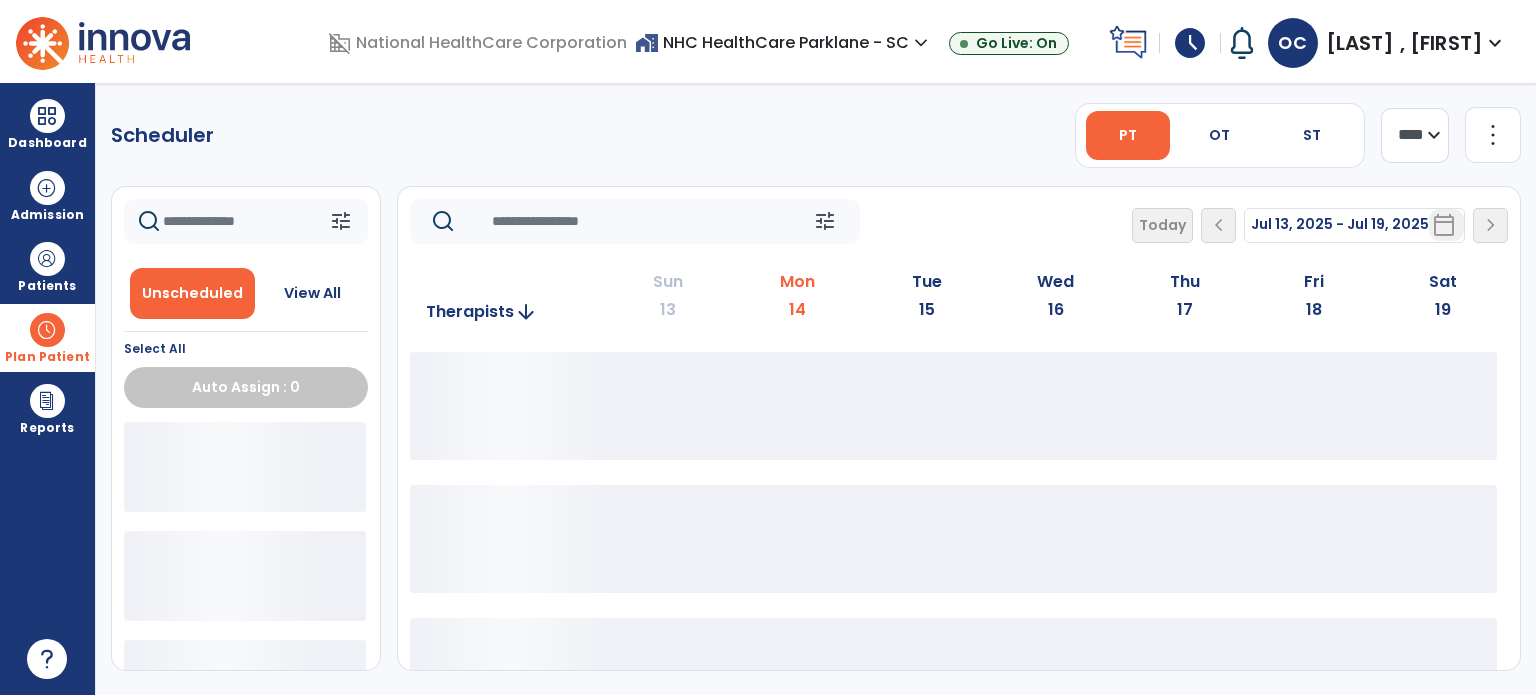 scroll, scrollTop: 0, scrollLeft: 0, axis: both 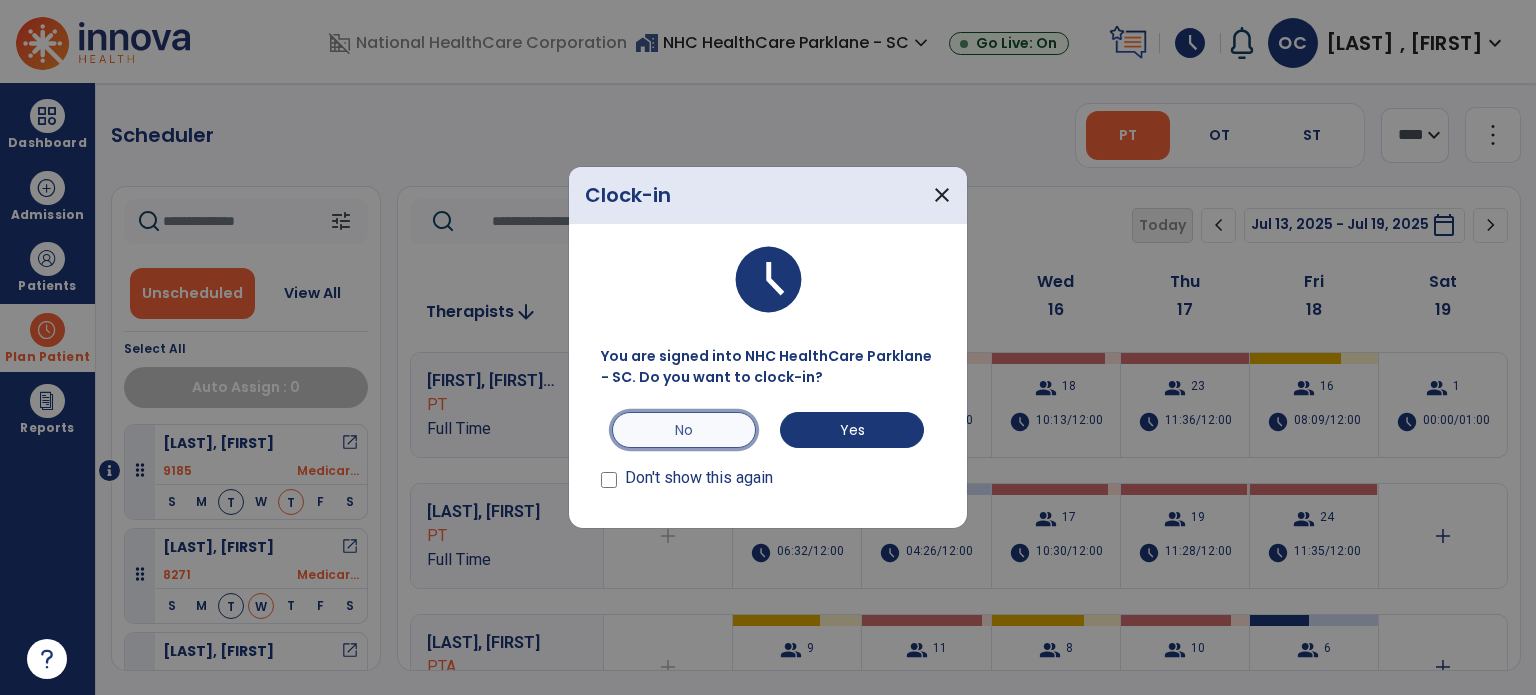 click on "No" at bounding box center [684, 430] 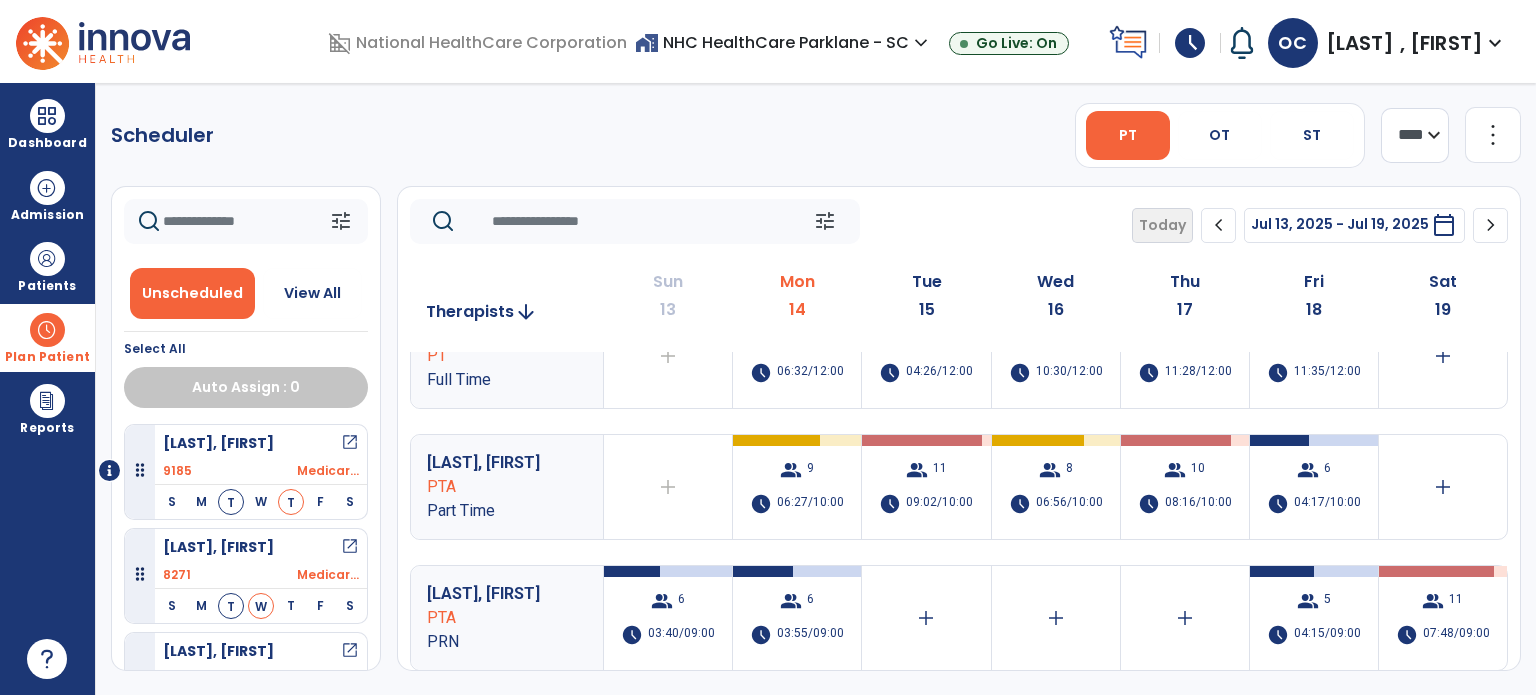 scroll, scrollTop: 180, scrollLeft: 0, axis: vertical 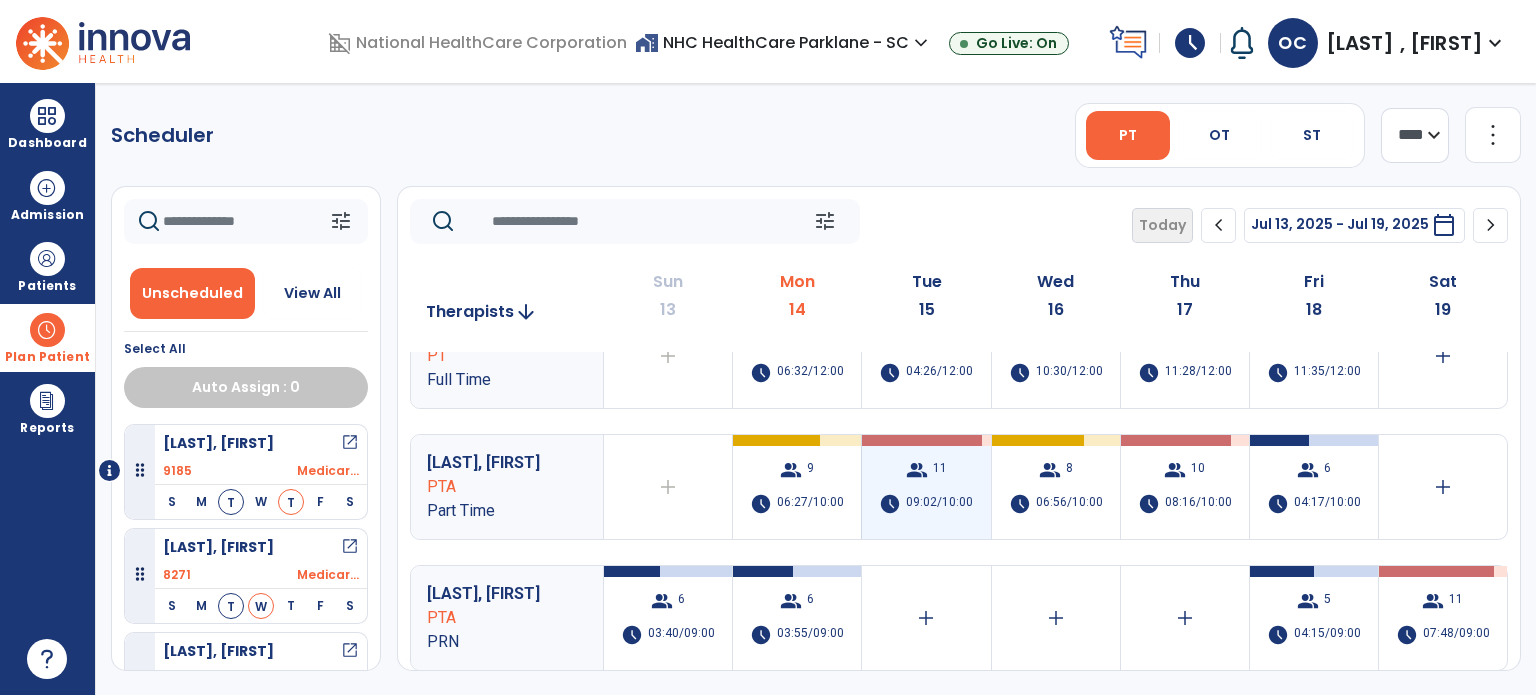 click on "group  11  schedule  [TIME]" at bounding box center [926, 487] 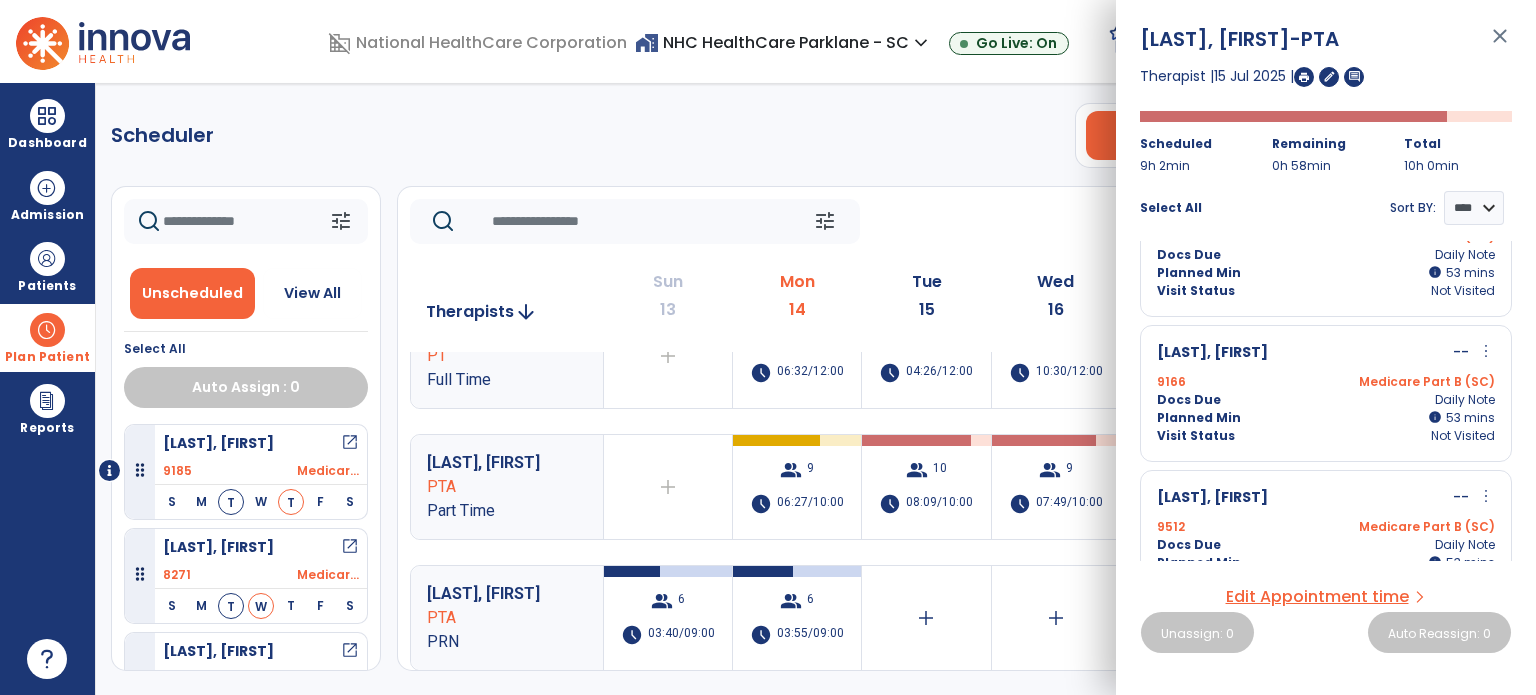 scroll, scrollTop: 364, scrollLeft: 0, axis: vertical 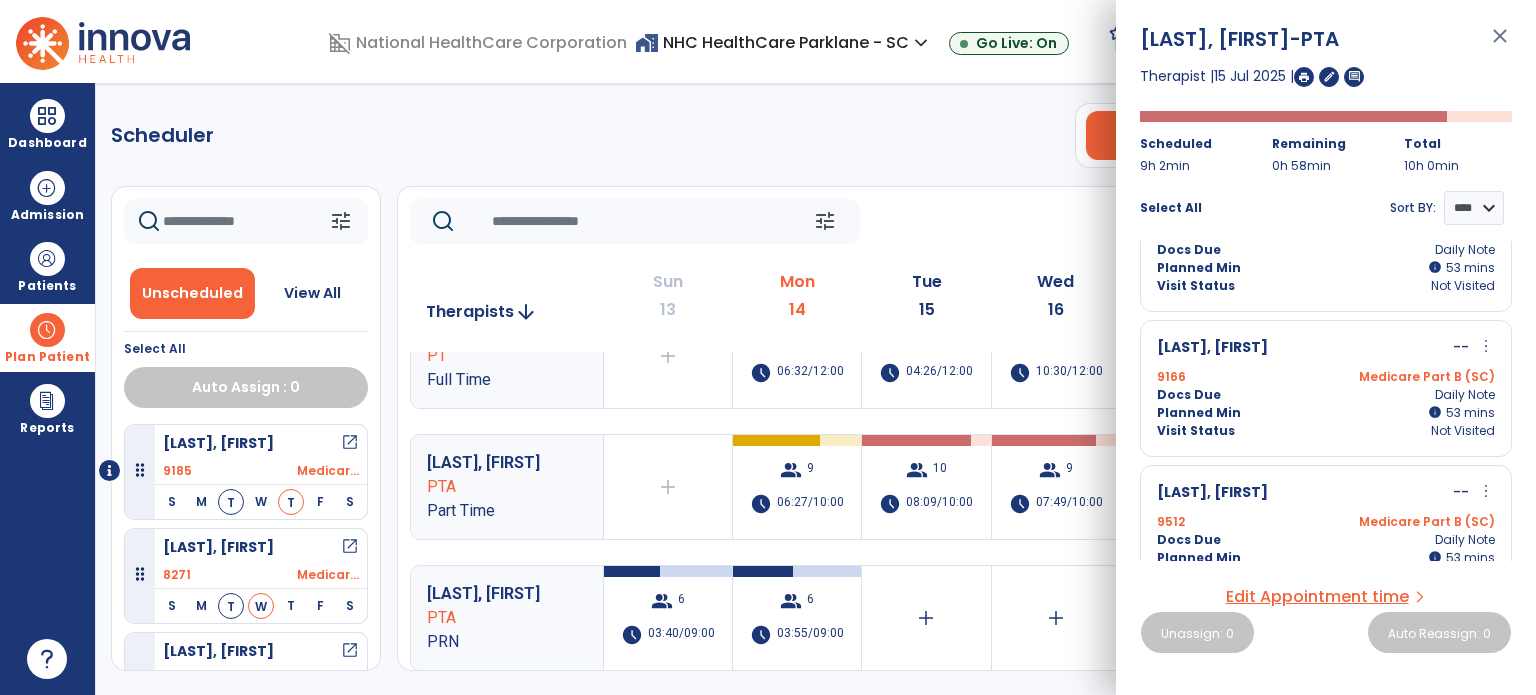 click on "Scheduler   PT   OT   ST  **** *** more_vert  Manage Labor   View All Therapists   Print" 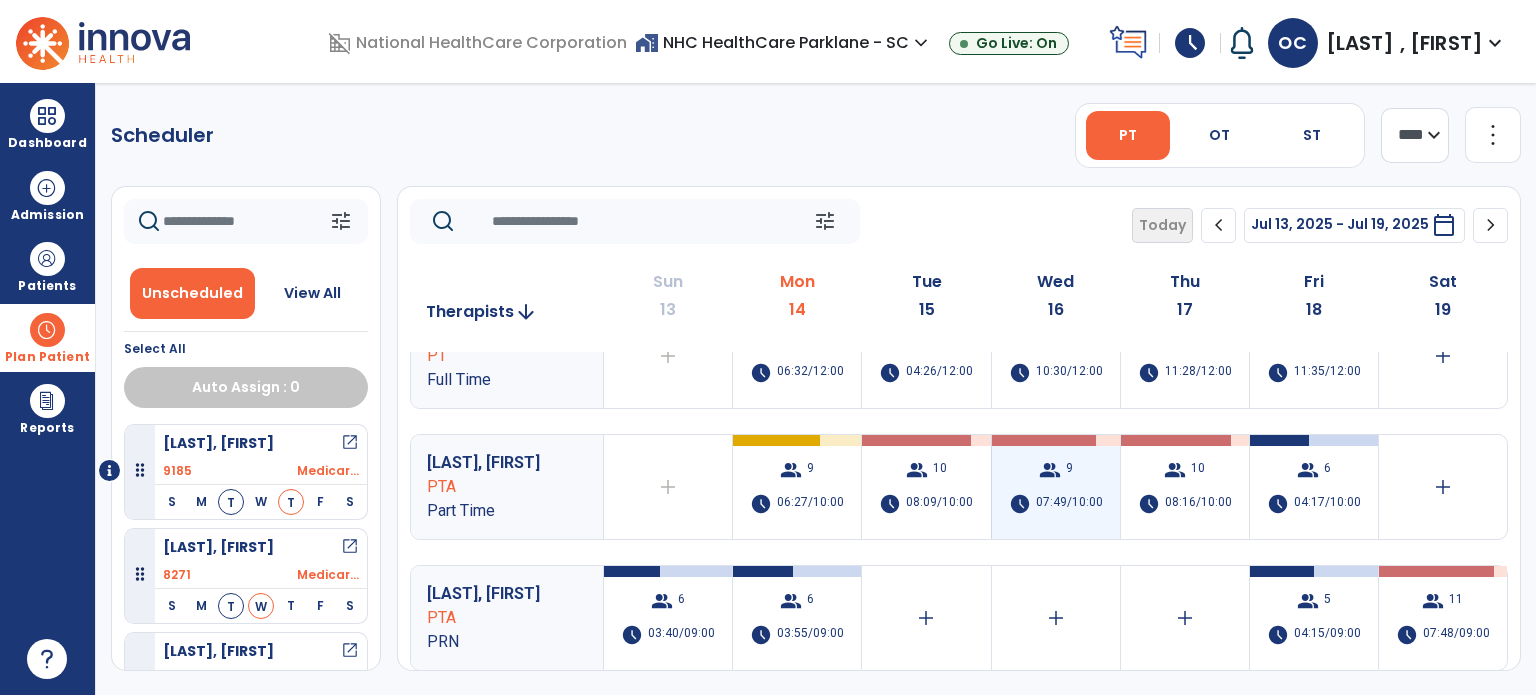 click on "07:49/10:00" at bounding box center (1069, 504) 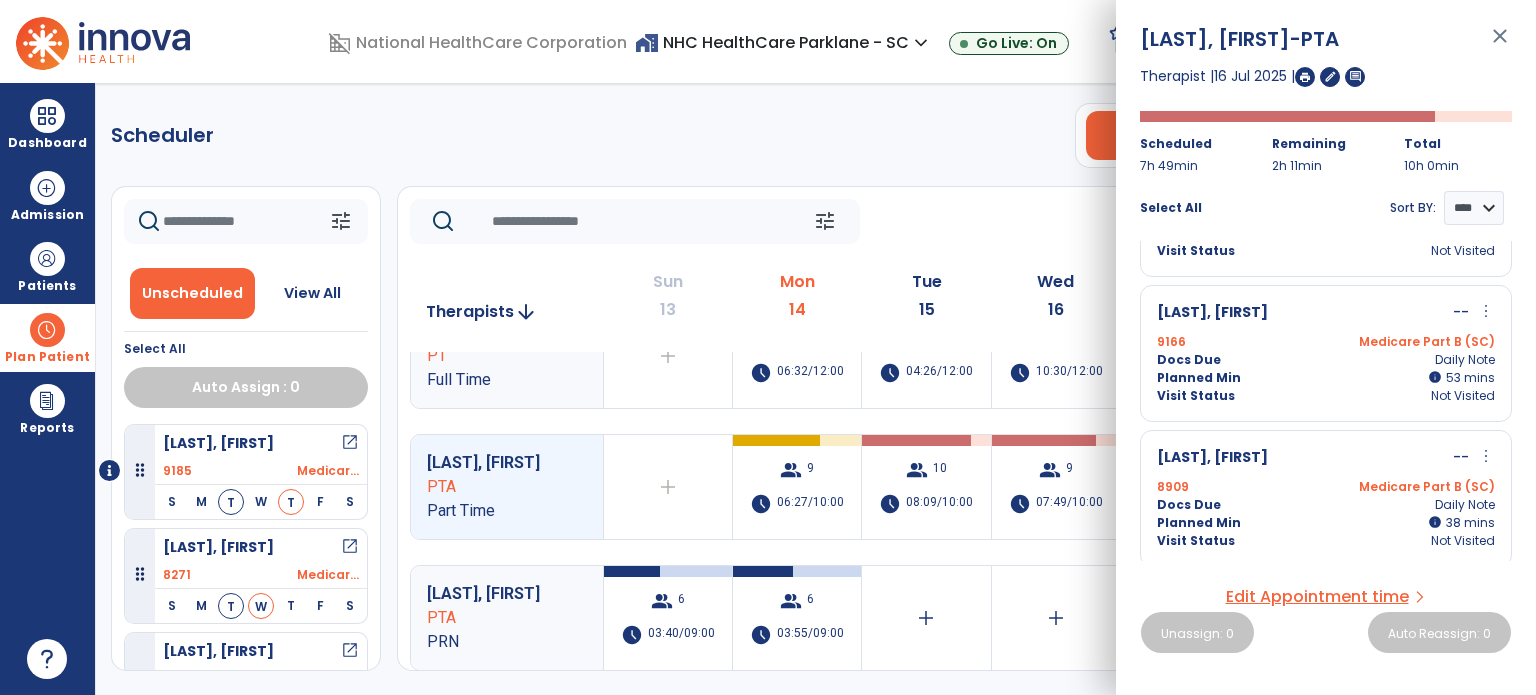 scroll, scrollTop: 709, scrollLeft: 0, axis: vertical 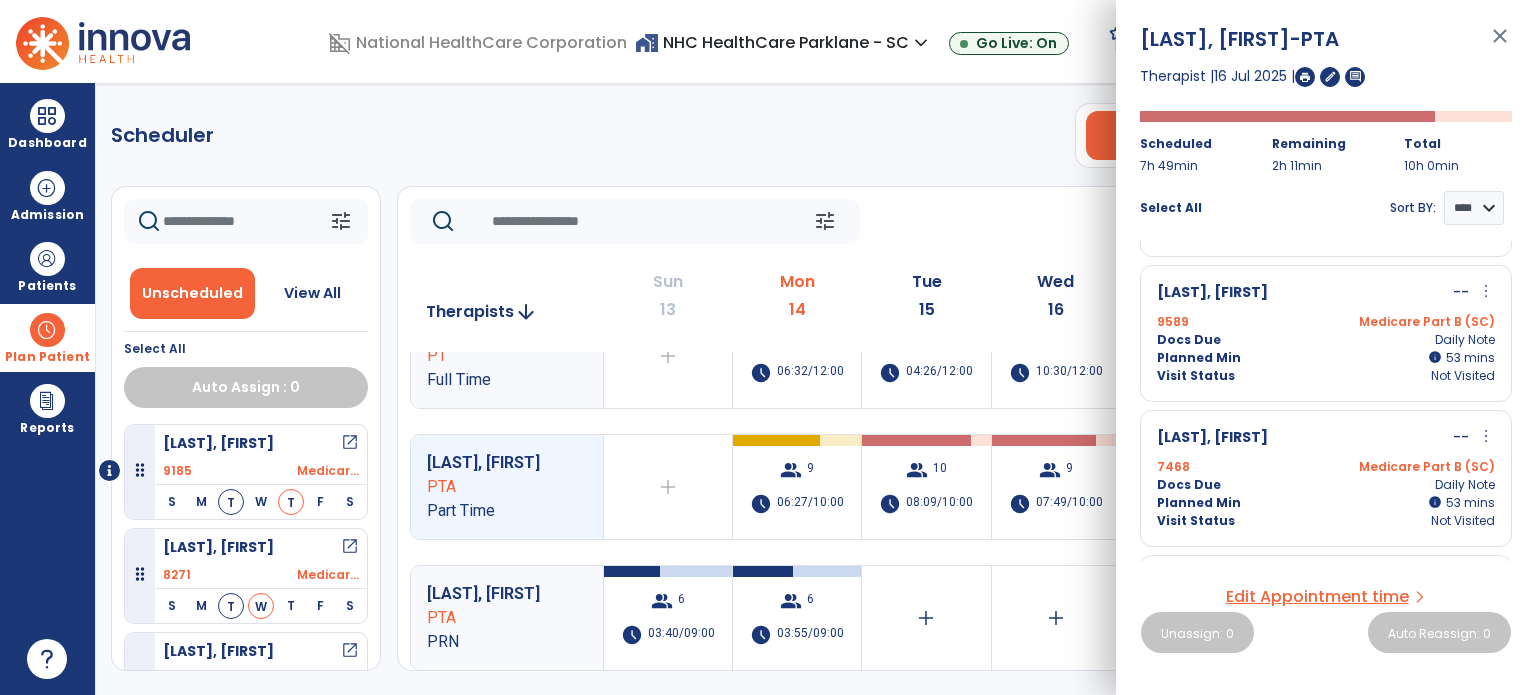 click on "Scheduler   PT   OT   ST  **** *** more_vert  Manage Labor   View All Therapists   Print" 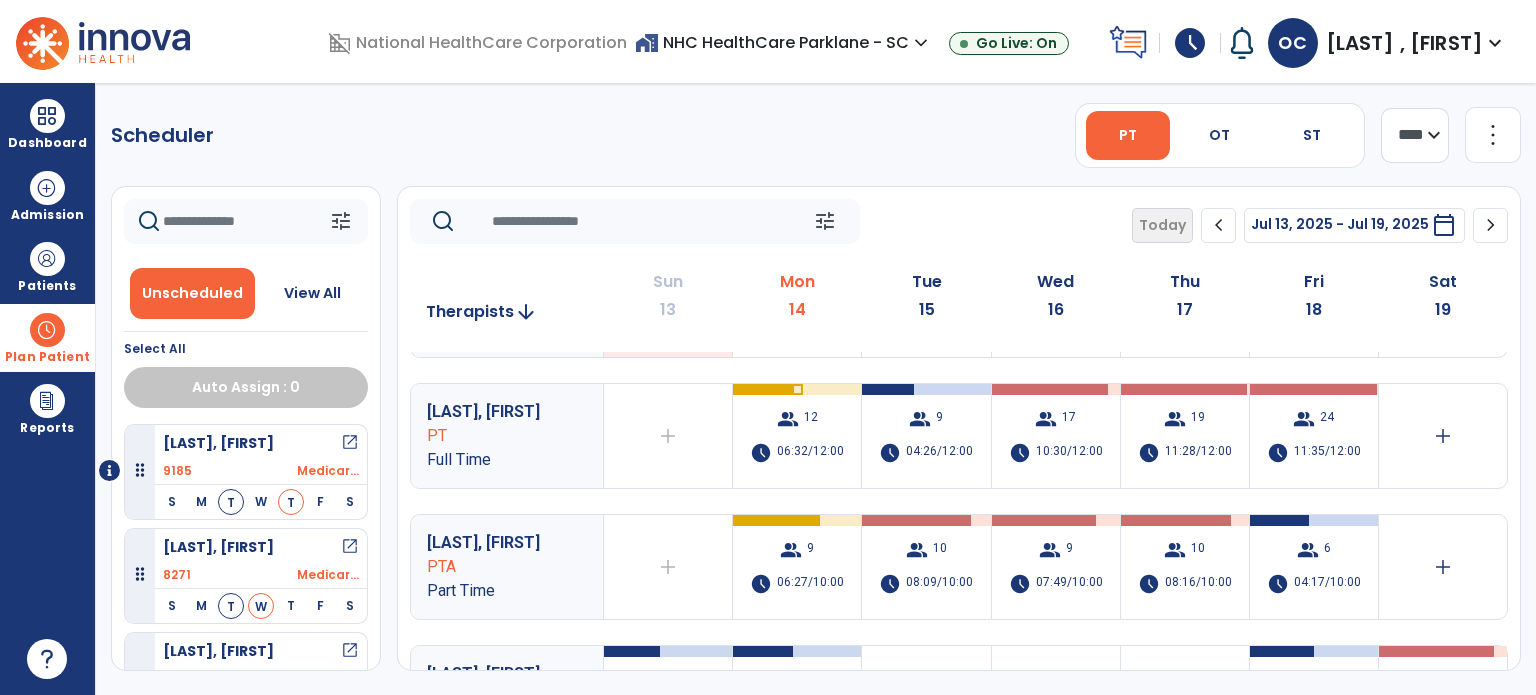 scroll, scrollTop: 99, scrollLeft: 0, axis: vertical 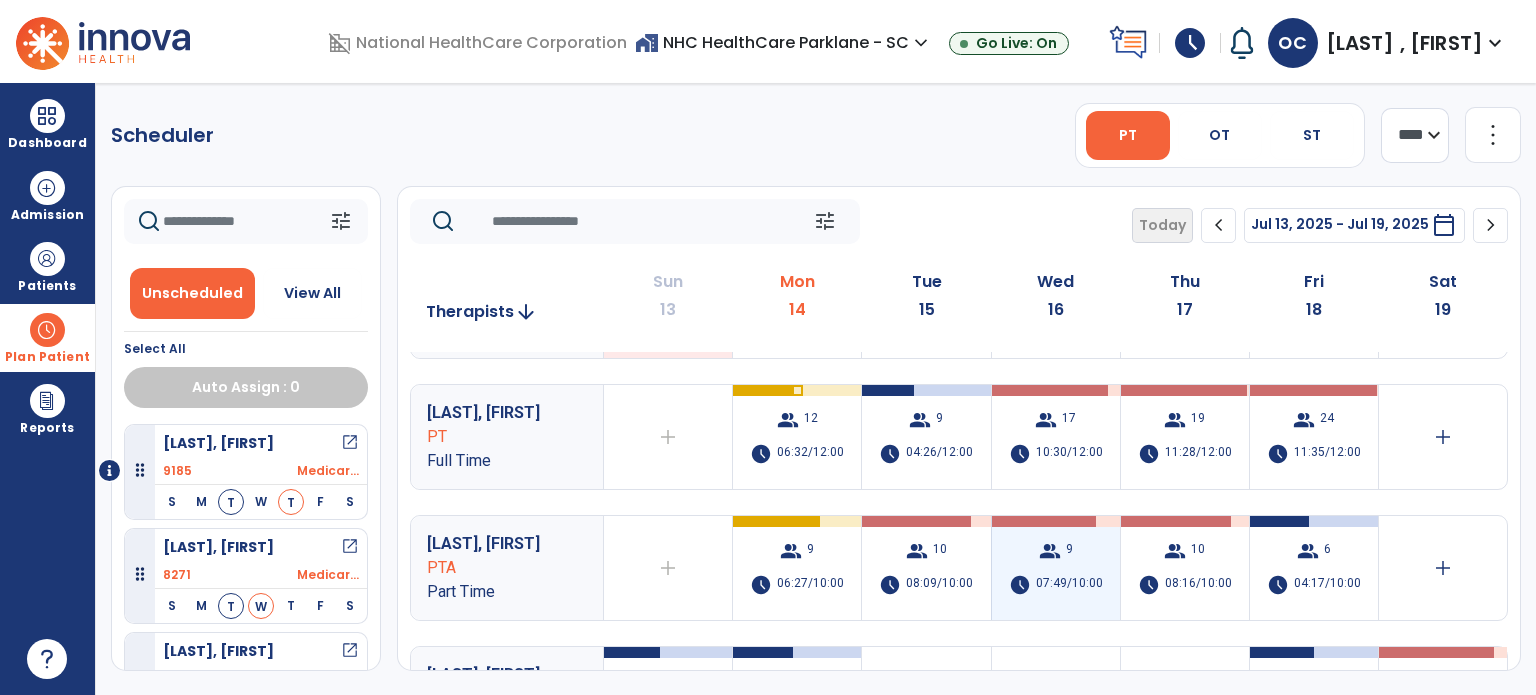 click on "group  9  schedule  [TIME]" at bounding box center (1056, 568) 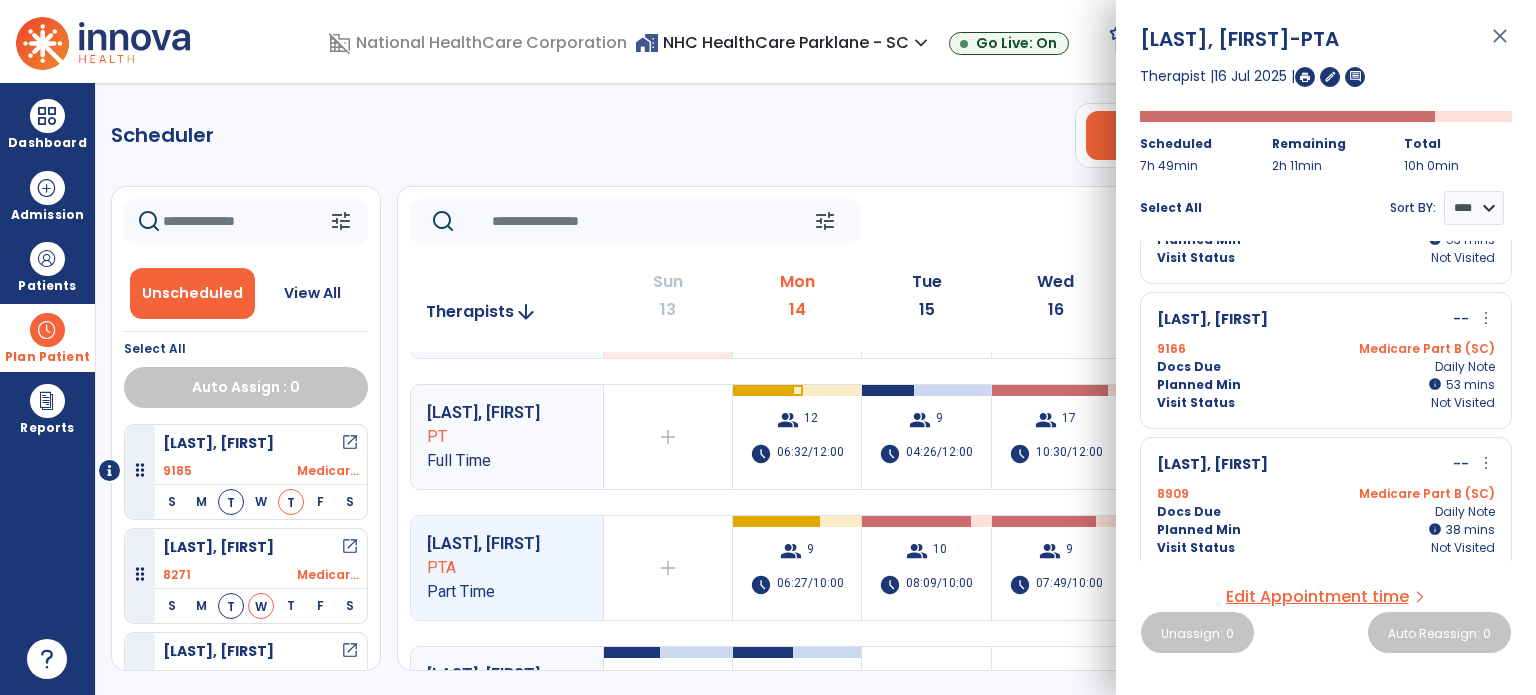 scroll, scrollTop: 979, scrollLeft: 0, axis: vertical 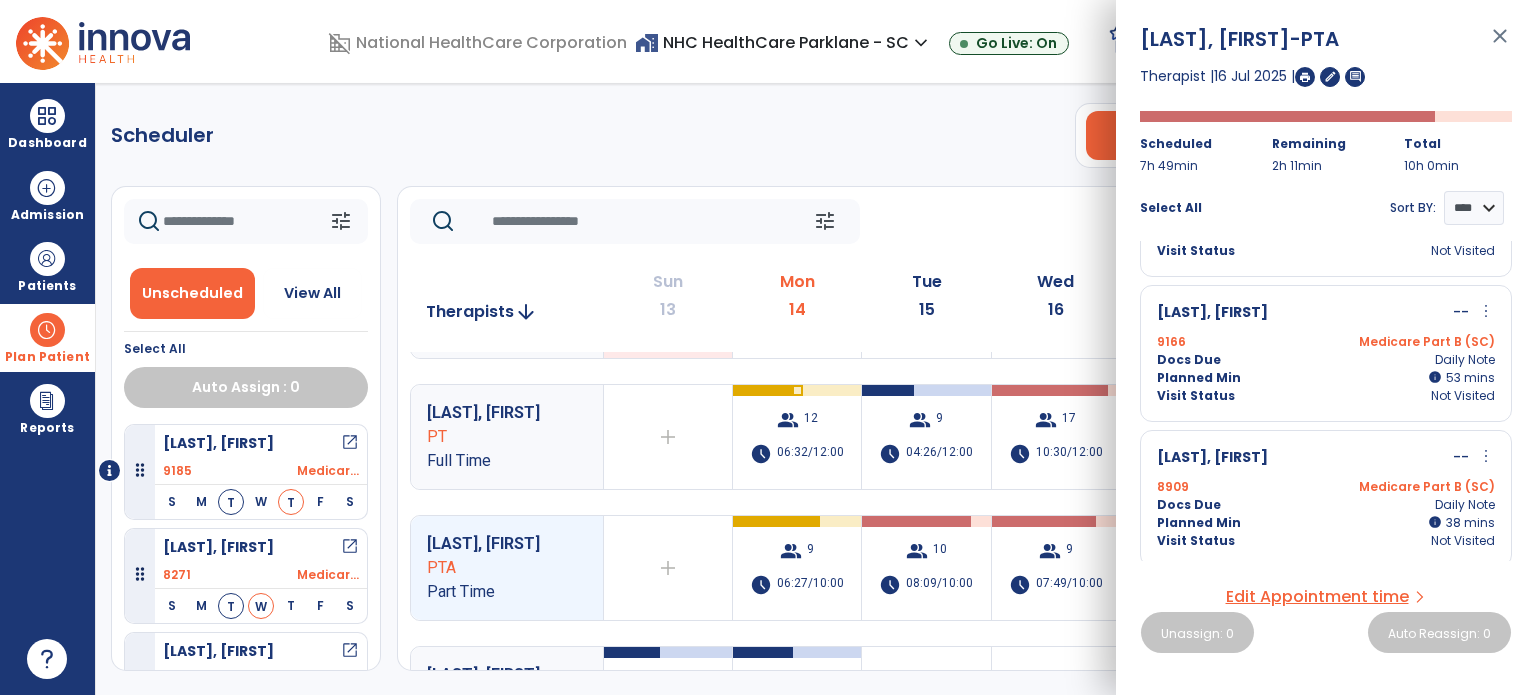 click on "Scheduler   PT   OT   ST  **** *** more_vert  Manage Labor   View All Therapists   Print" 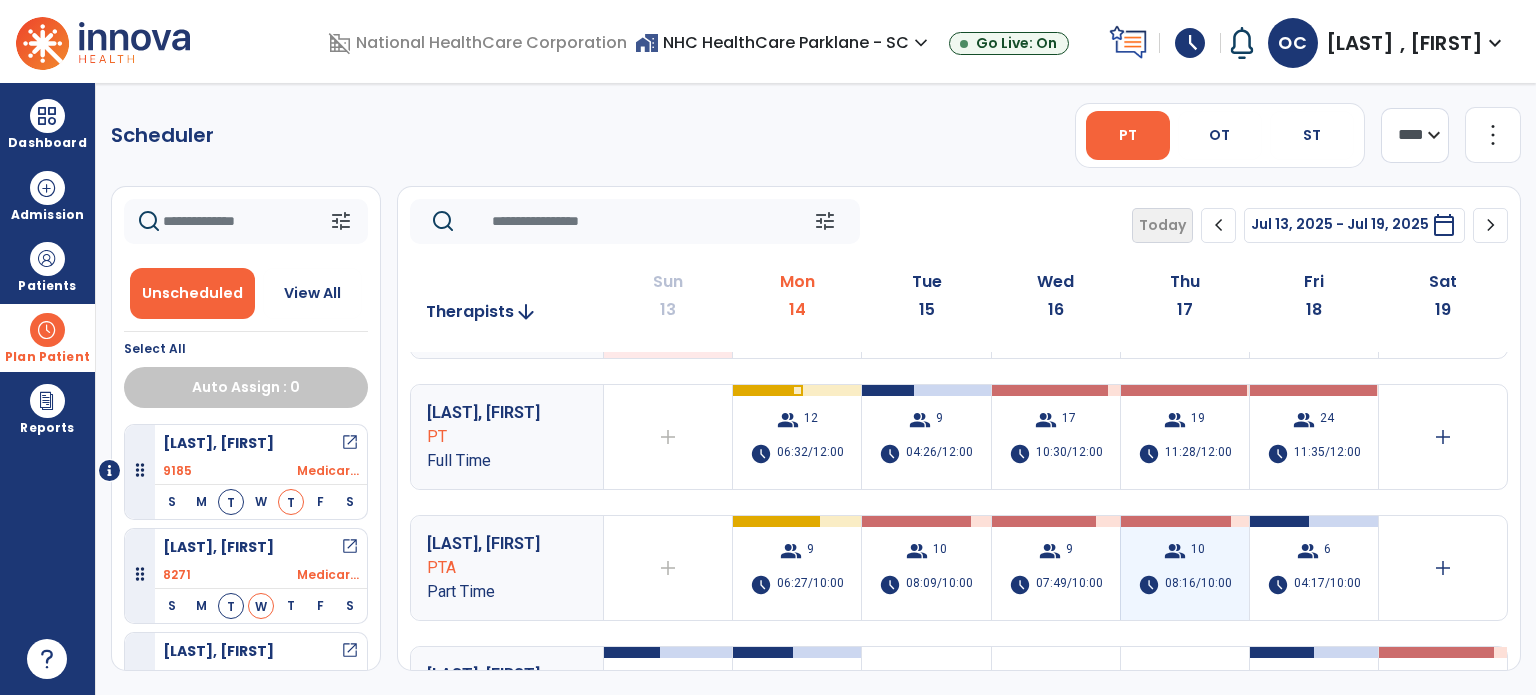 click on "group  10  schedule  [TIME]" at bounding box center [1185, 568] 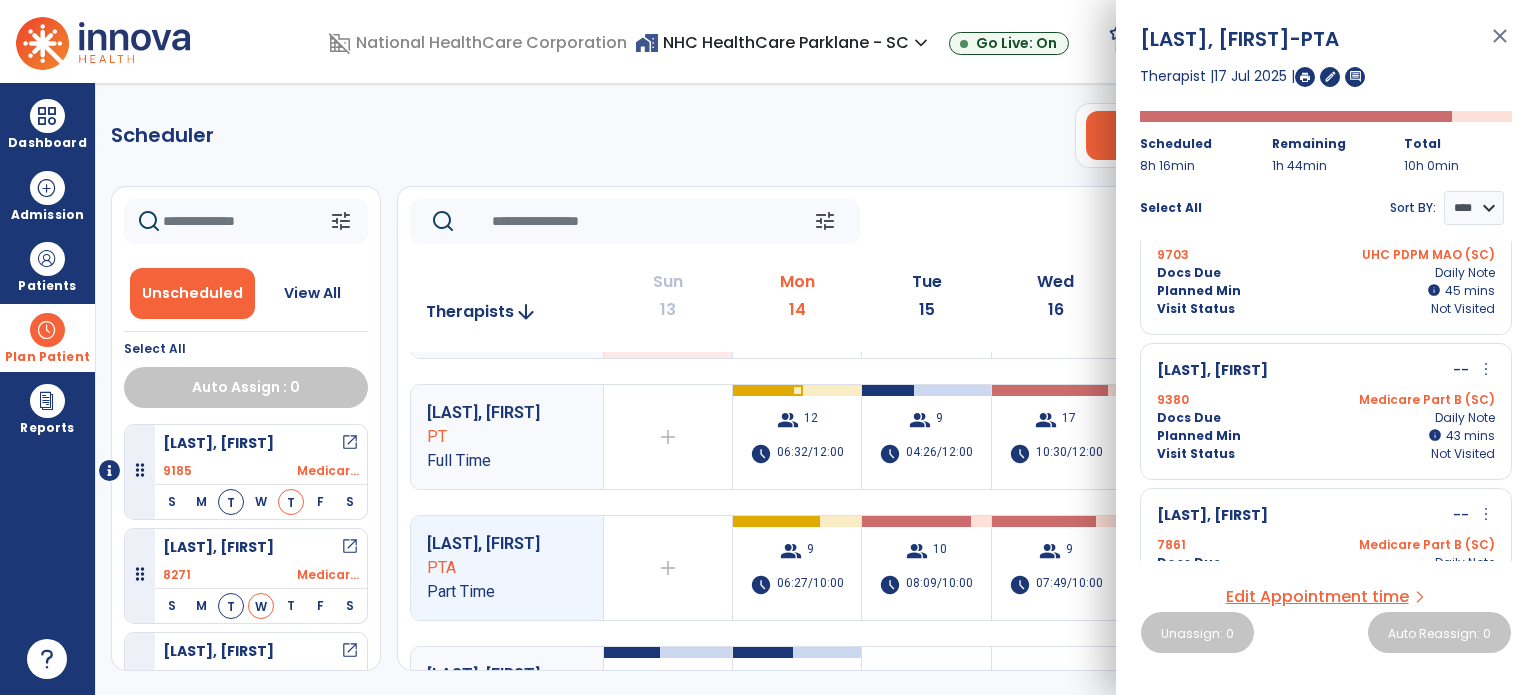 scroll, scrollTop: 1124, scrollLeft: 0, axis: vertical 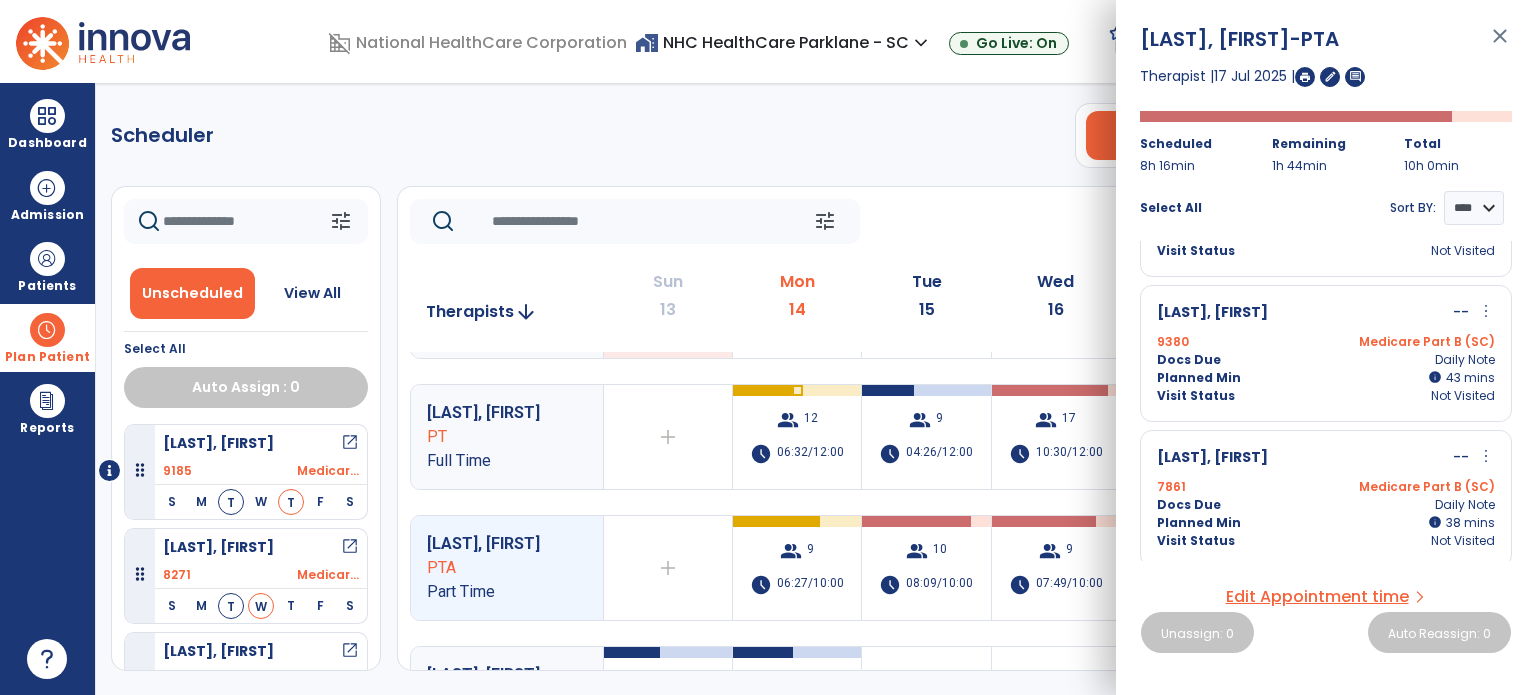 click on "Scheduler   PT   OT   ST  **** *** more_vert  Manage Labor   View All Therapists   Print   tune   Unscheduled   View All  Select All  Auto Assign : 0   [LAST], [FIRST]   open_in_new  9185 Medicar...  S M T W T F S  [LAST], [FIRST]   open_in_new  8271 Medicar...  S M T W T F S  [LAST], [FIRST]   open_in_new  8855 Medicar...  S M T W T F S  [LAST], [FIRST]   open_in_new  9699 Medicar...  S M T W T F S  [LAST], [FIRST]   open_in_new  7468 Medicar...  S M T W T F S  [LAST], [FIRST]   open_in_new  8987 Medicar...  S M T W T F S  [LAST], [FIRST]   open_in_new  9681 Medicar...  S M T W T F S  [LAST], [FIRST]   open_in_new  9389 Medicar...  S M T W T F S  [LAST], [FIRST]   open_in_new  9702 Medicar...  S M T W T F S  [LAST], [FIRST]   open_in_new  9150 Medicar...  S M T W T F S  [LAST], [FIRST]   open_in_new  9599 Medicar...  S M T W T F S  [LAST], [FIRST]   open_in_new  9660 Medicar...  S M T W T F S  [LAST], [FIRST]   open_in_new  9565 Medicar...  S M T W T F S  tune   Today  chevron_left Jul 13, 2025 - Jul 19, 2025" at bounding box center [816, 389] 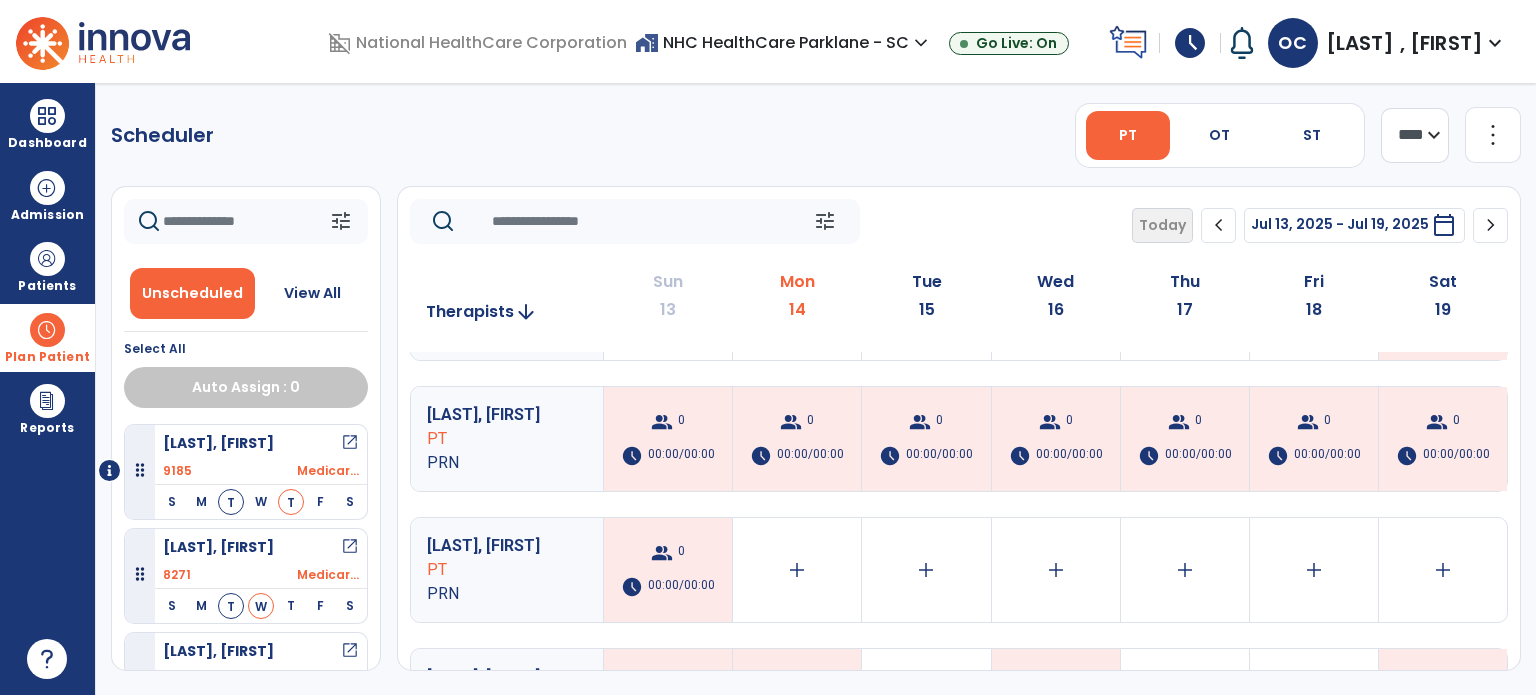 scroll, scrollTop: 1357, scrollLeft: 0, axis: vertical 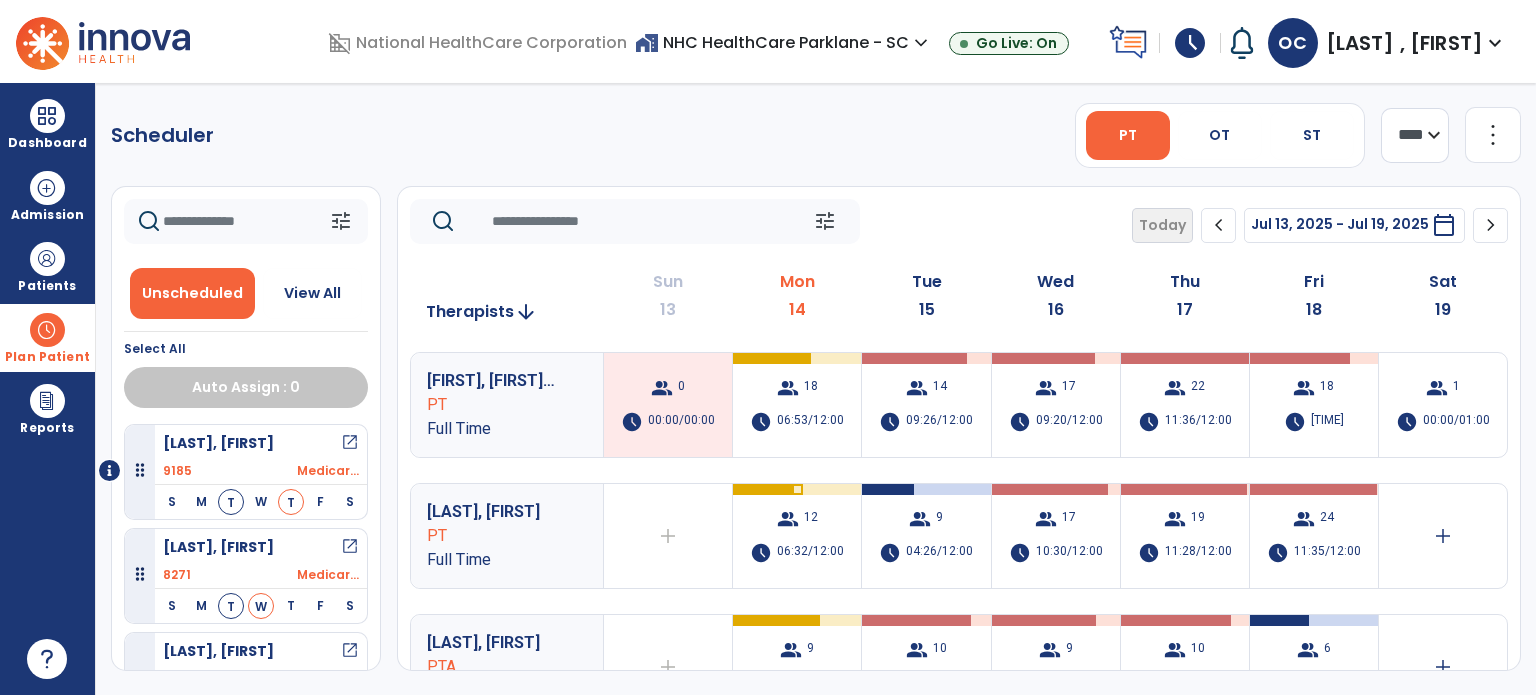 click on "[LAST], [FIRST]   open_in_new  8271 Medicar...  S M T W T F S" at bounding box center [246, 576] 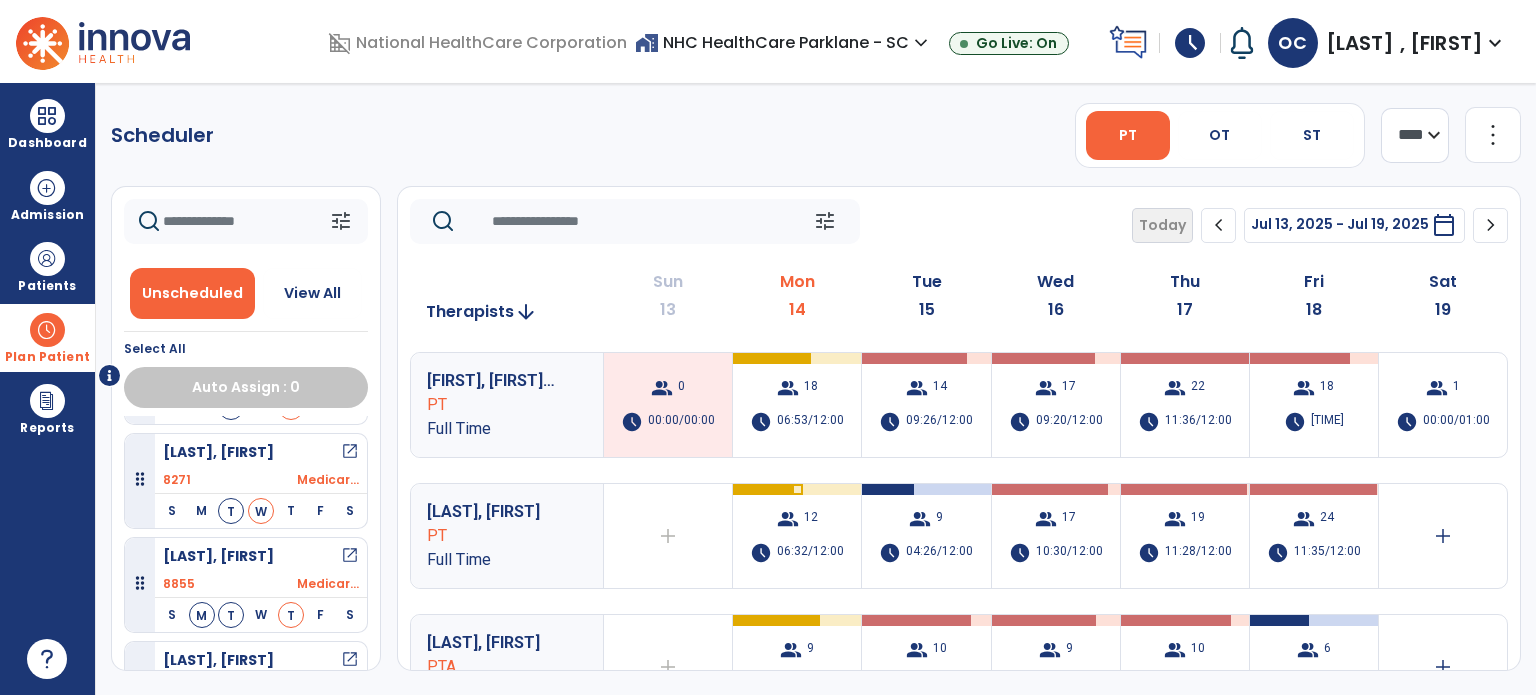 scroll, scrollTop: 16, scrollLeft: 0, axis: vertical 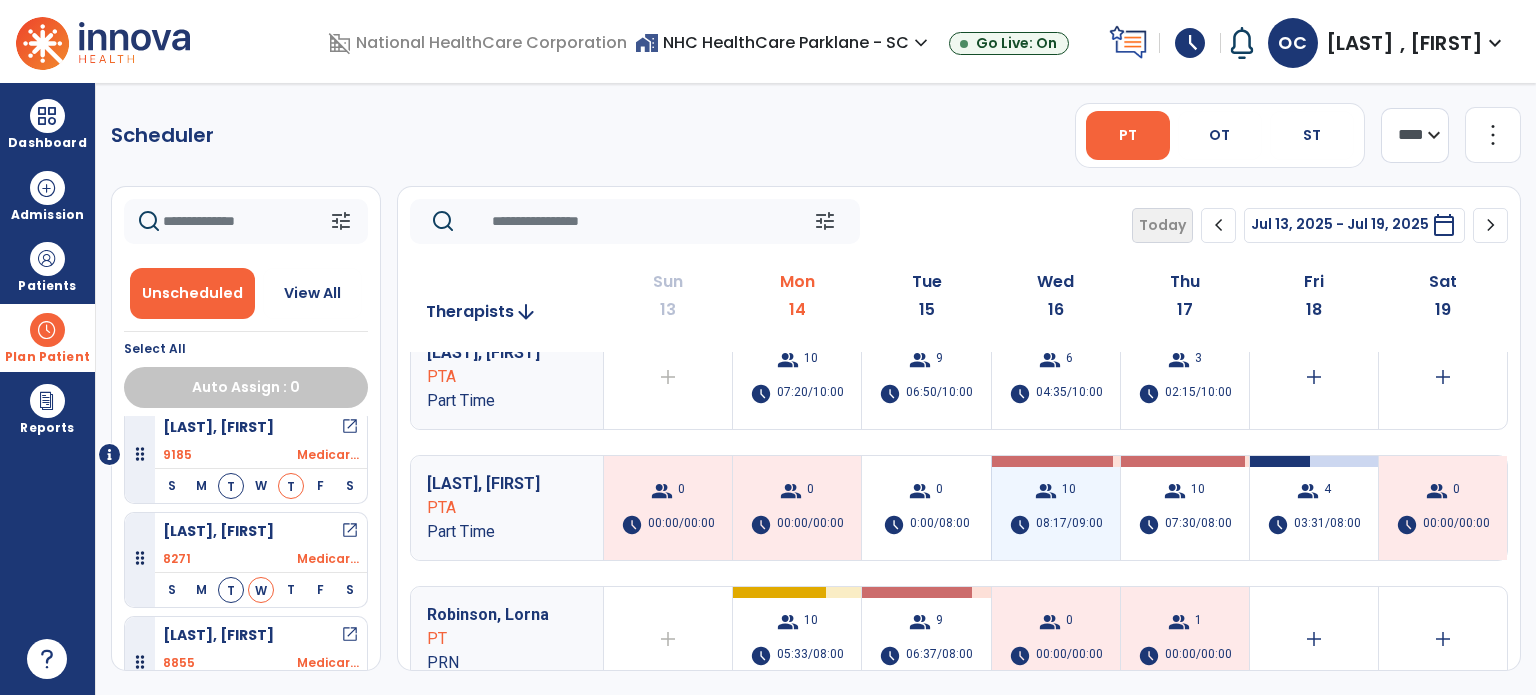 click on "10" at bounding box center (1069, 491) 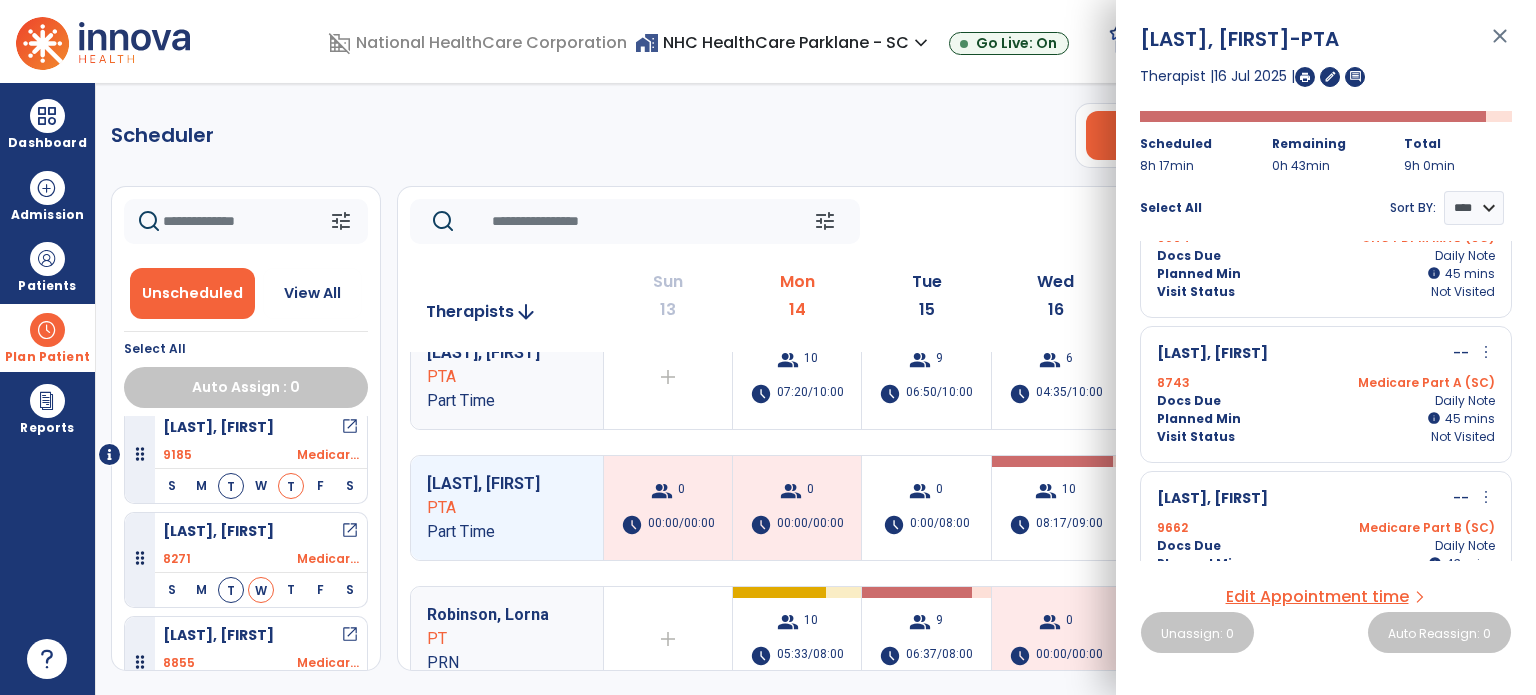 scroll, scrollTop: 1124, scrollLeft: 0, axis: vertical 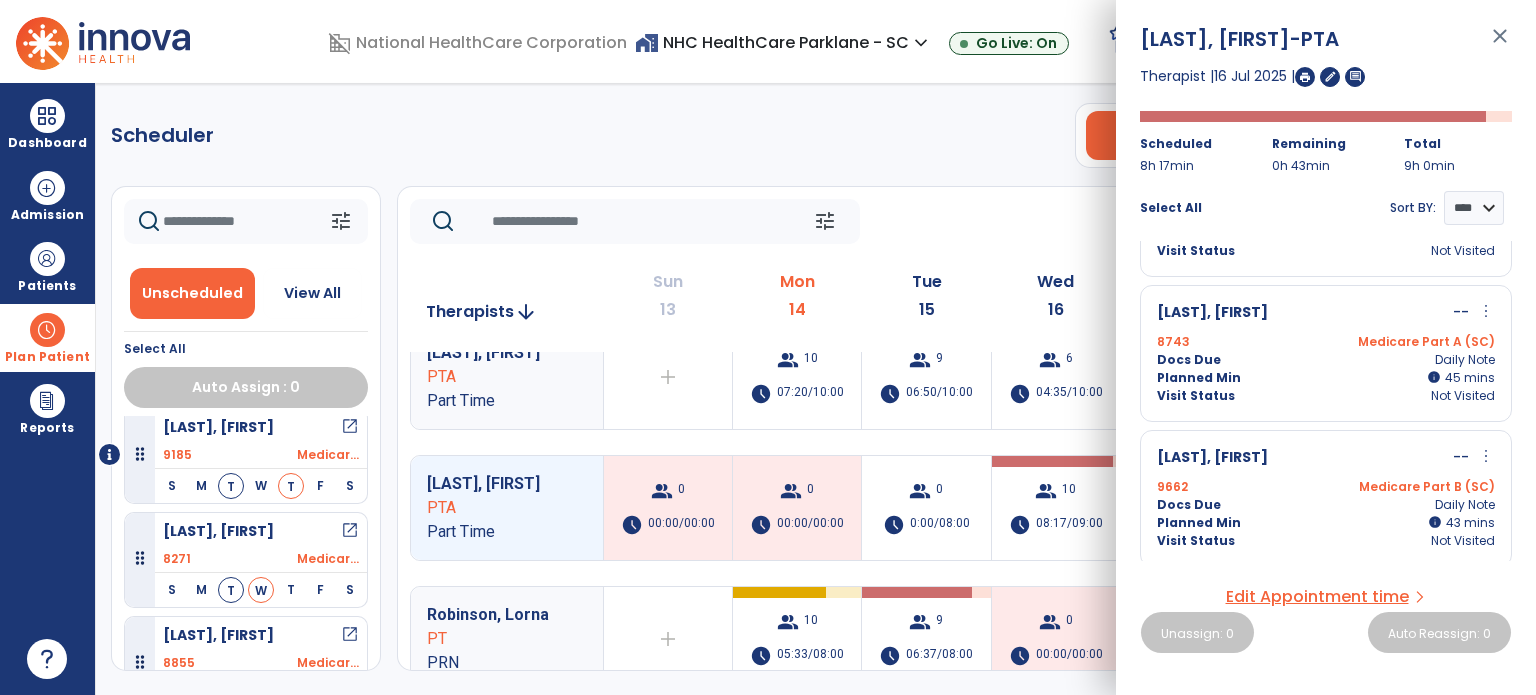 click on "tune   Today  chevron_left Jul 13, 2025 - Jul 19, 2025  *********  calendar_today  chevron_right" 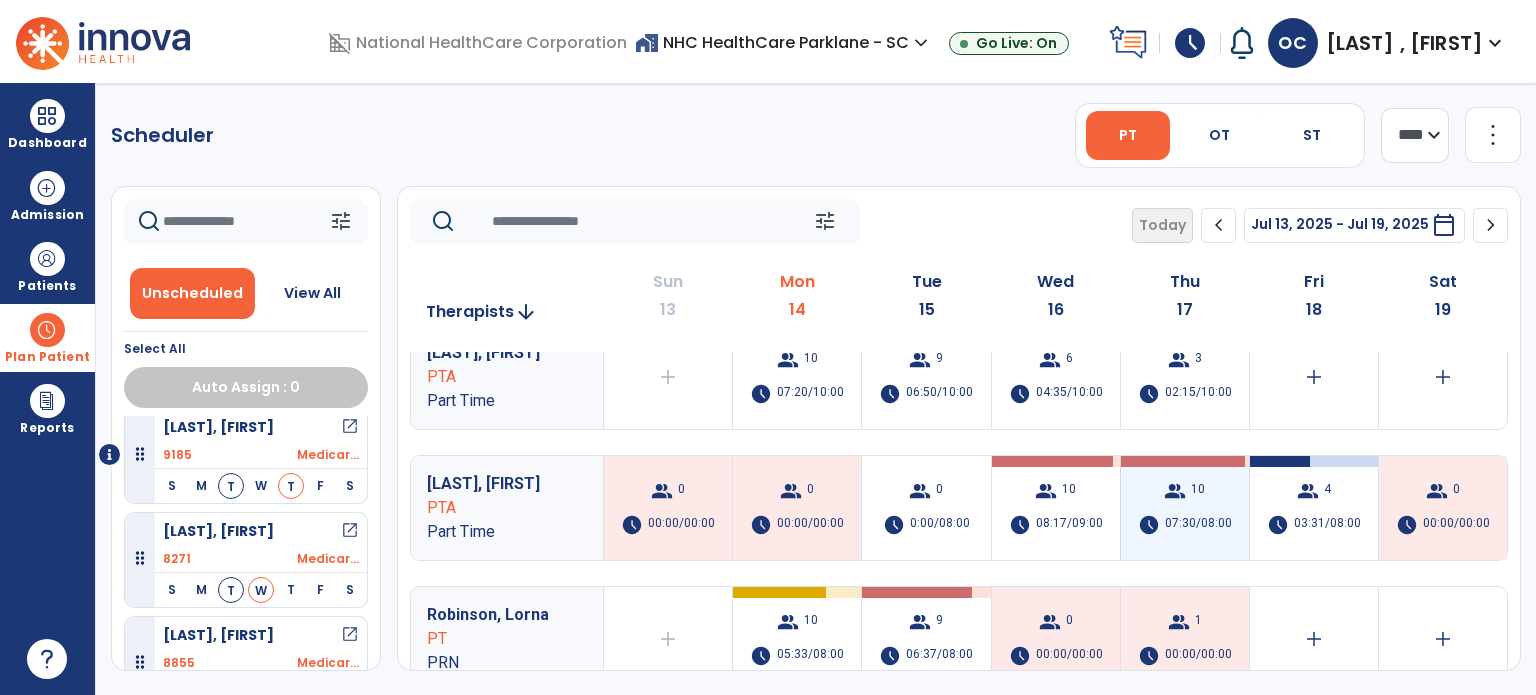 click on "group  10  schedule  07:30/08:00" at bounding box center [1185, 508] 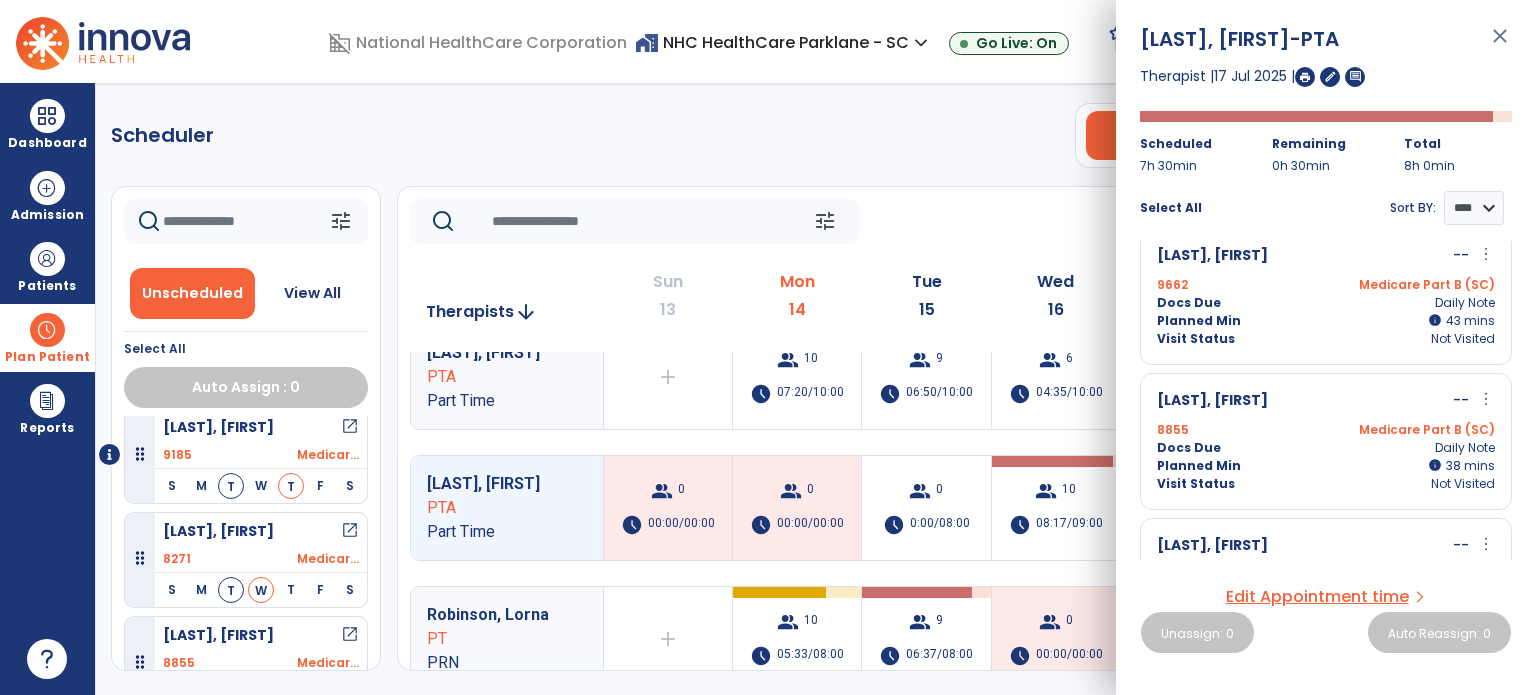 scroll, scrollTop: 1124, scrollLeft: 0, axis: vertical 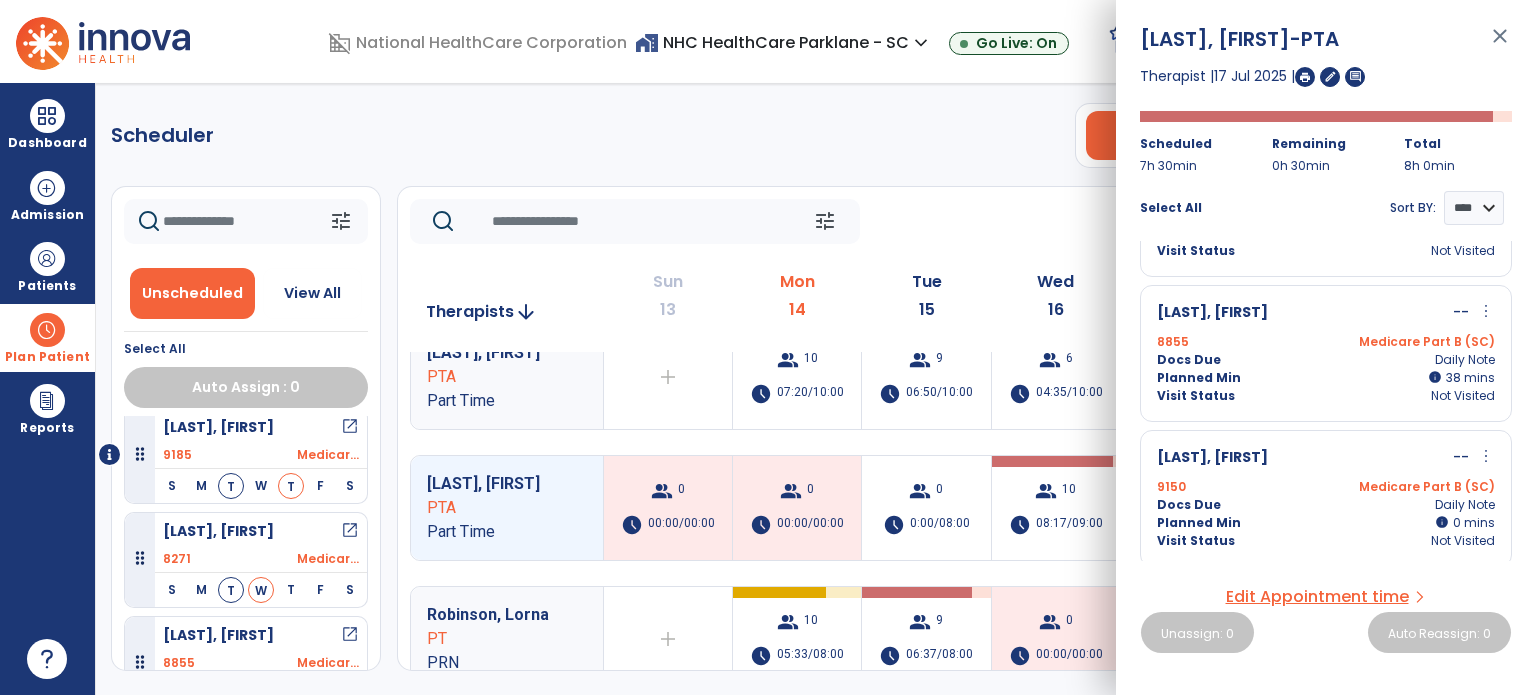 click on "Scheduler   PT   OT   ST  **** *** more_vert  Manage Labor   View All Therapists   Print" 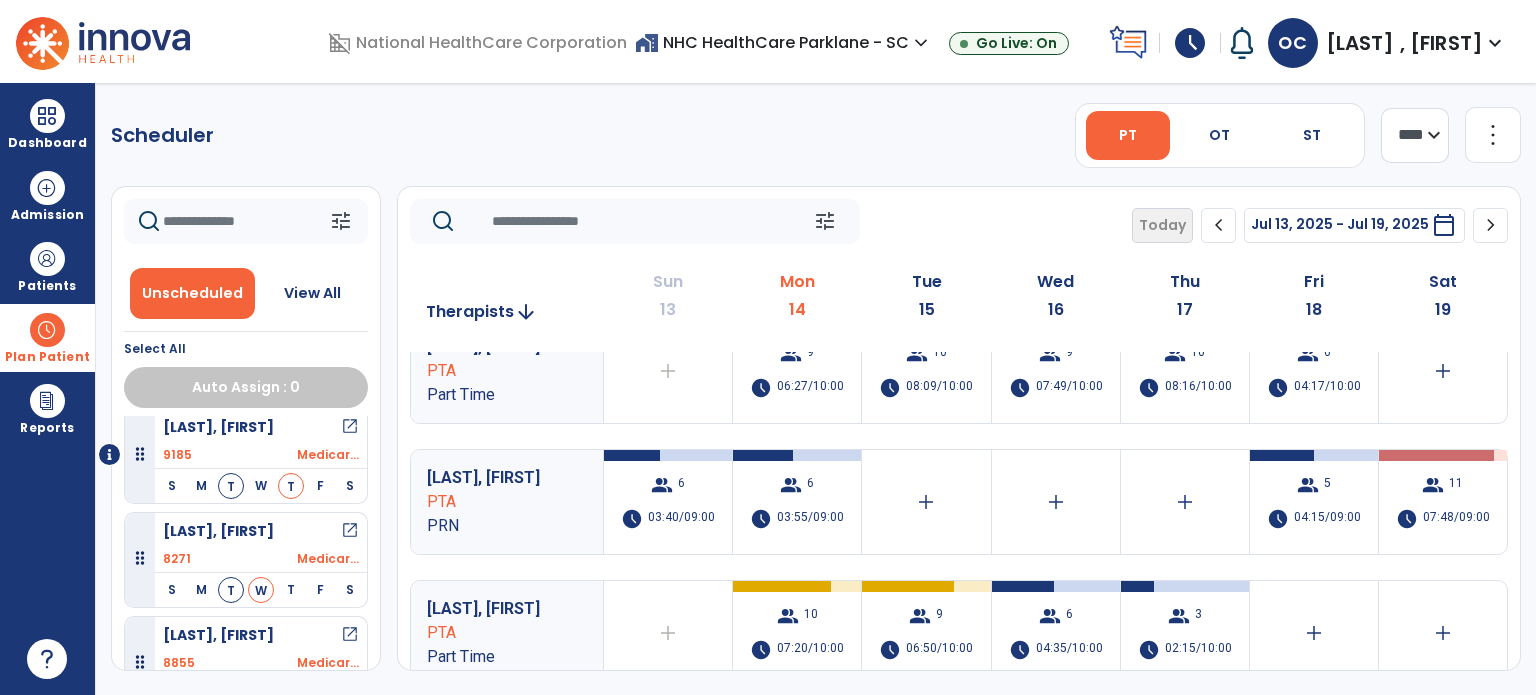 scroll, scrollTop: 298, scrollLeft: 0, axis: vertical 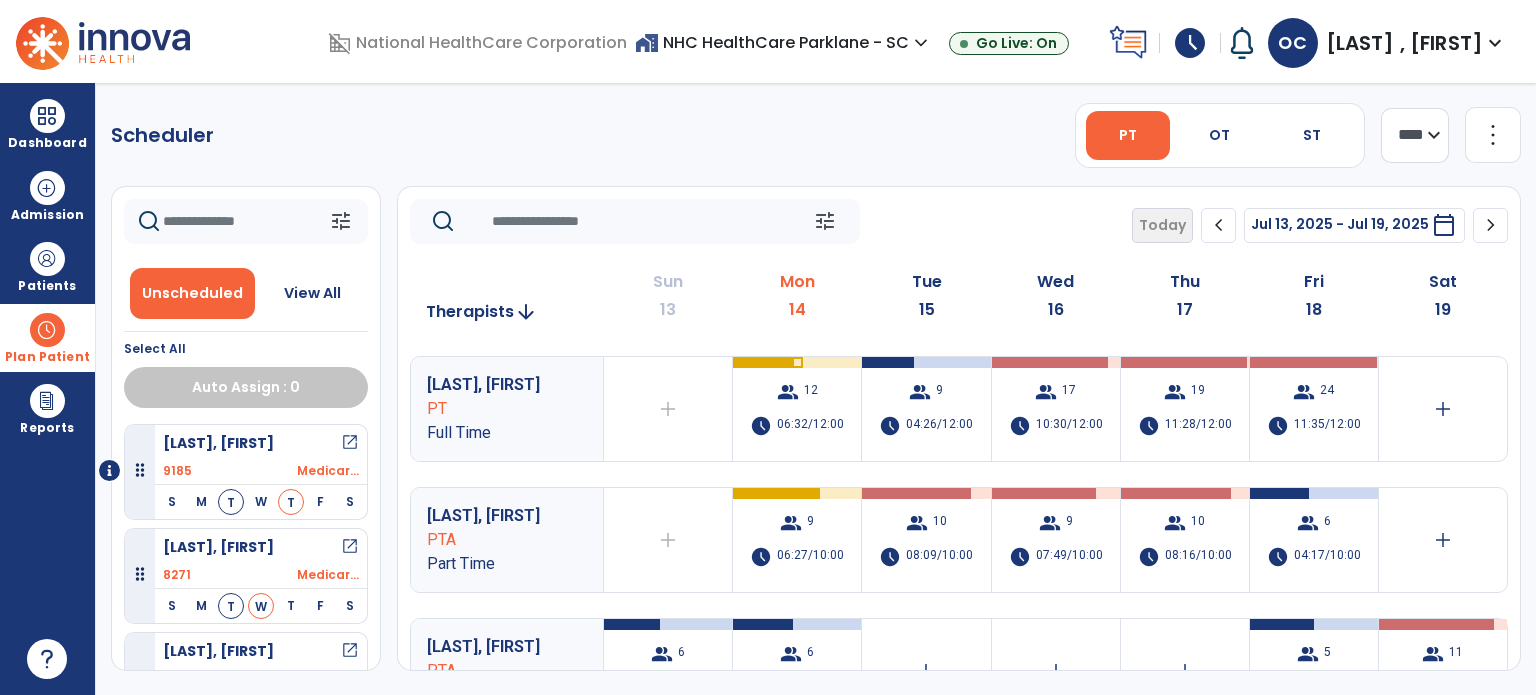 click on "home_work   NHC HealthCare Parklane - SC   expand_more   NHC HealthCare Parklane - SC  Go Live: On" at bounding box center (868, 43) 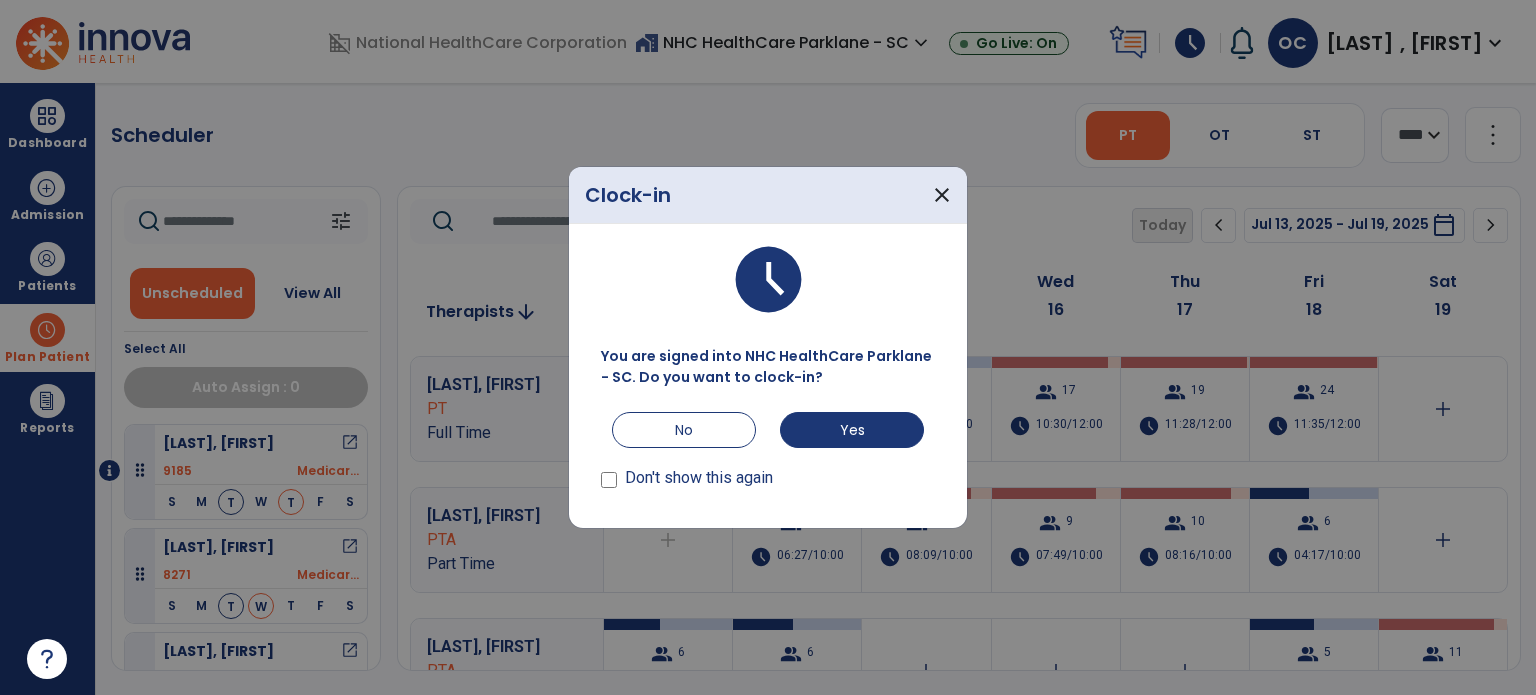 click on "domain_disabled   National HealthCare Corporation   home_work   NHC HealthCare Parklane - SC   expand_more   NHC HealthCare Parklane - SC  Go Live: On schedule My Time:   Monday, Jul 14    **** arrow_right  Start   Open your timecard  arrow_right Notifications  No Notifications yet   OC   [LAST] , [FIRST]    expand_more   home   Home   person   Profile   help   Help   logout   Log out  Dashboard  dashboard  Therapist Dashboard Admission Patients  format_list_bulleted  Patient List  space_dashboard  Patient Board  insert_chart  PDPM Board Plan Patient  event_note  Planner  content_paste_go  Scheduler  content_paste_go  Whiteboard Reports  export_notes  Billing Exports  note_alt  EOM Report  event_note  Minutes By Payor  inbox_customize  Service Log  playlist_add_check  Triple Check Report  Scheduler   PT   OT   ST  **** *** more_vert  Manage Labor   View All Therapists   Print   tune   Unscheduled   View All  Select All  Auto Assign : 0   [LAST], [FIRST]   open_in_new  9185 Medicar...  S M T W T F S S" at bounding box center (768, 347) 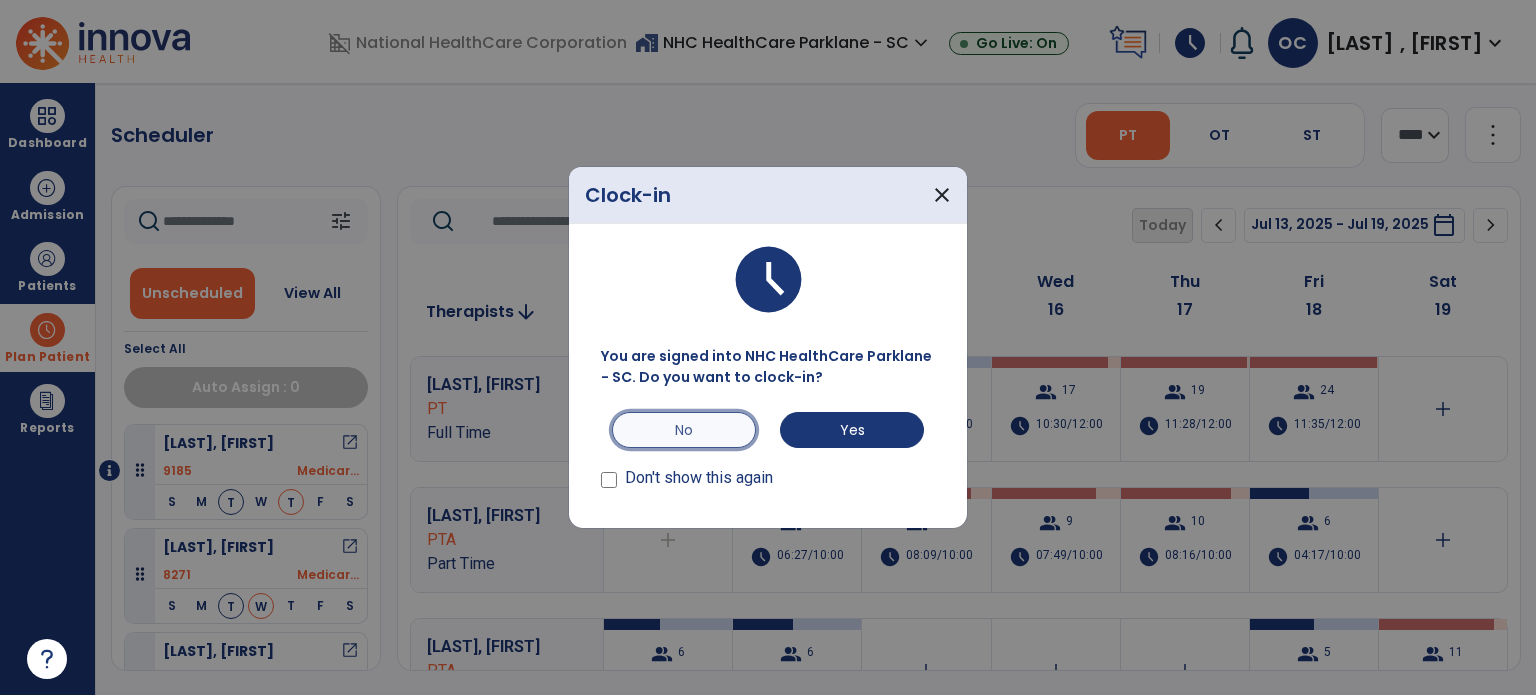 click on "No" at bounding box center (684, 430) 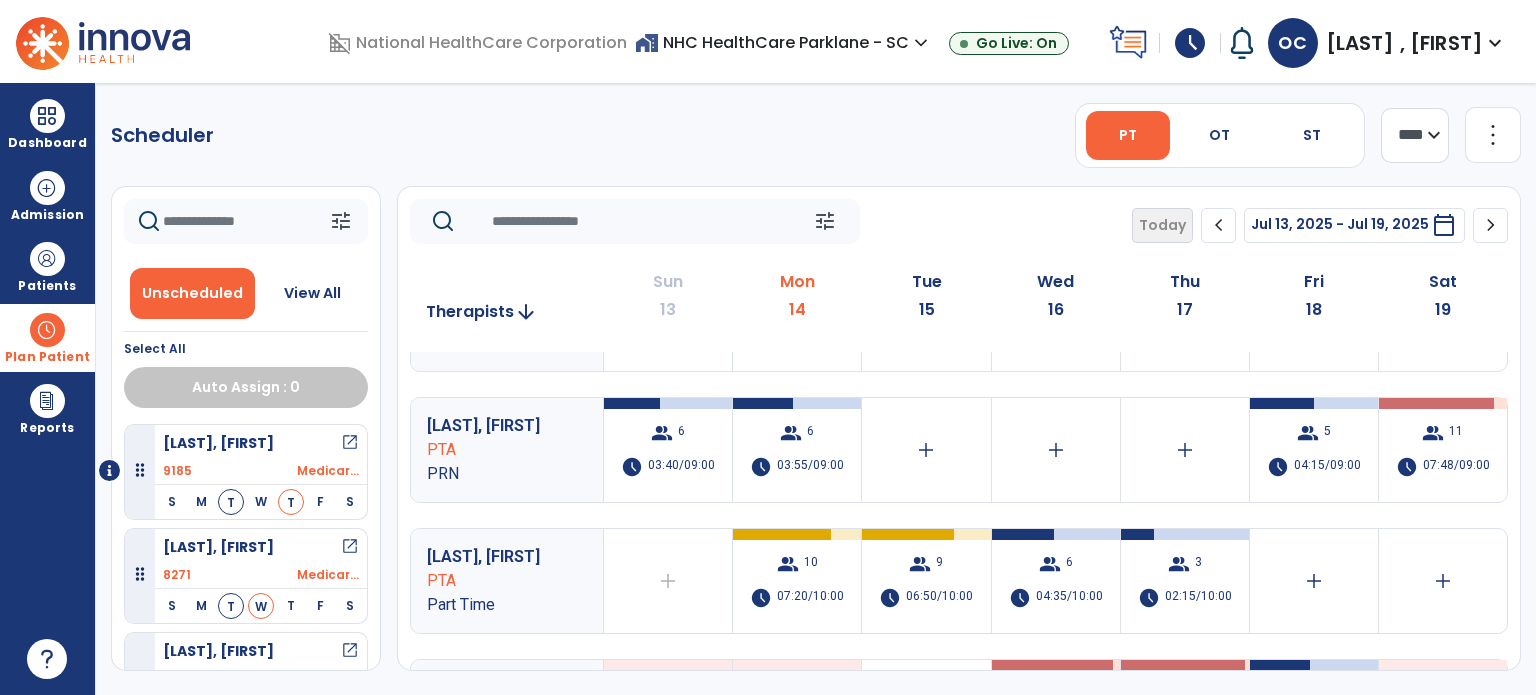 scroll, scrollTop: 348, scrollLeft: 0, axis: vertical 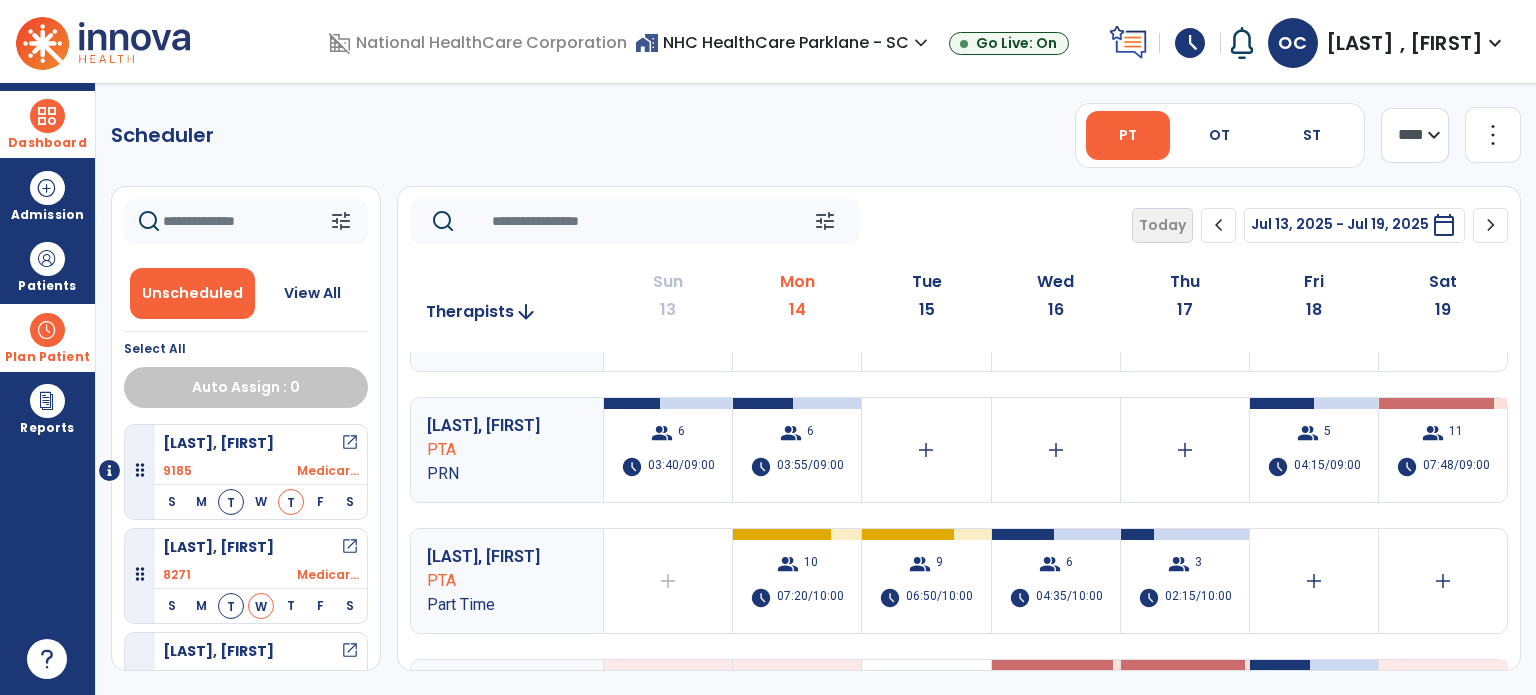 click on "Dashboard" at bounding box center [47, 143] 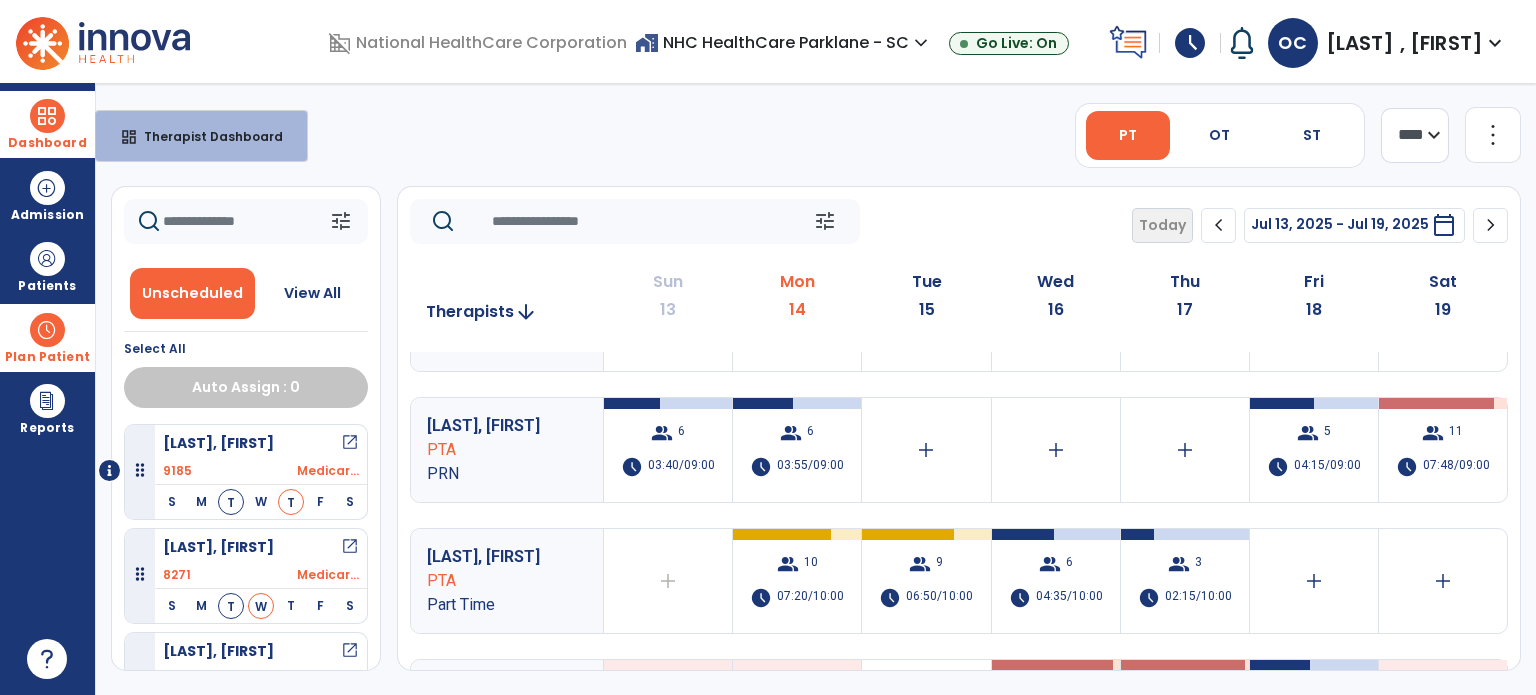 click on "Dashboard  dashboard  Therapist Dashboard" at bounding box center [47, 124] 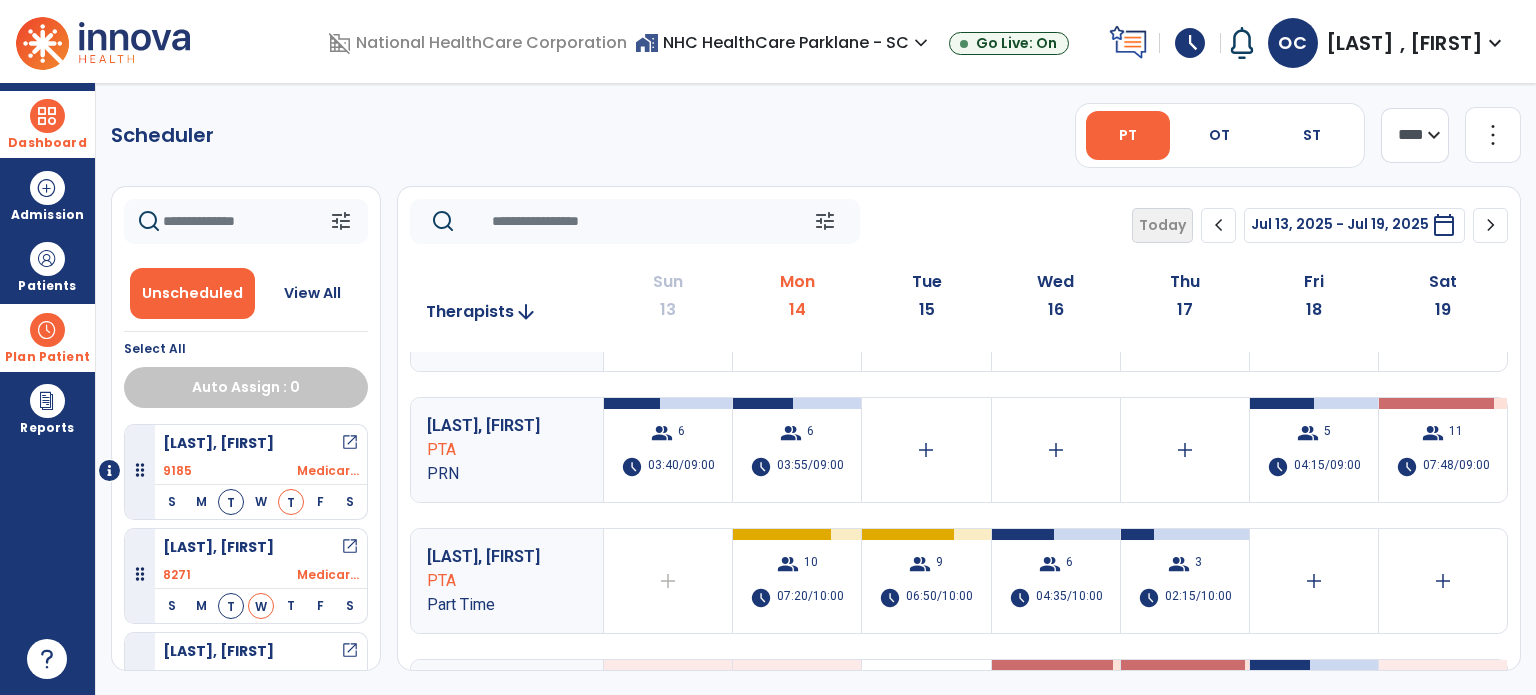 click at bounding box center [47, 116] 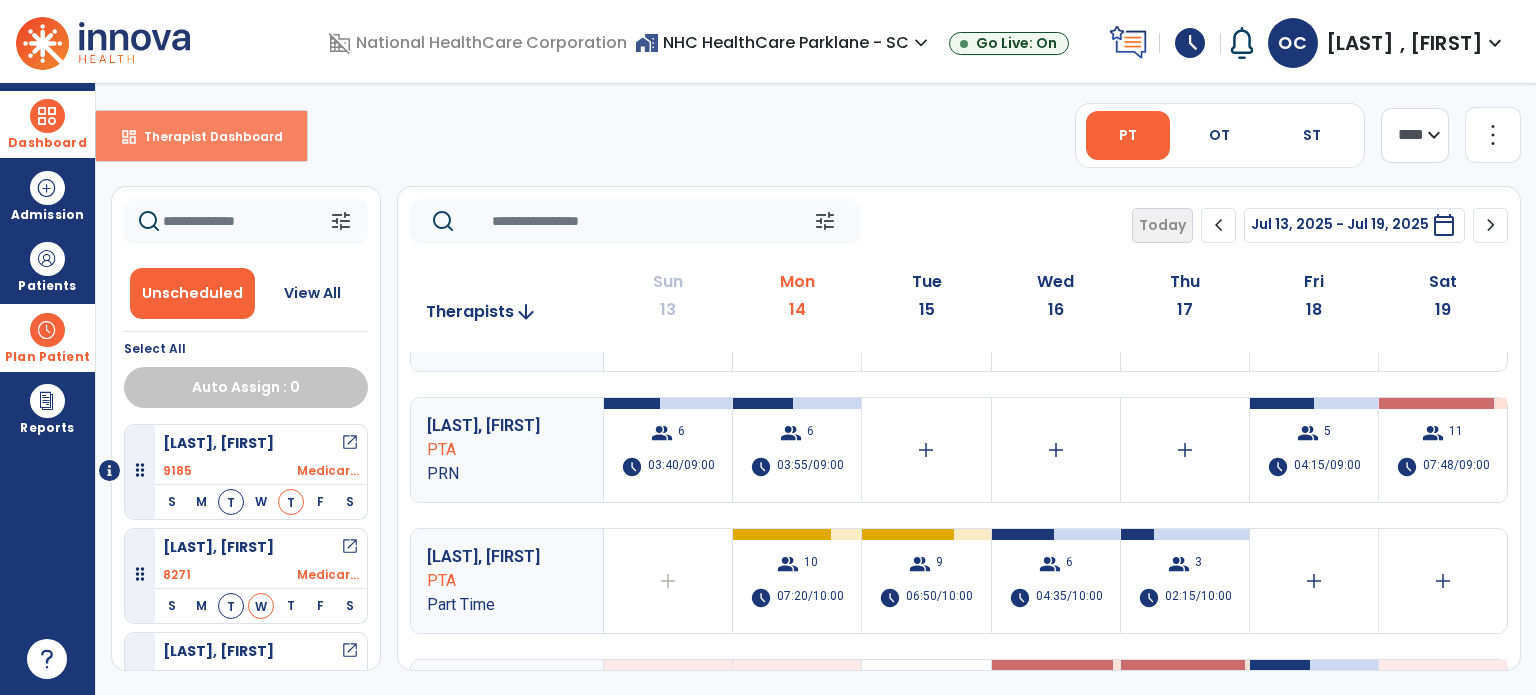 click on "dashboard  Therapist Dashboard" at bounding box center [201, 136] 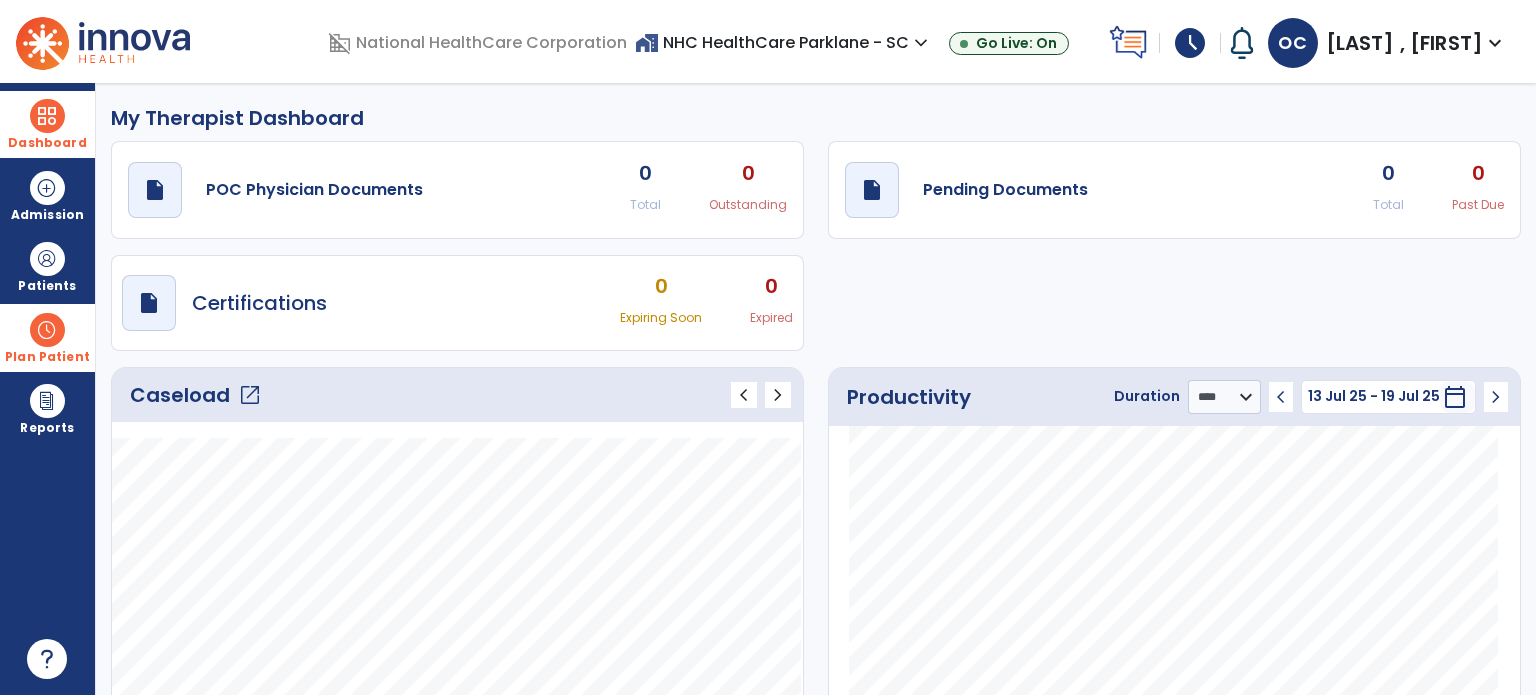 click on "open_in_new" 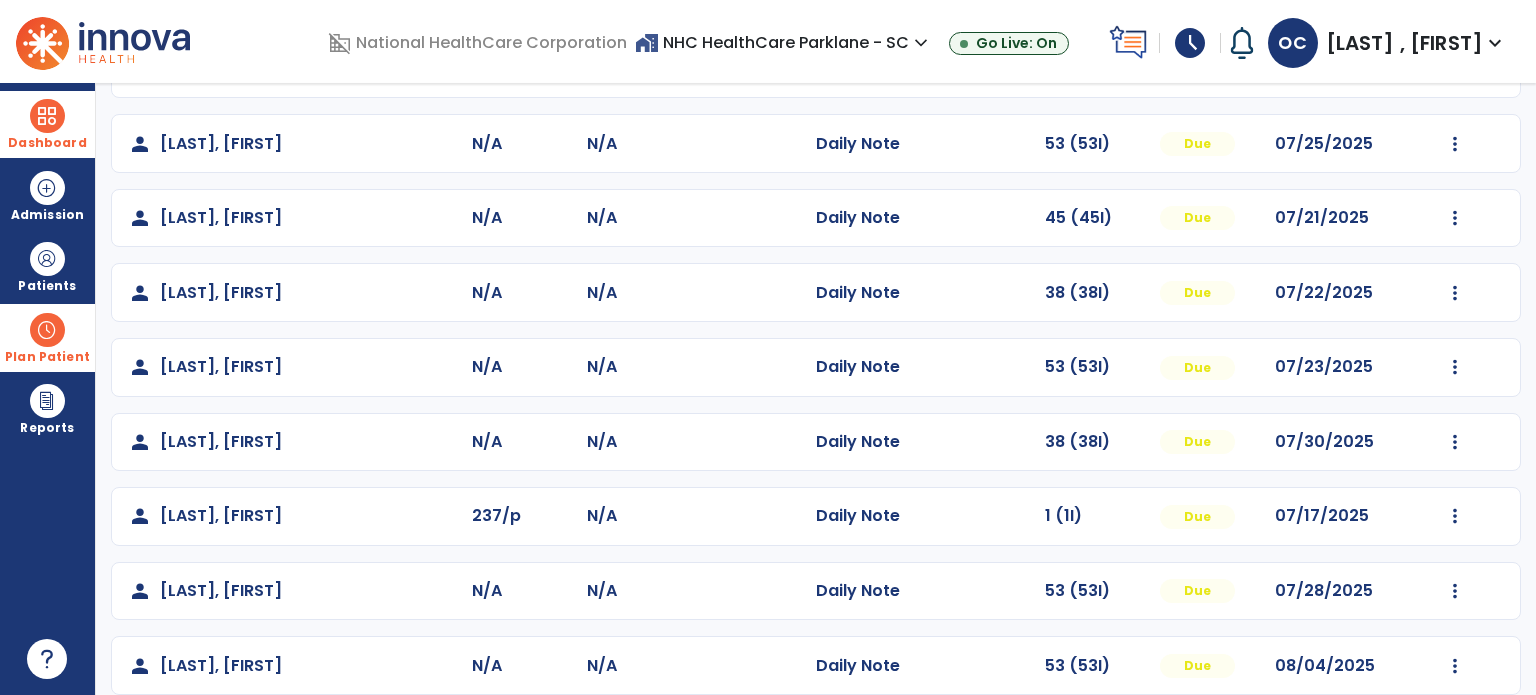 scroll, scrollTop: 244, scrollLeft: 0, axis: vertical 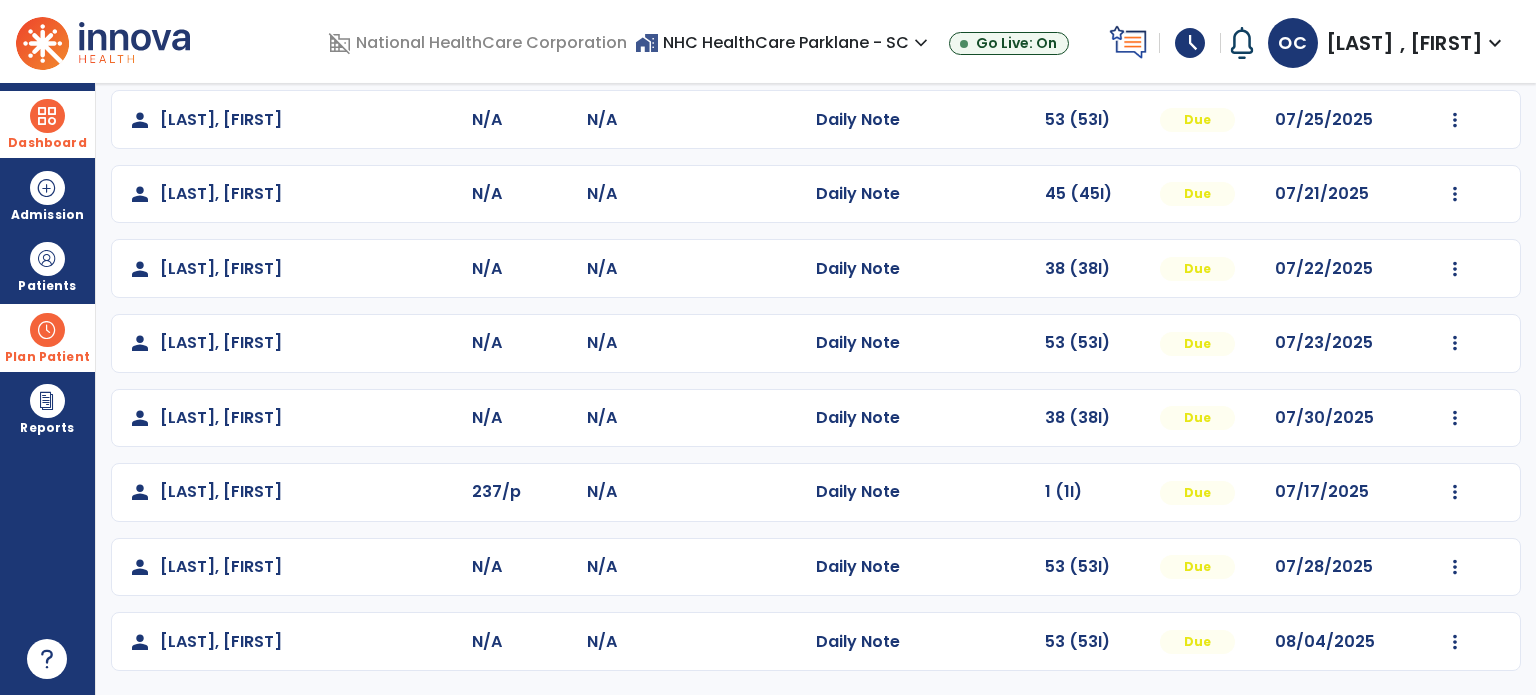 click at bounding box center (47, 330) 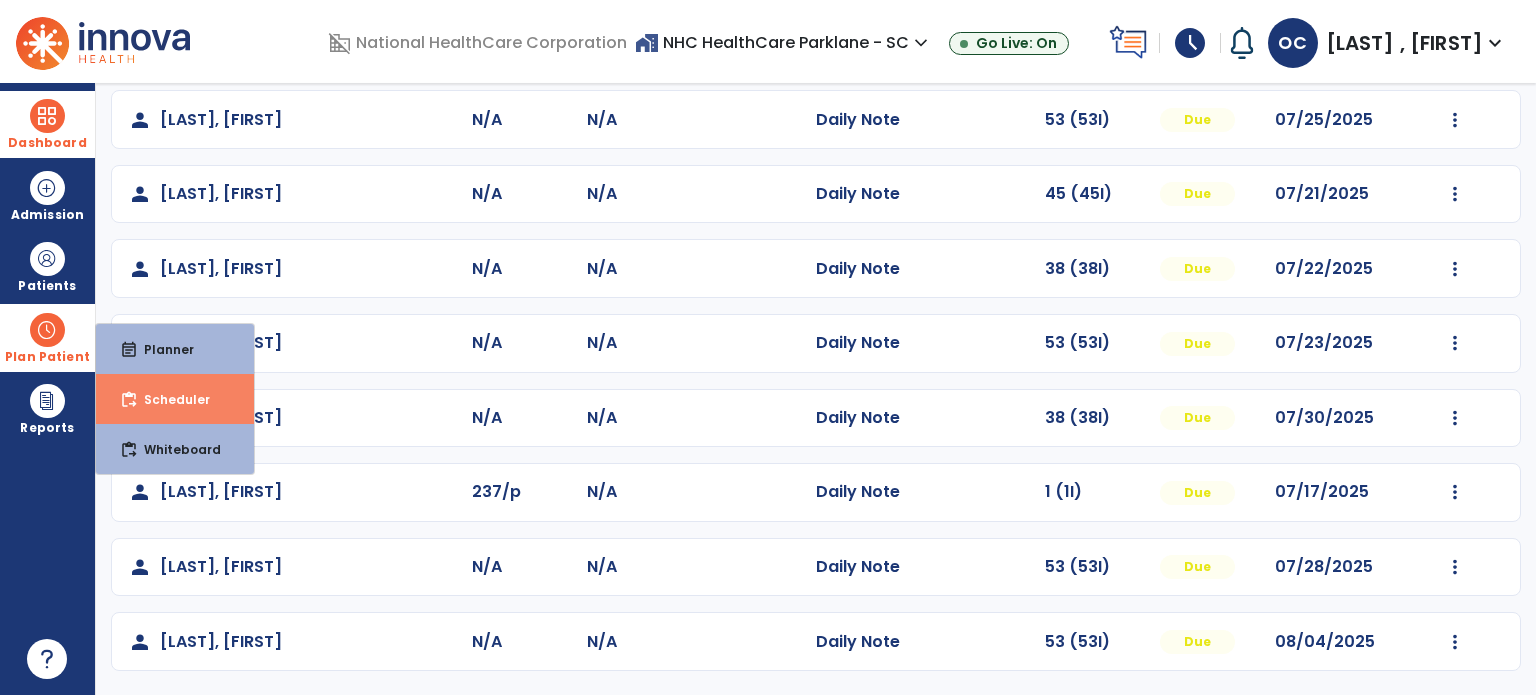 click on "content_paste_go  Scheduler" at bounding box center [175, 399] 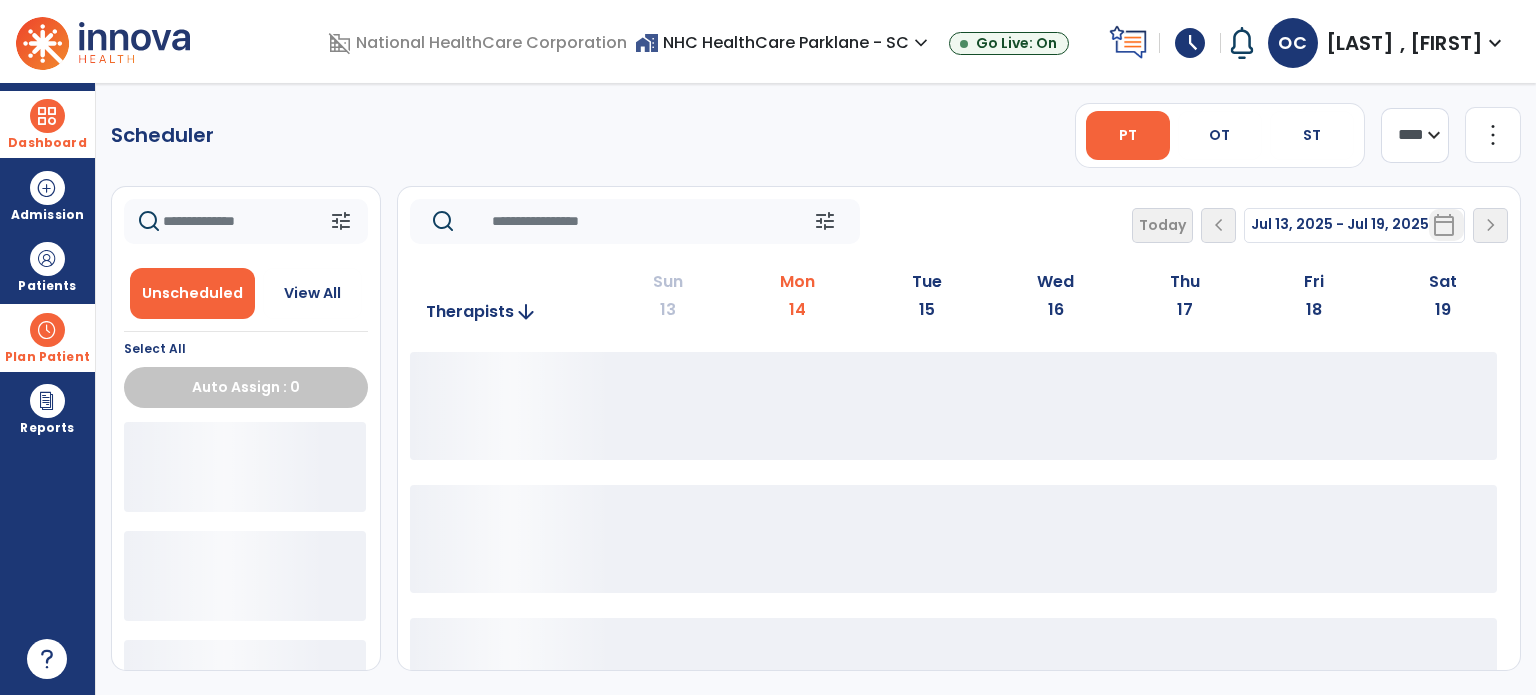 scroll, scrollTop: 0, scrollLeft: 0, axis: both 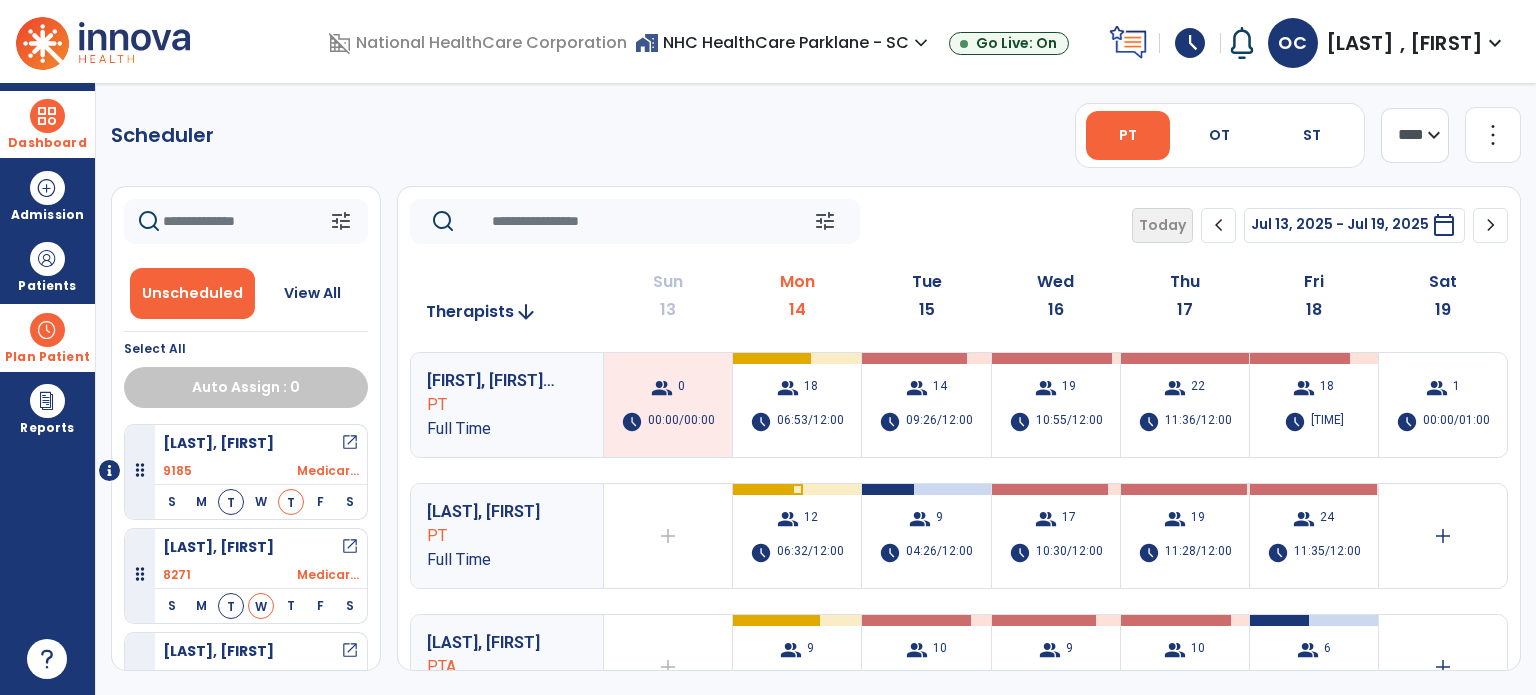 click 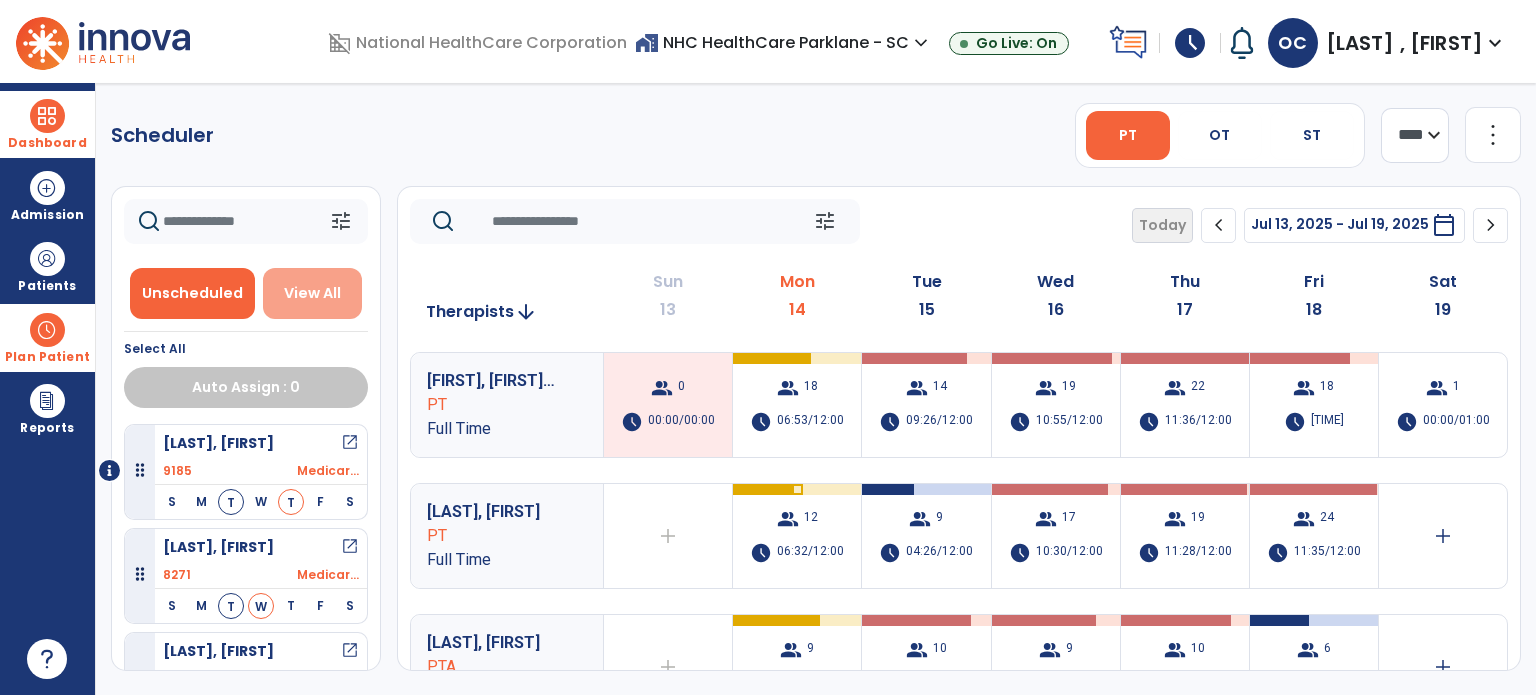 click on "View All" at bounding box center (313, 293) 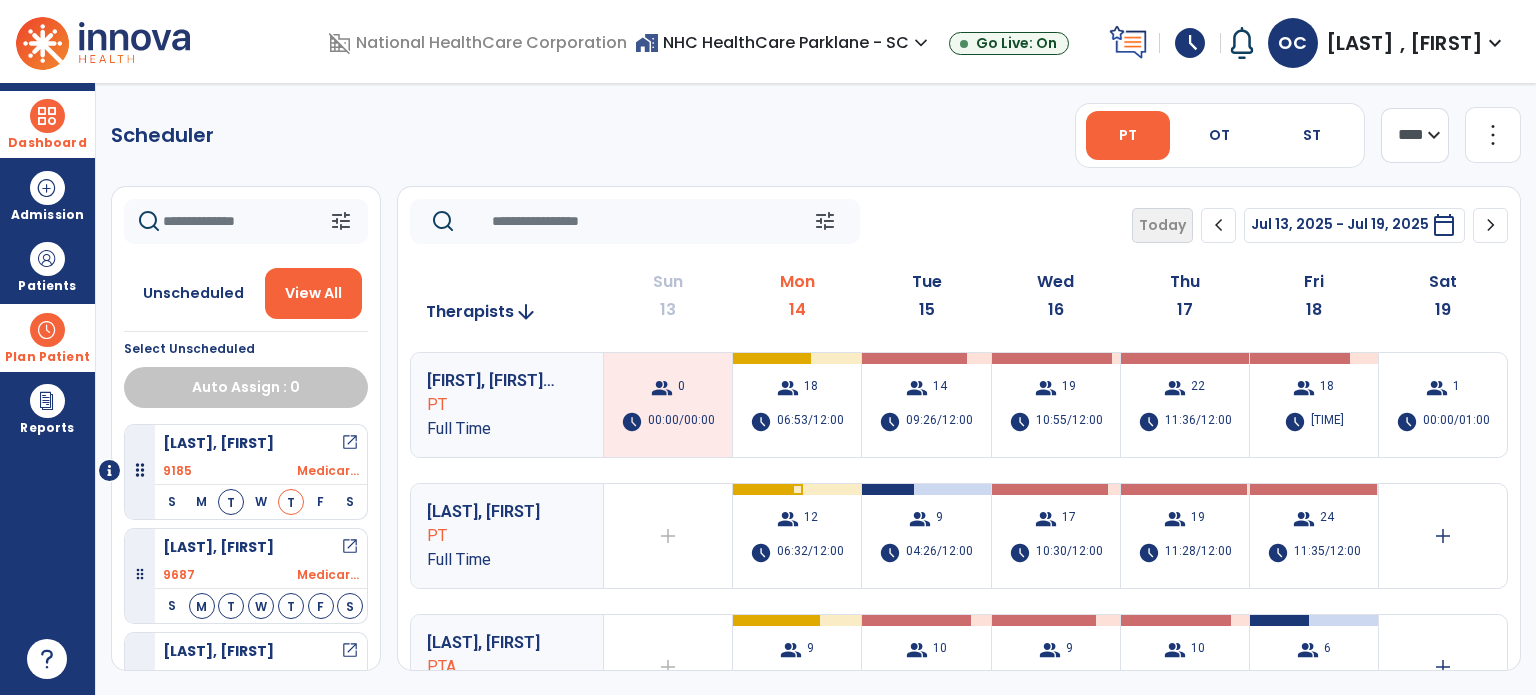 click 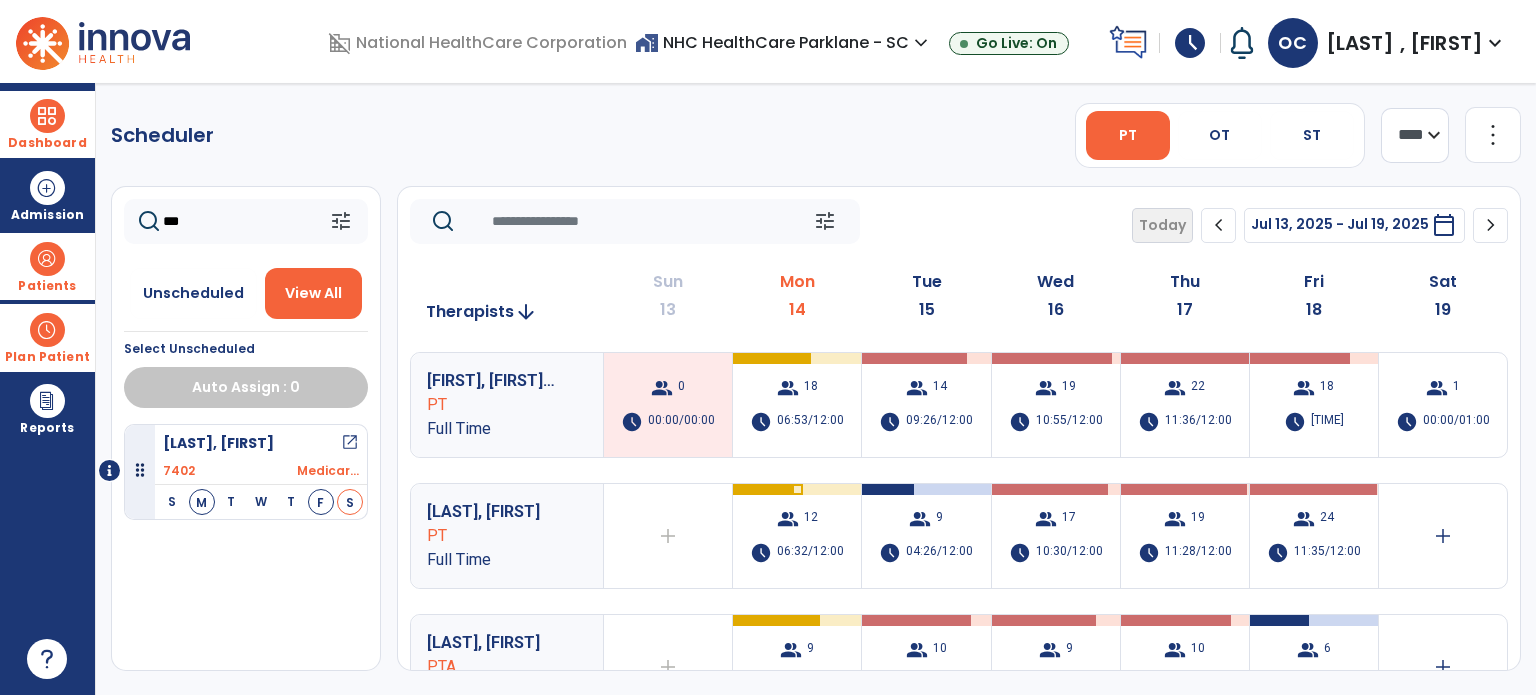 type on "***" 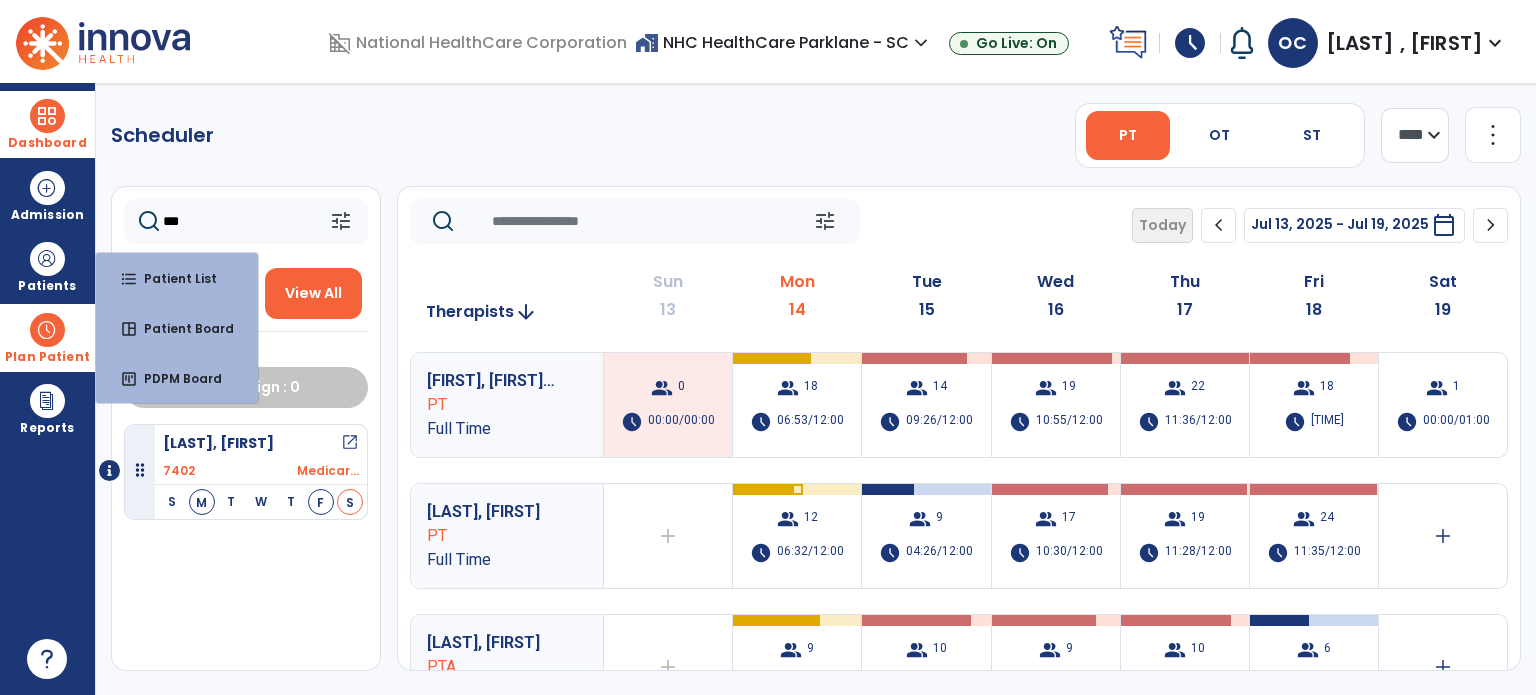 click on "Plan Patient" at bounding box center (47, 337) 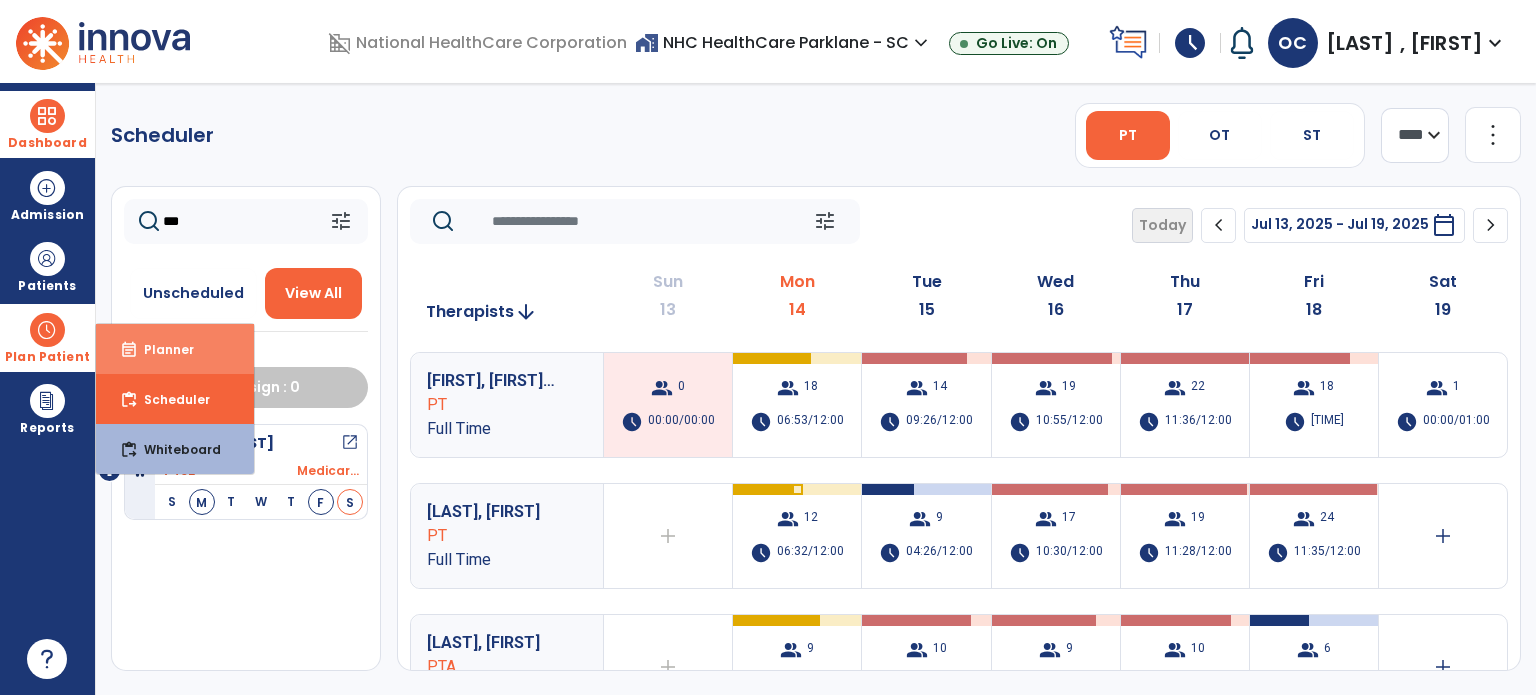 click on "event_note  Planner" at bounding box center (175, 349) 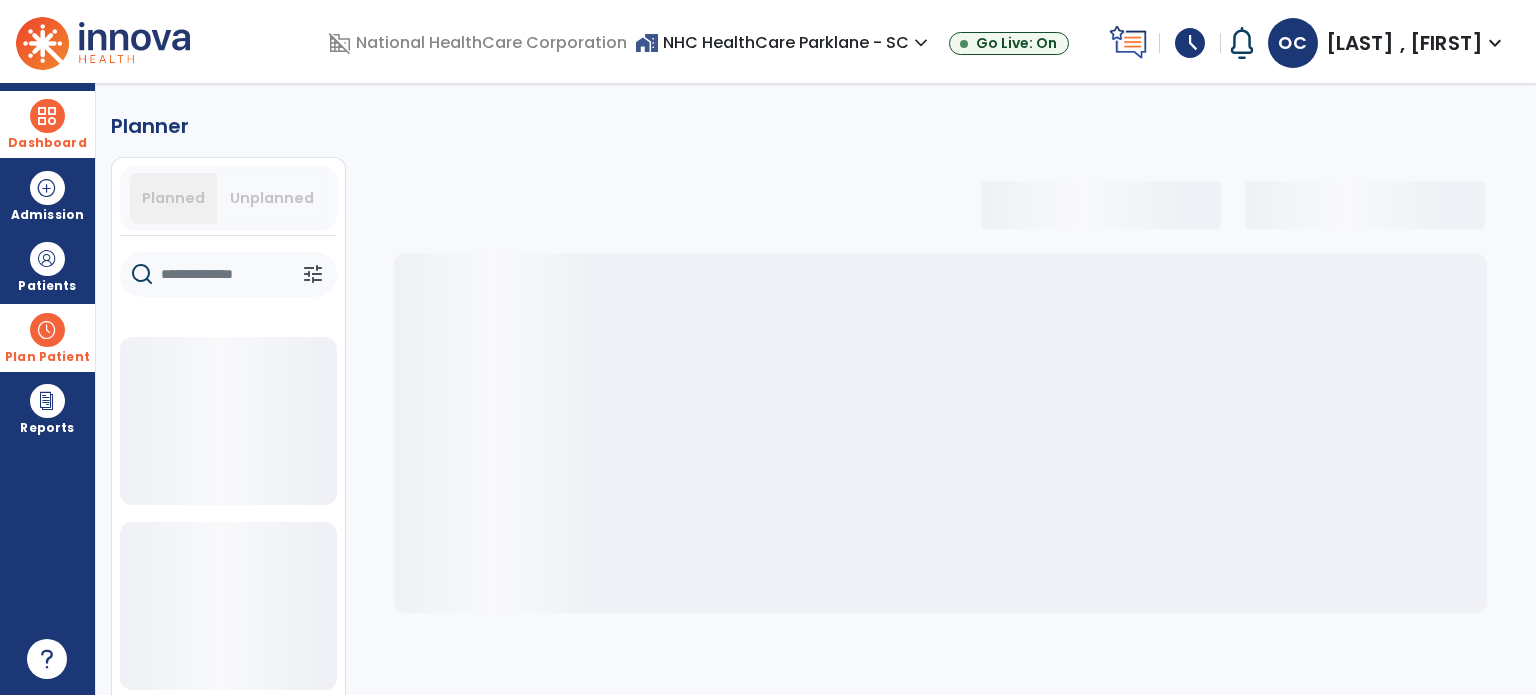 click 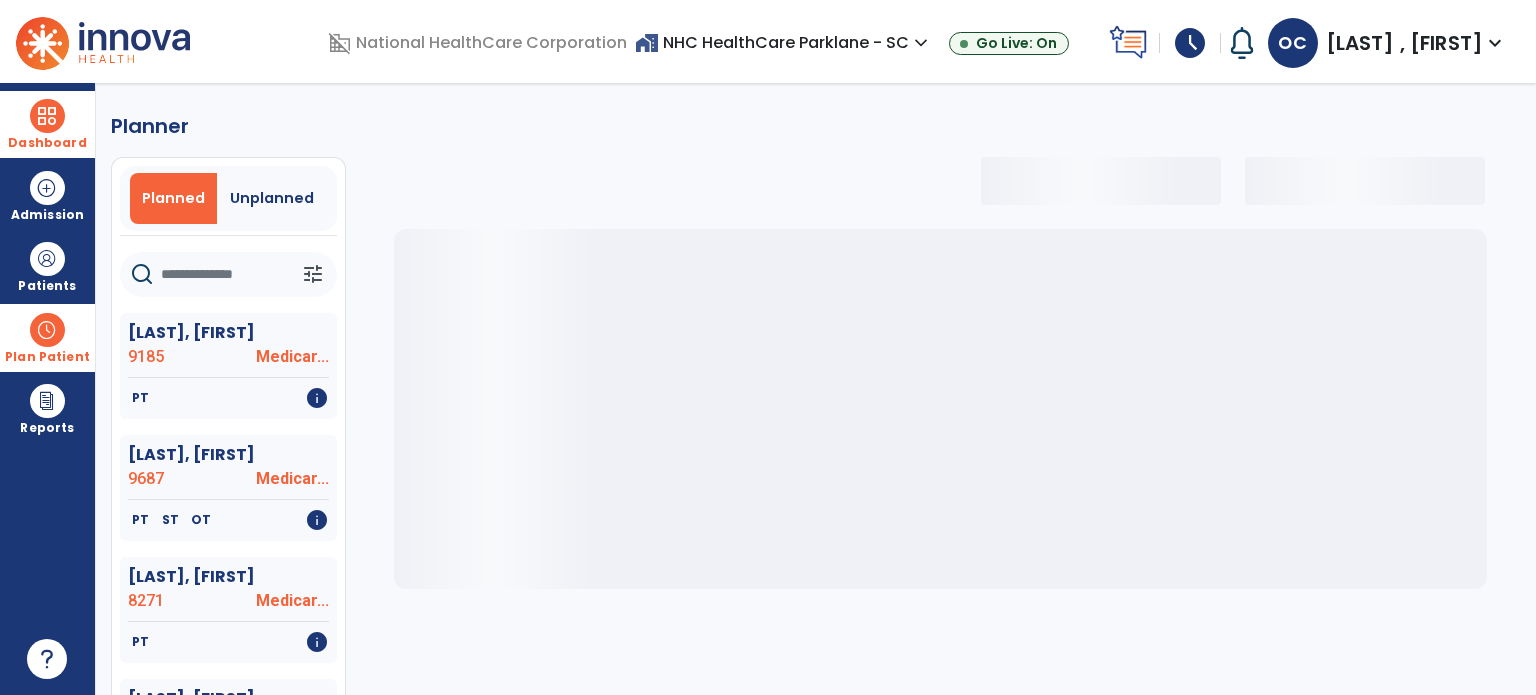 select on "***" 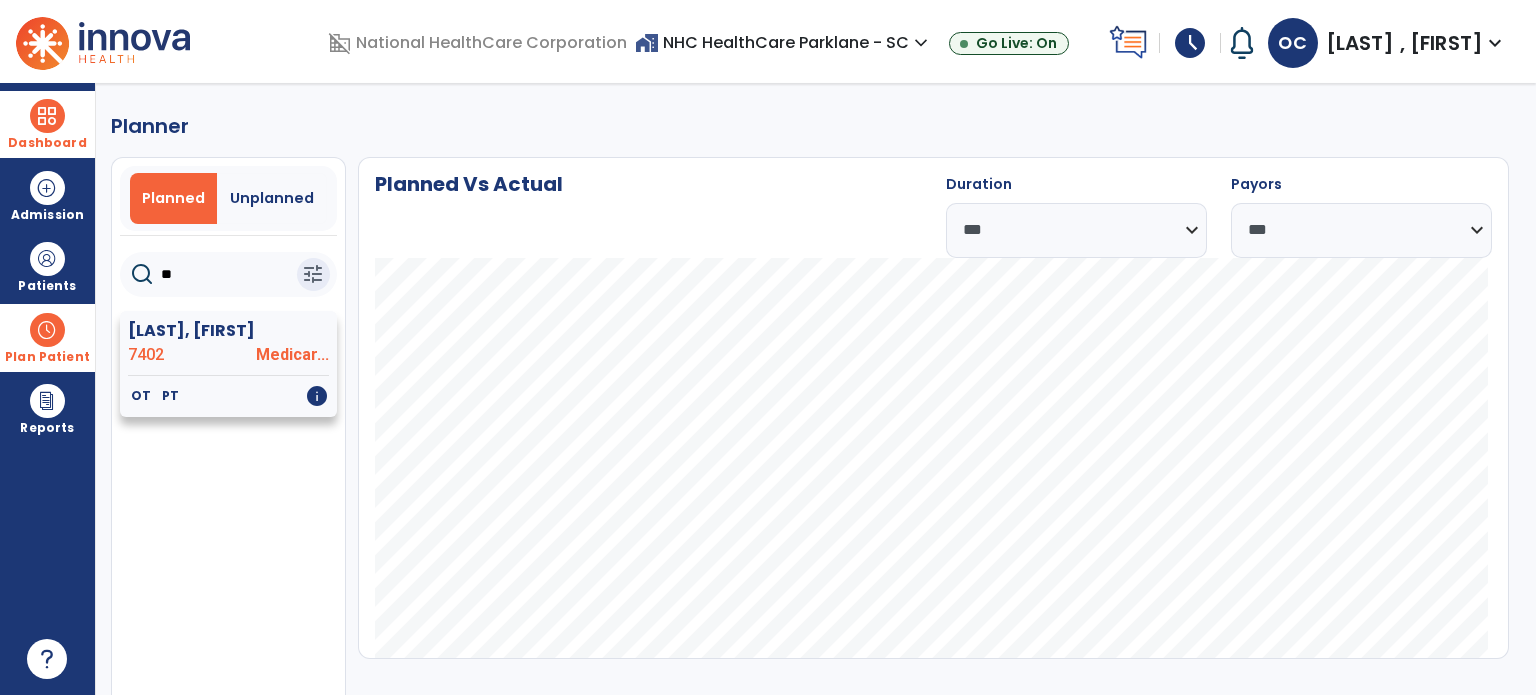 click on "7402" 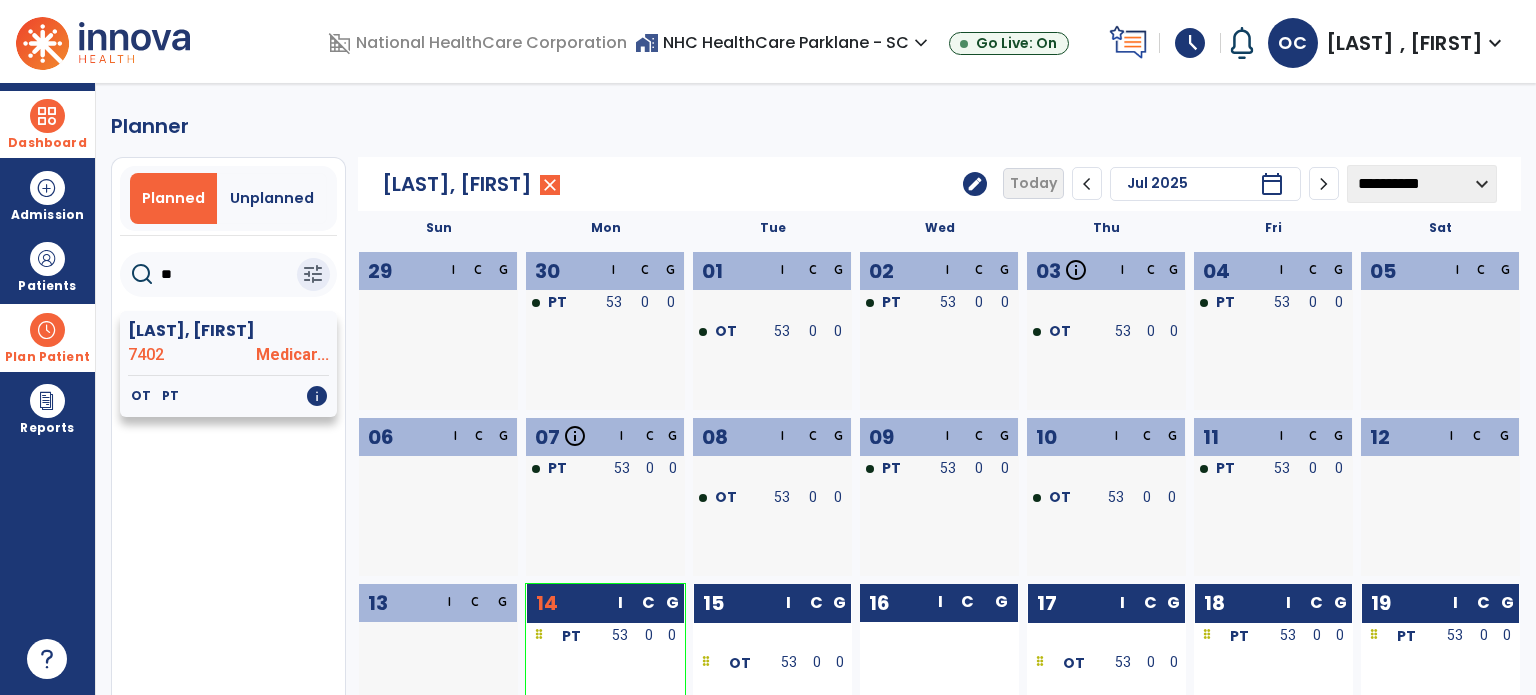 drag, startPoint x: 555, startPoint y: 239, endPoint x: 204, endPoint y: 365, distance: 372.9303 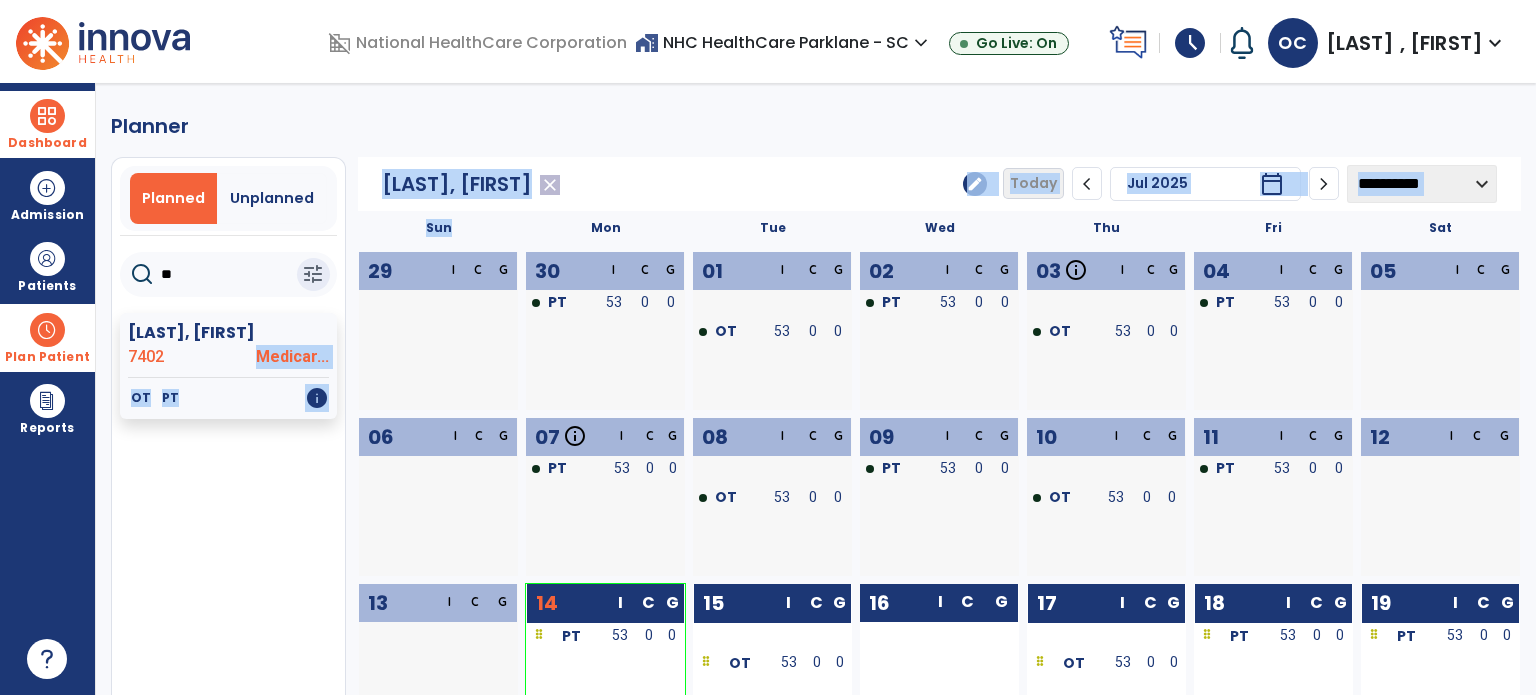 click on "[LAST], [FIRST]  7402 Medicar...   OT   PT   info  Name MRN Payor N/A Admit Date" 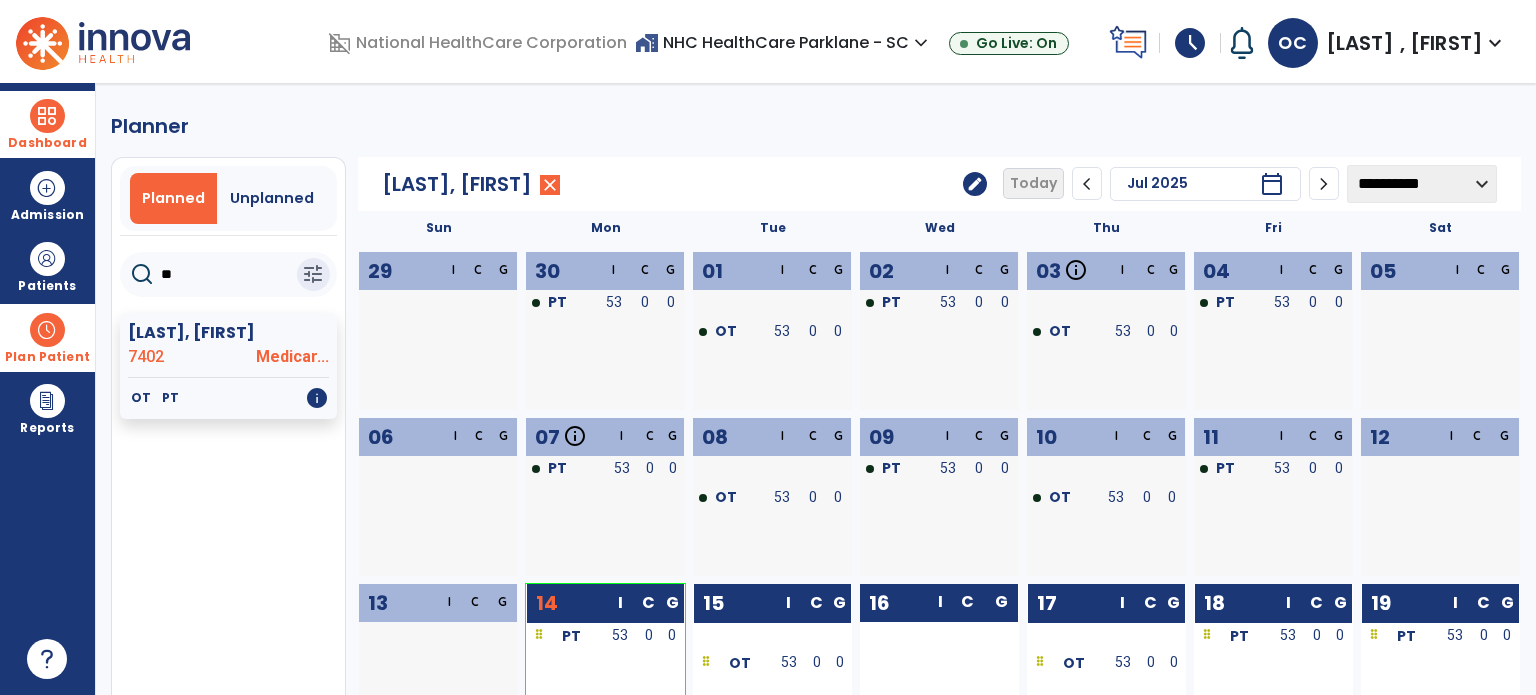 click on "**" 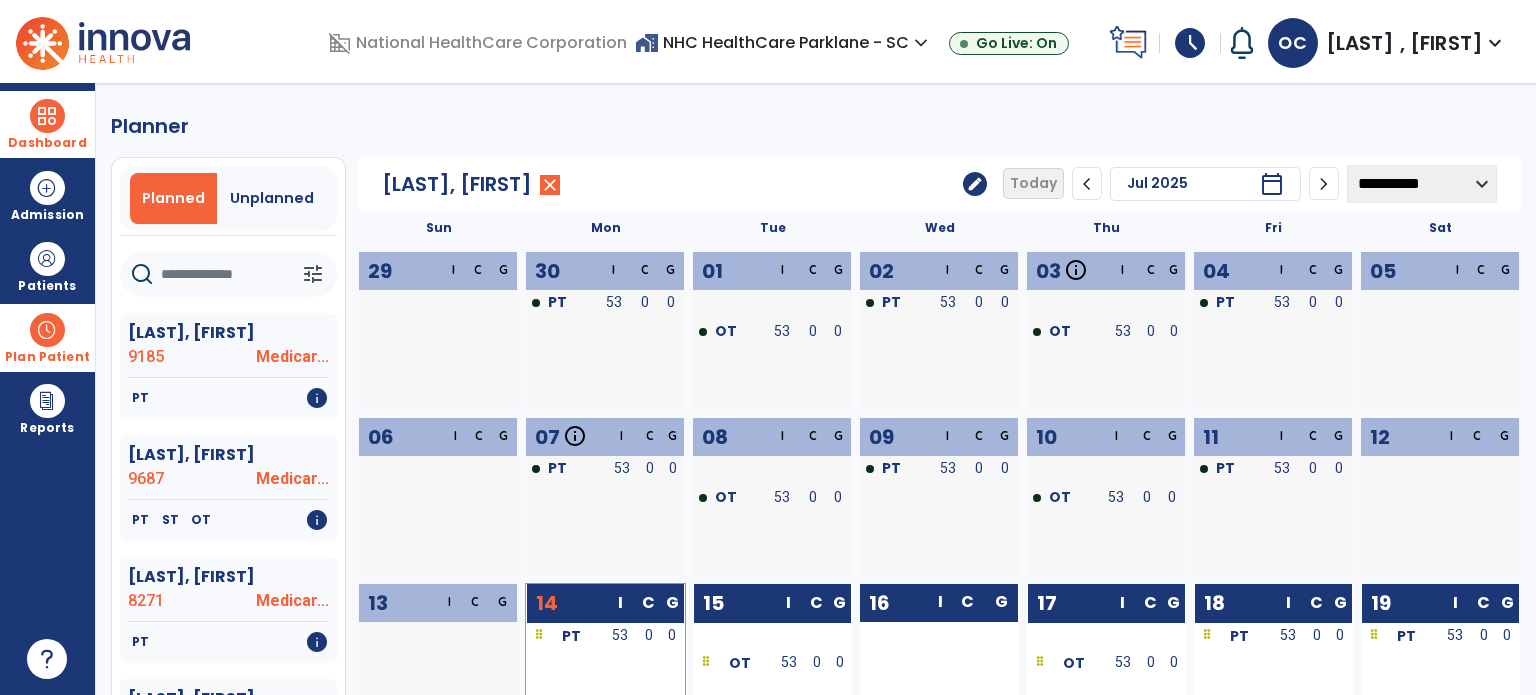 click 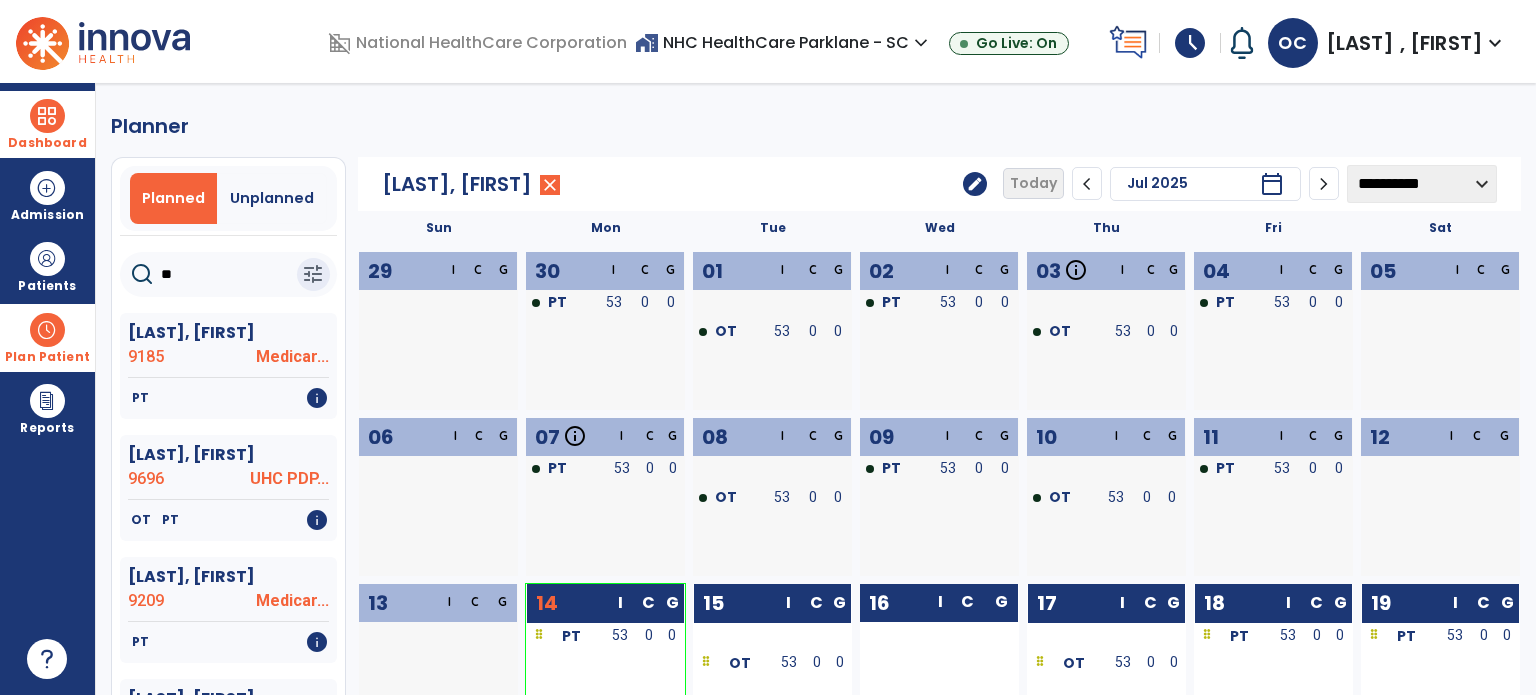 type on "*" 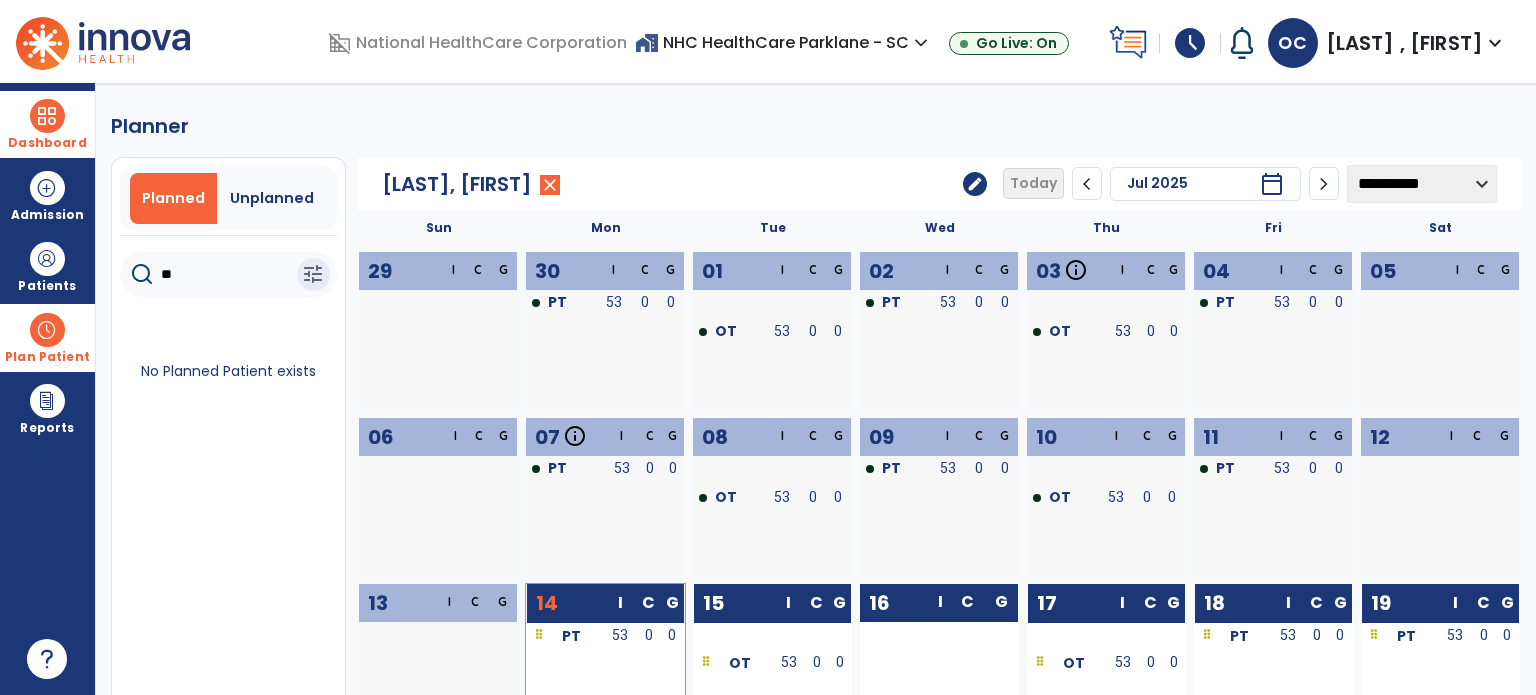 type on "*" 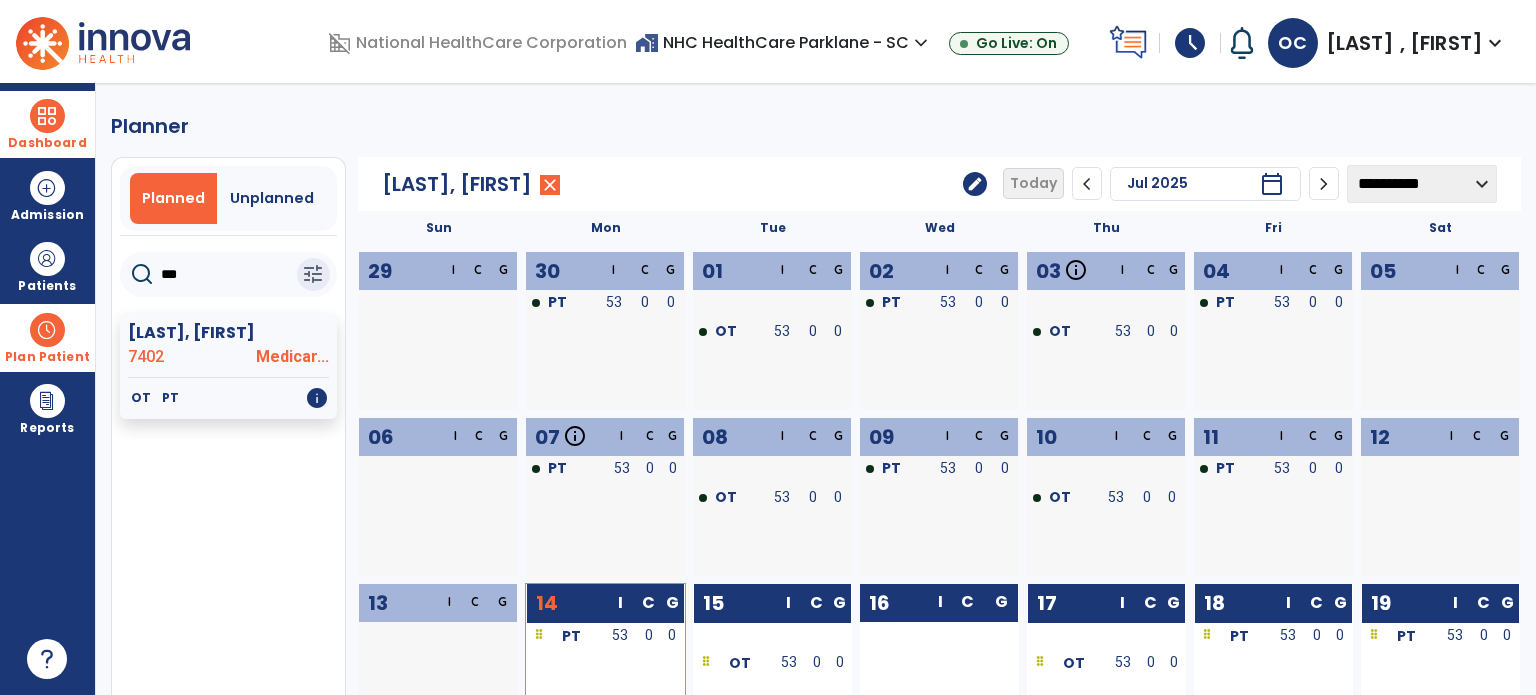 type on "****" 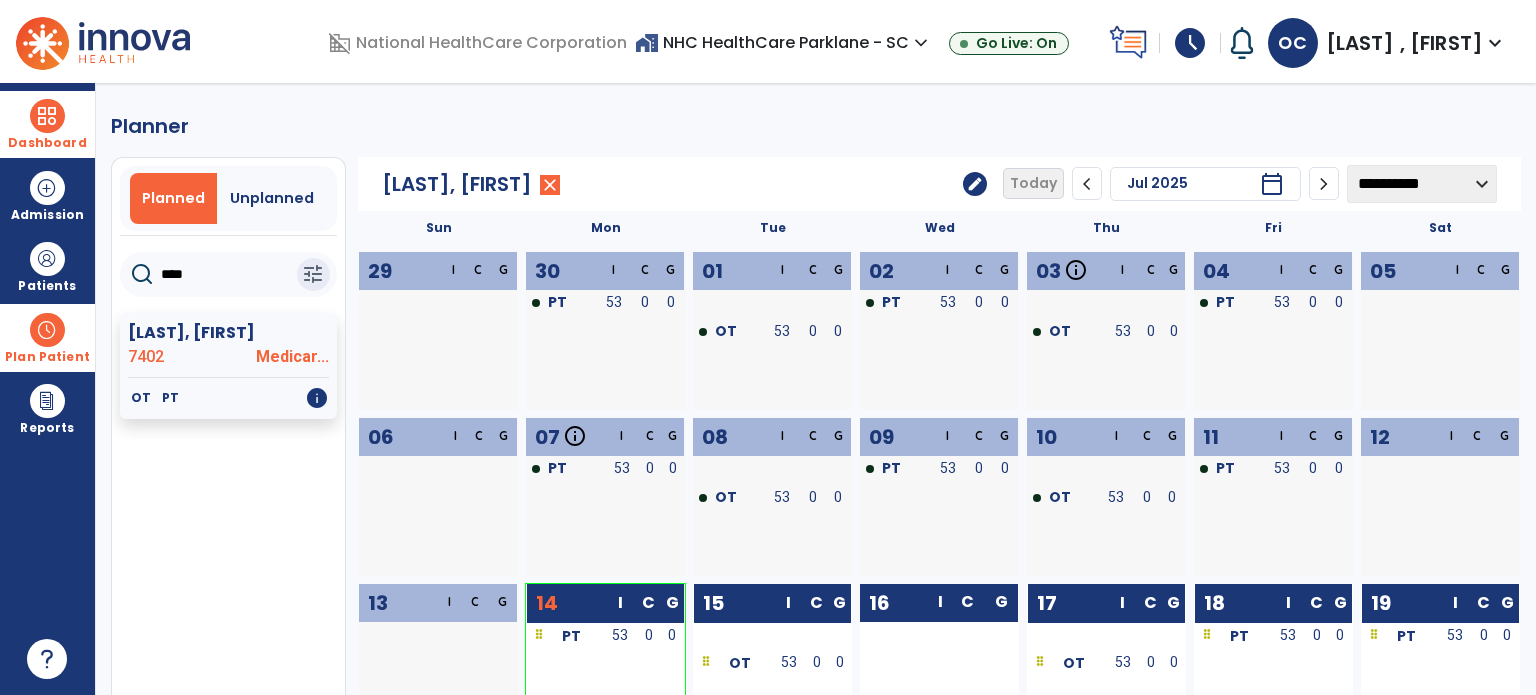 click on "****" 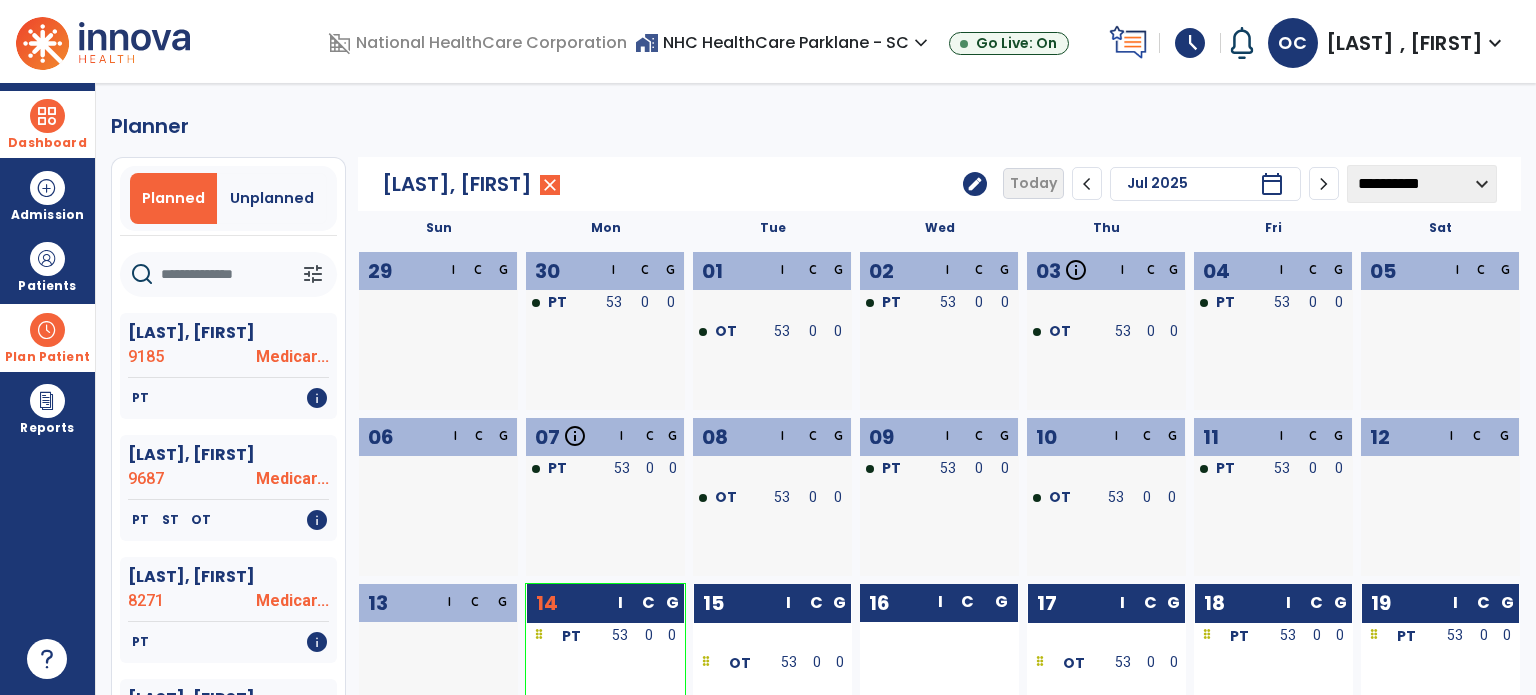type 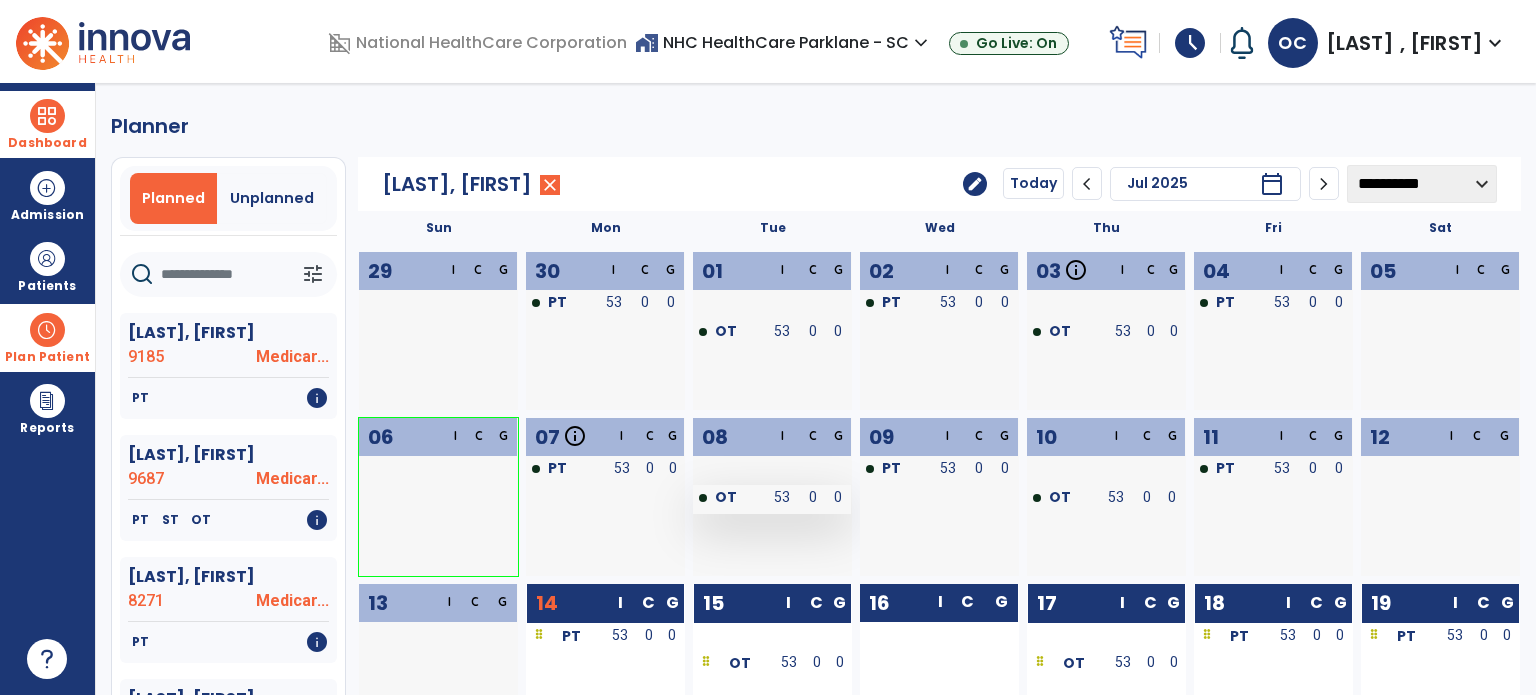 scroll, scrollTop: 0, scrollLeft: 0, axis: both 